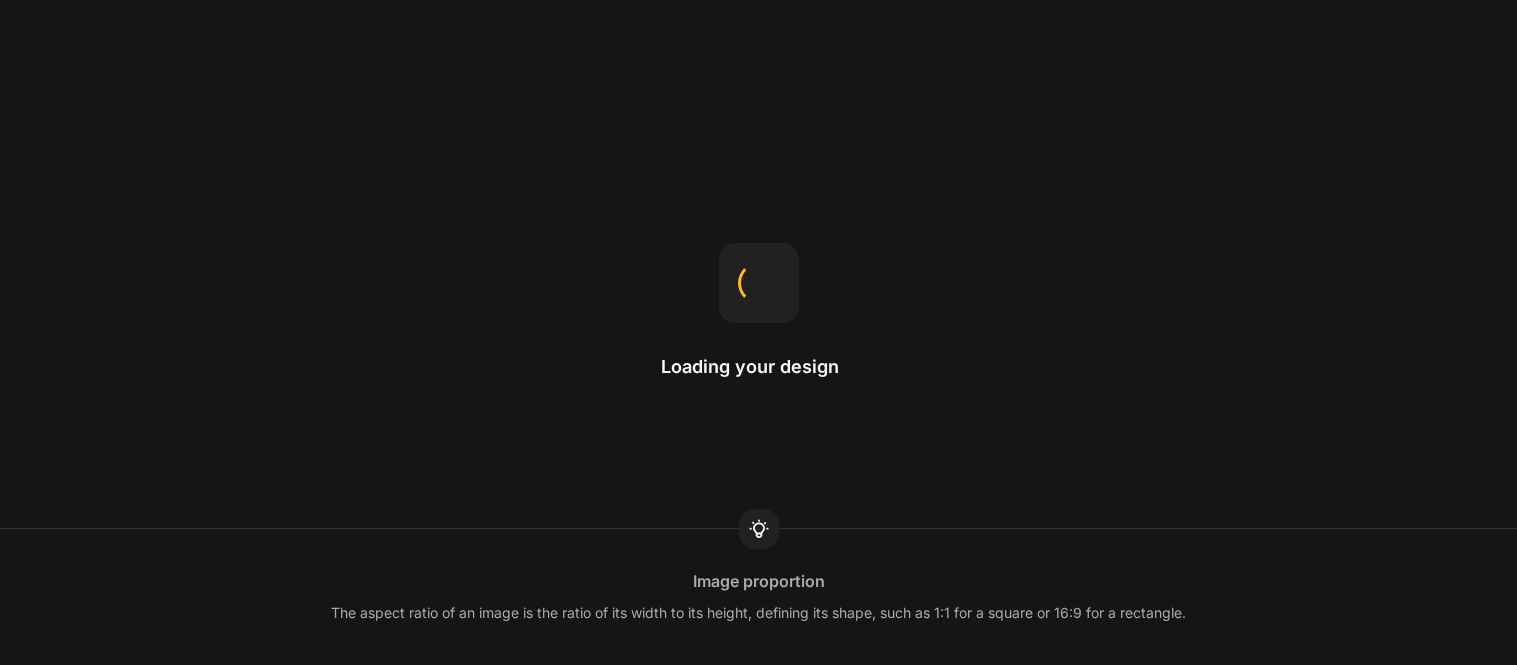 scroll, scrollTop: 0, scrollLeft: 0, axis: both 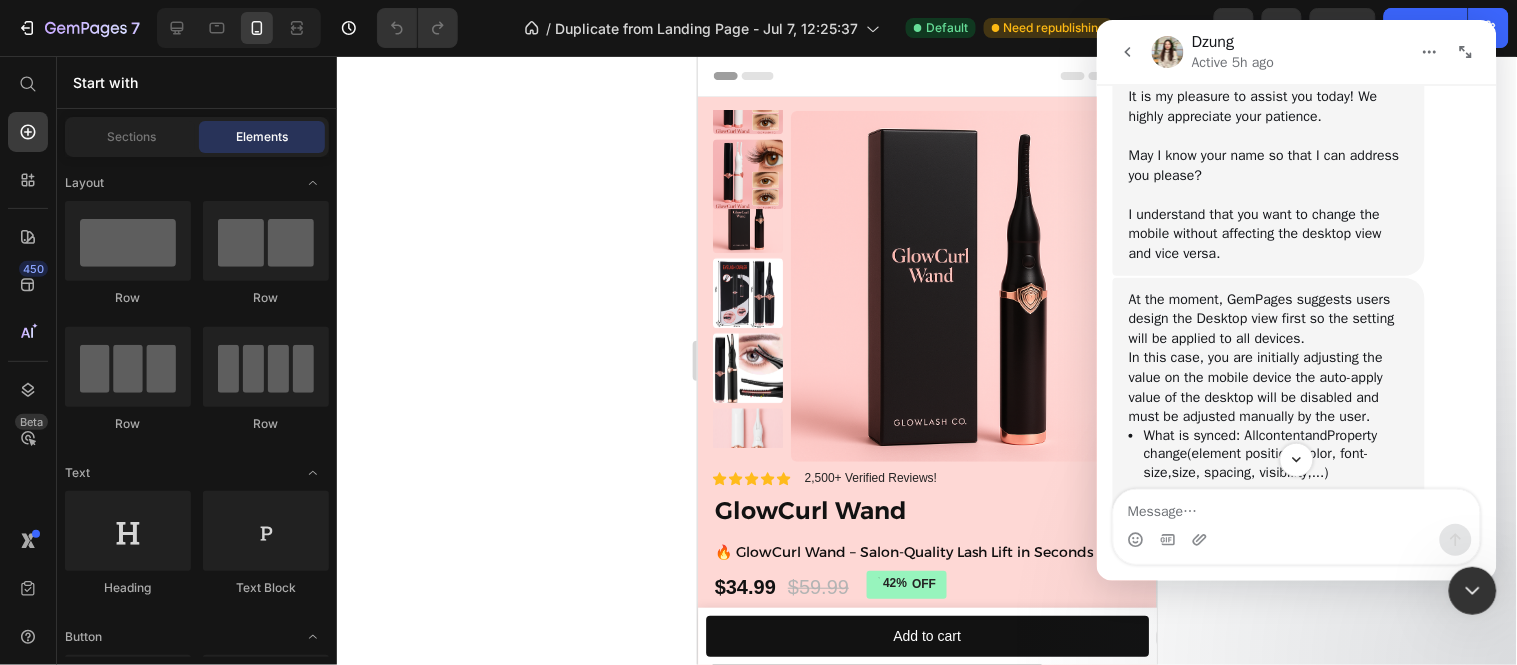 click on "I understand that you want to change the mobile without affecting the desktop view and vice versa." at bounding box center [1268, 233] 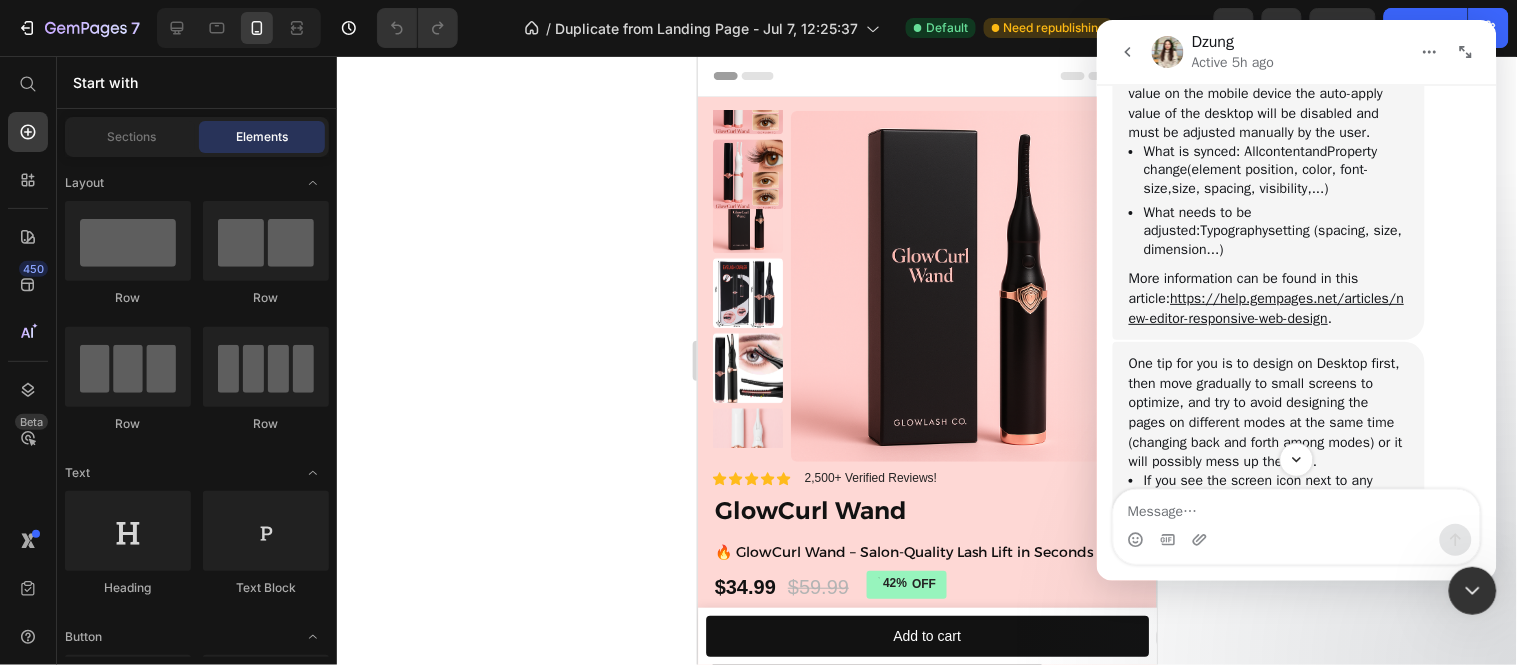 scroll, scrollTop: 1156, scrollLeft: 0, axis: vertical 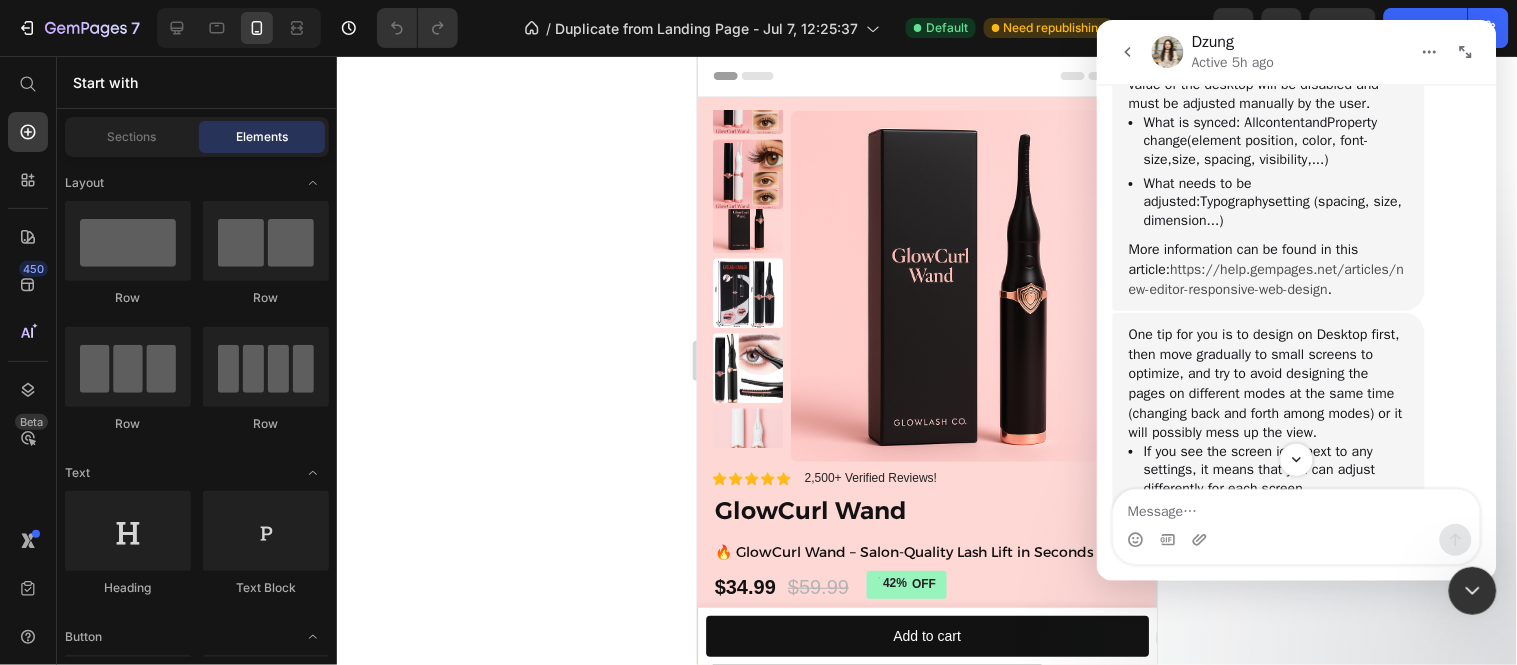 click on "https://help.gempages.net/articles/new-editor-responsive-web-design" at bounding box center (1265, 278) 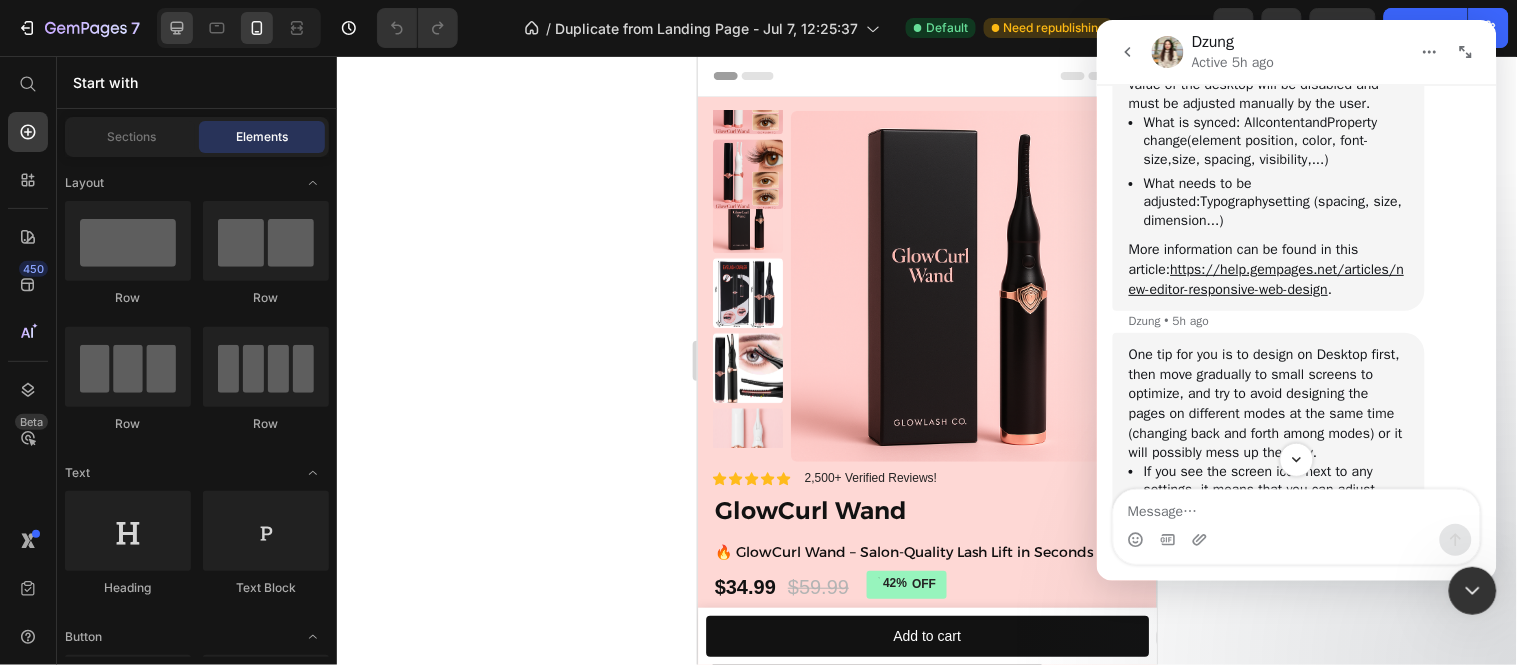 click 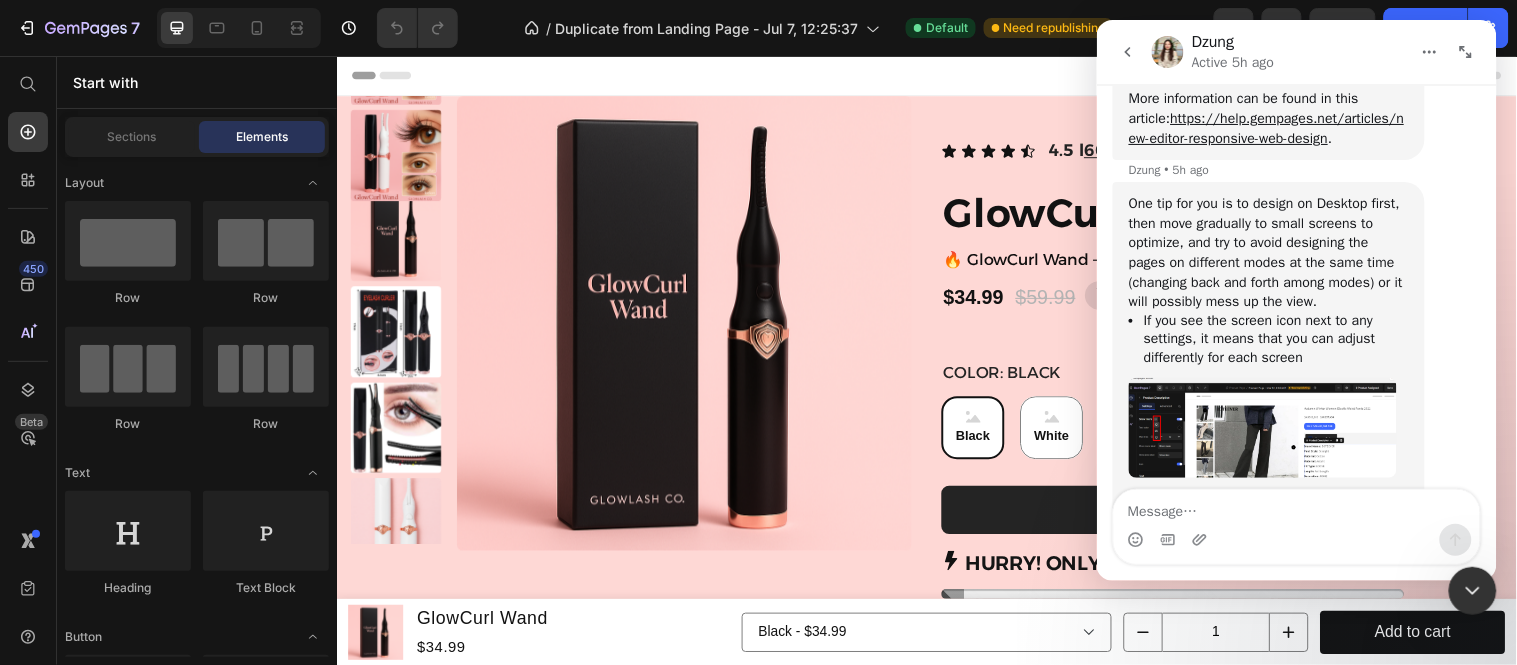 scroll, scrollTop: 1418, scrollLeft: 0, axis: vertical 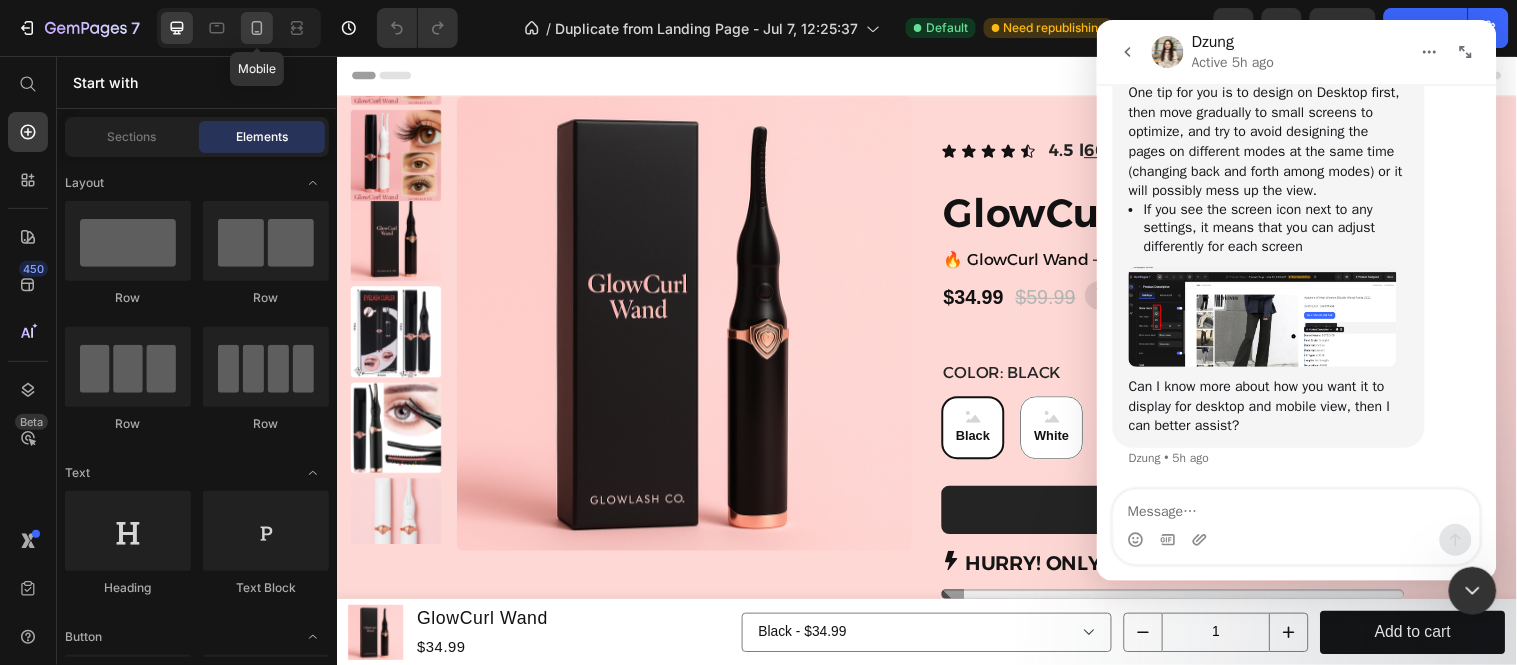 click 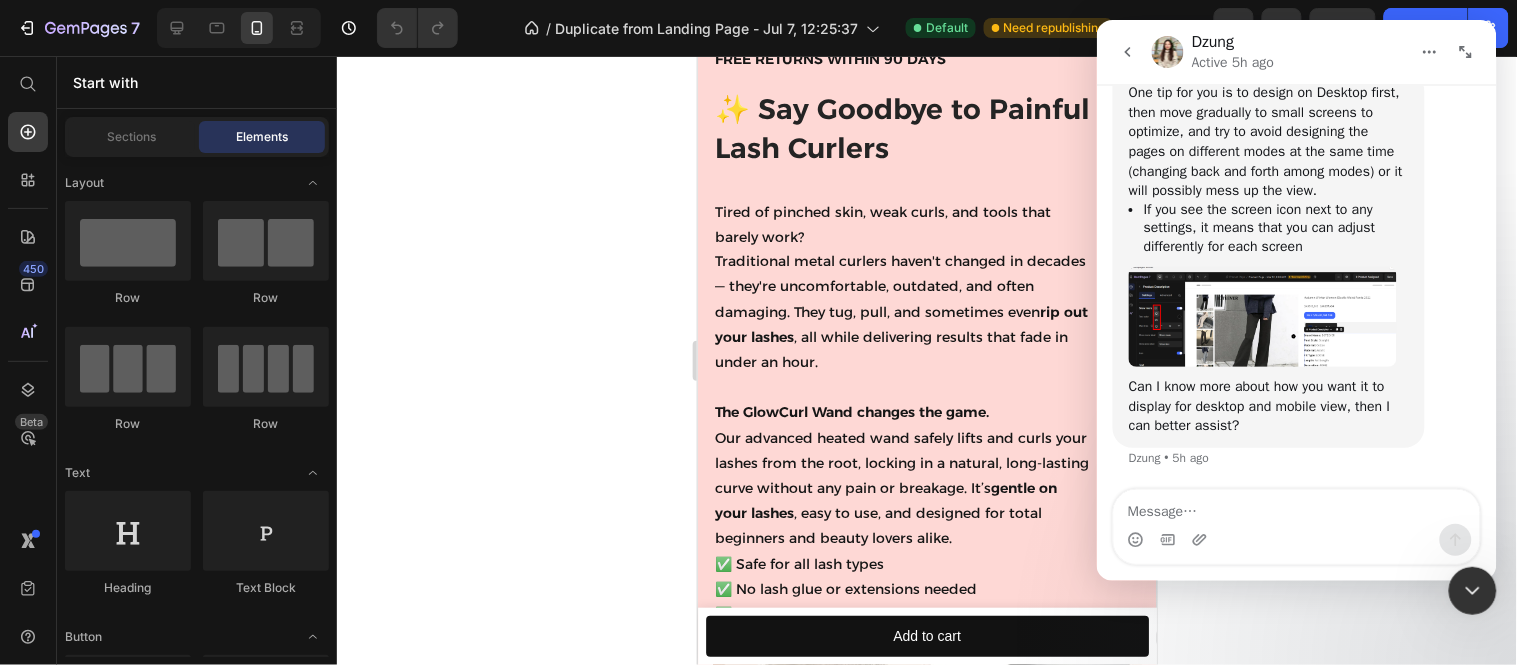 scroll, scrollTop: 888, scrollLeft: 0, axis: vertical 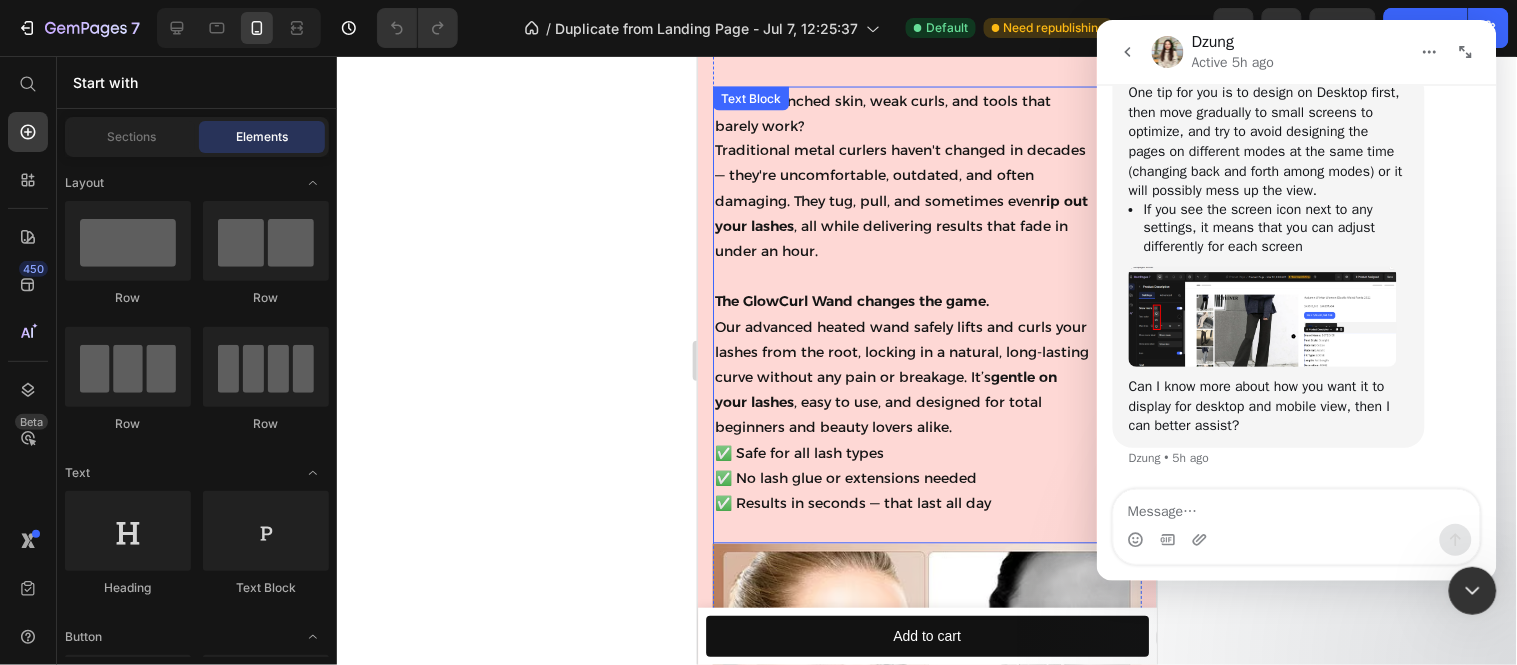 click on "The GlowCurl Wand changes the game. Our advanced heated wand safely lifts and curls your lashes from the root, locking in a natural, long-lasting curve without any pain or breakage. It’s  gentle on your lashes , easy to use, and designed for total beginners and beauty lovers alike." at bounding box center (901, 364) 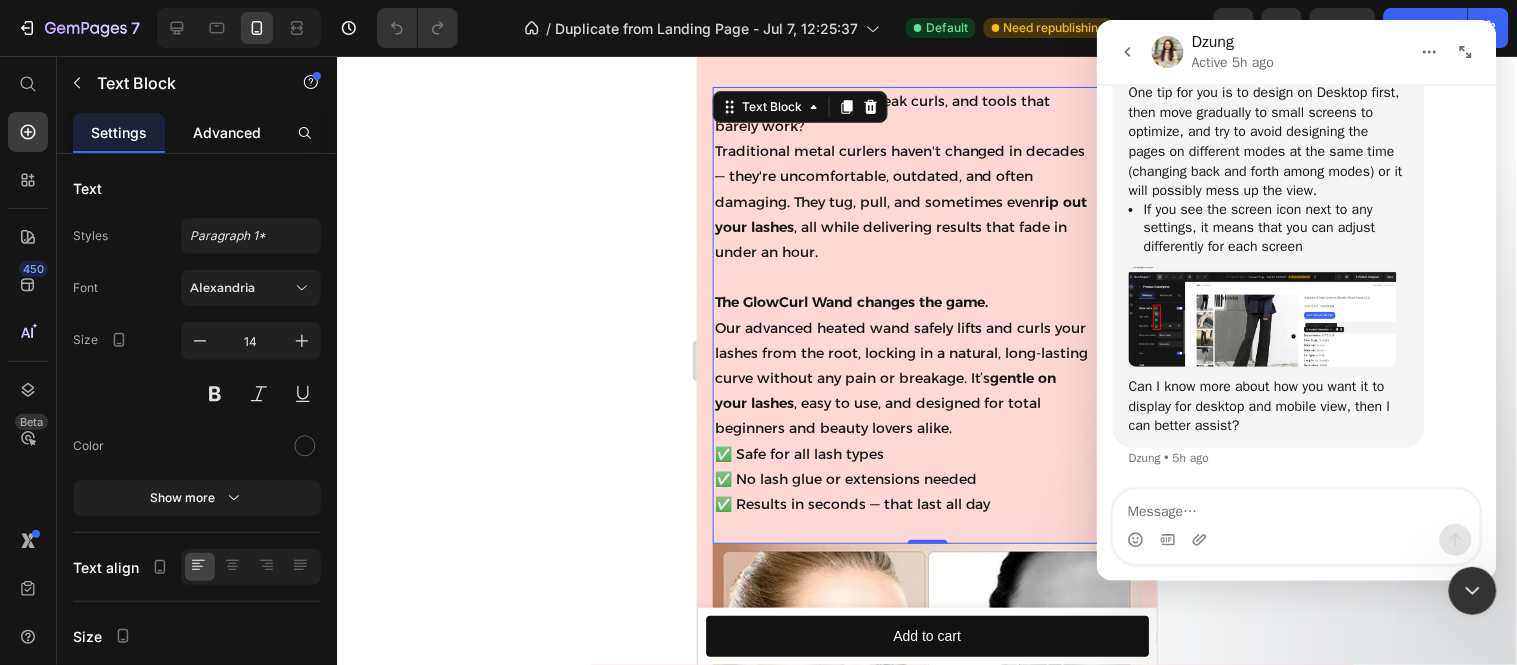 click on "Advanced" at bounding box center (227, 132) 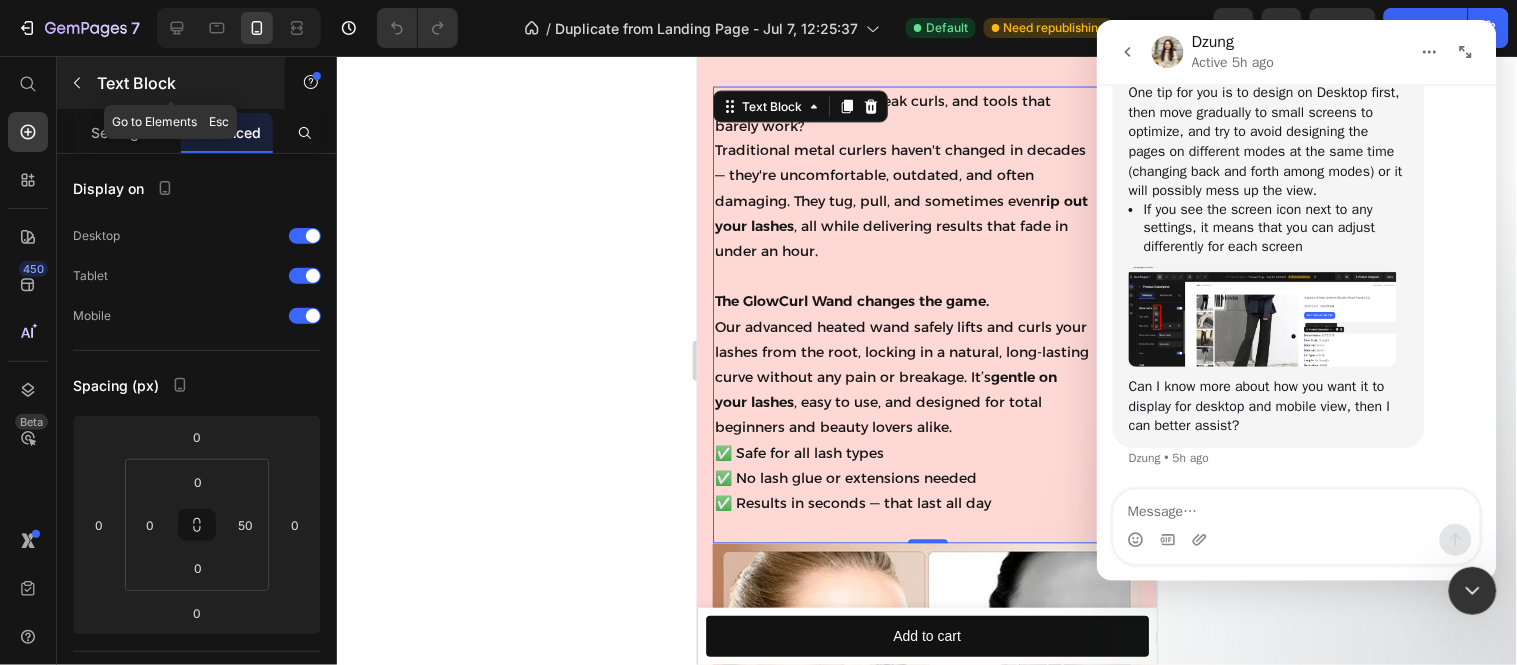 click at bounding box center (77, 83) 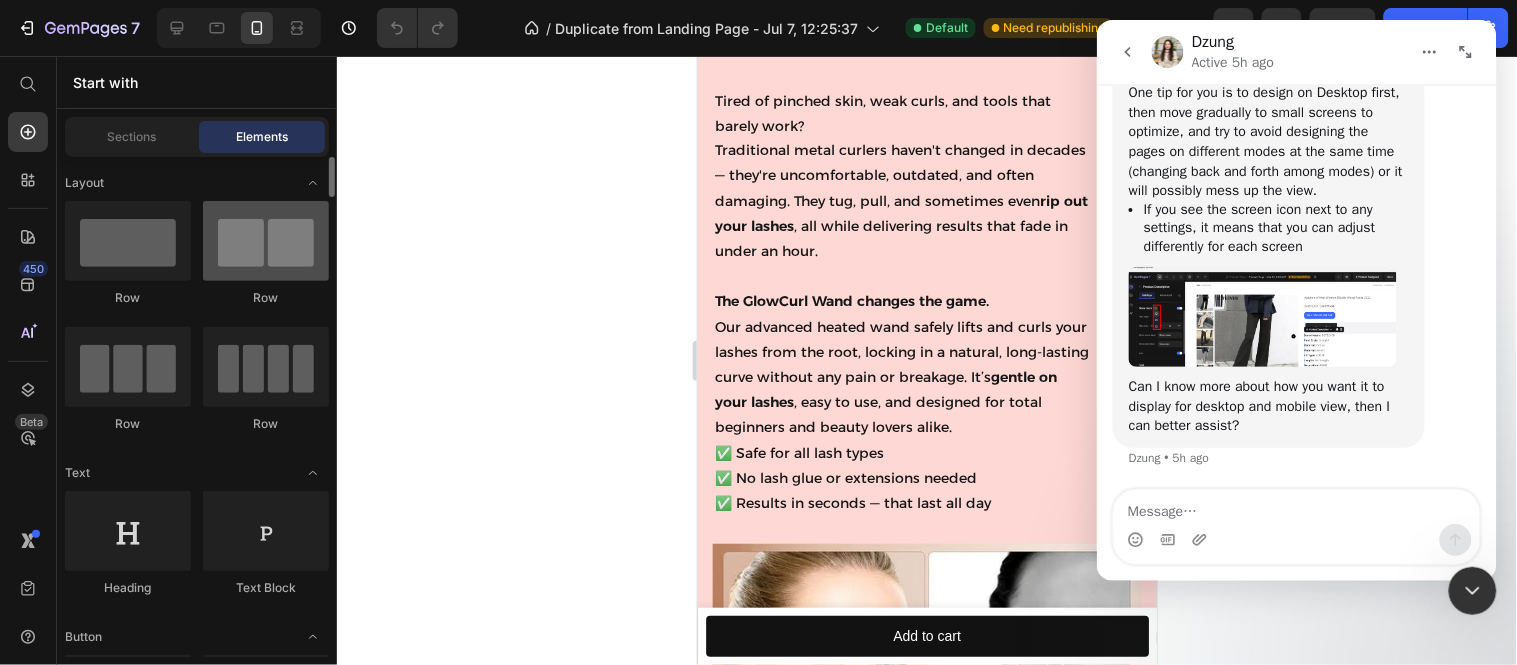 click at bounding box center (266, 241) 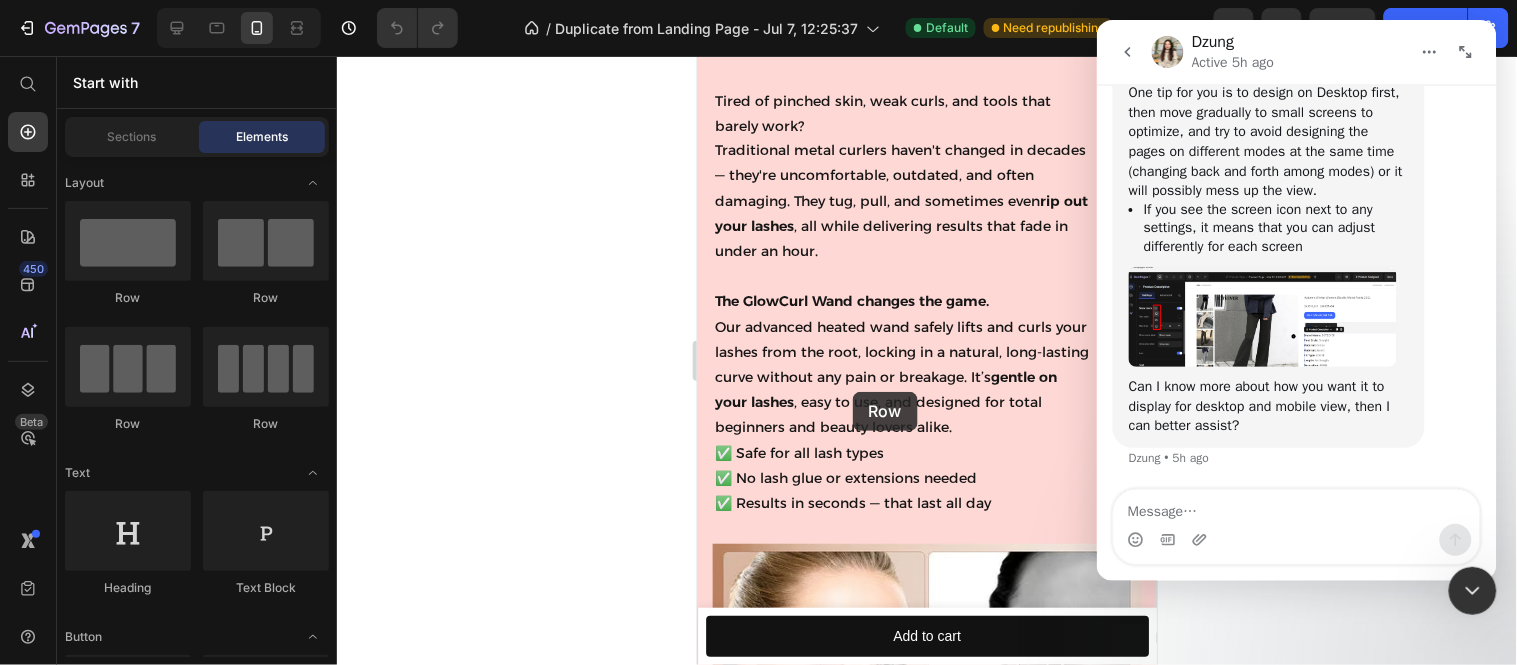 drag, startPoint x: 983, startPoint y: 311, endPoint x: 885, endPoint y: 406, distance: 136.4881 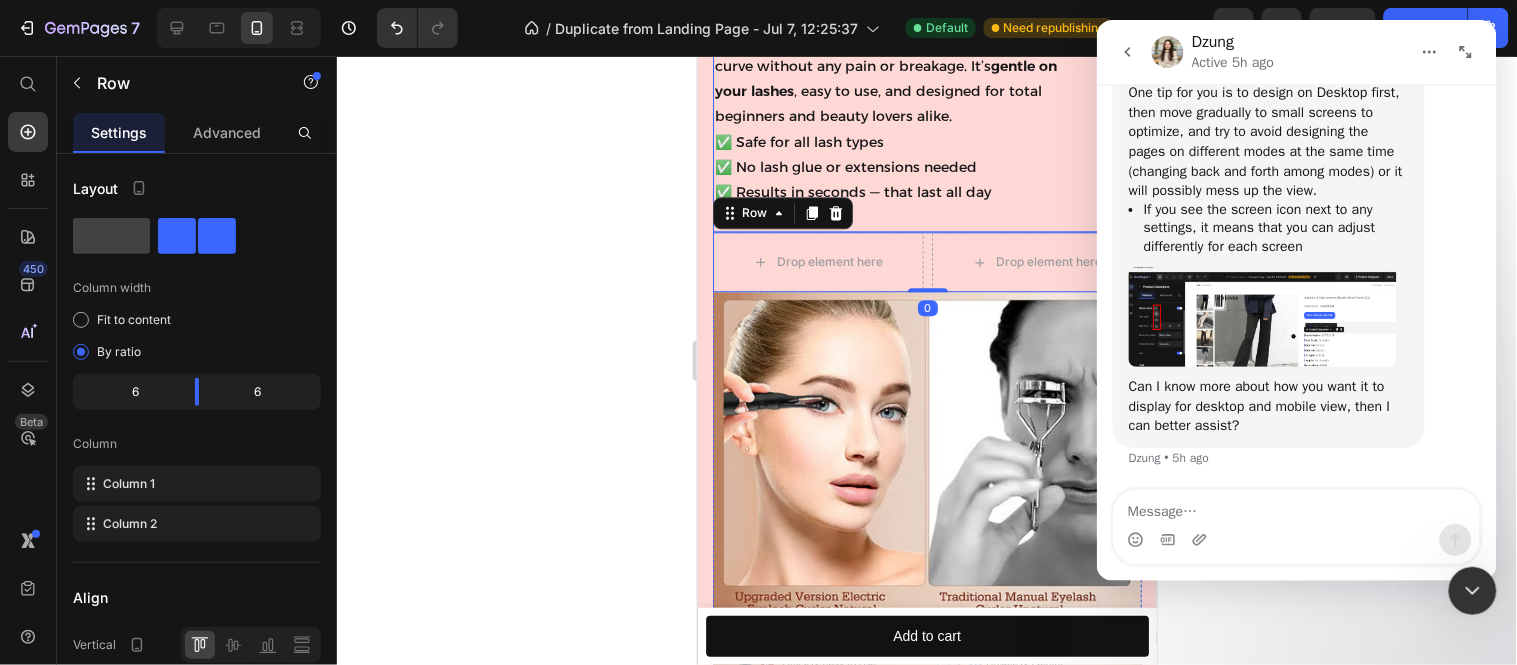 scroll, scrollTop: 1222, scrollLeft: 0, axis: vertical 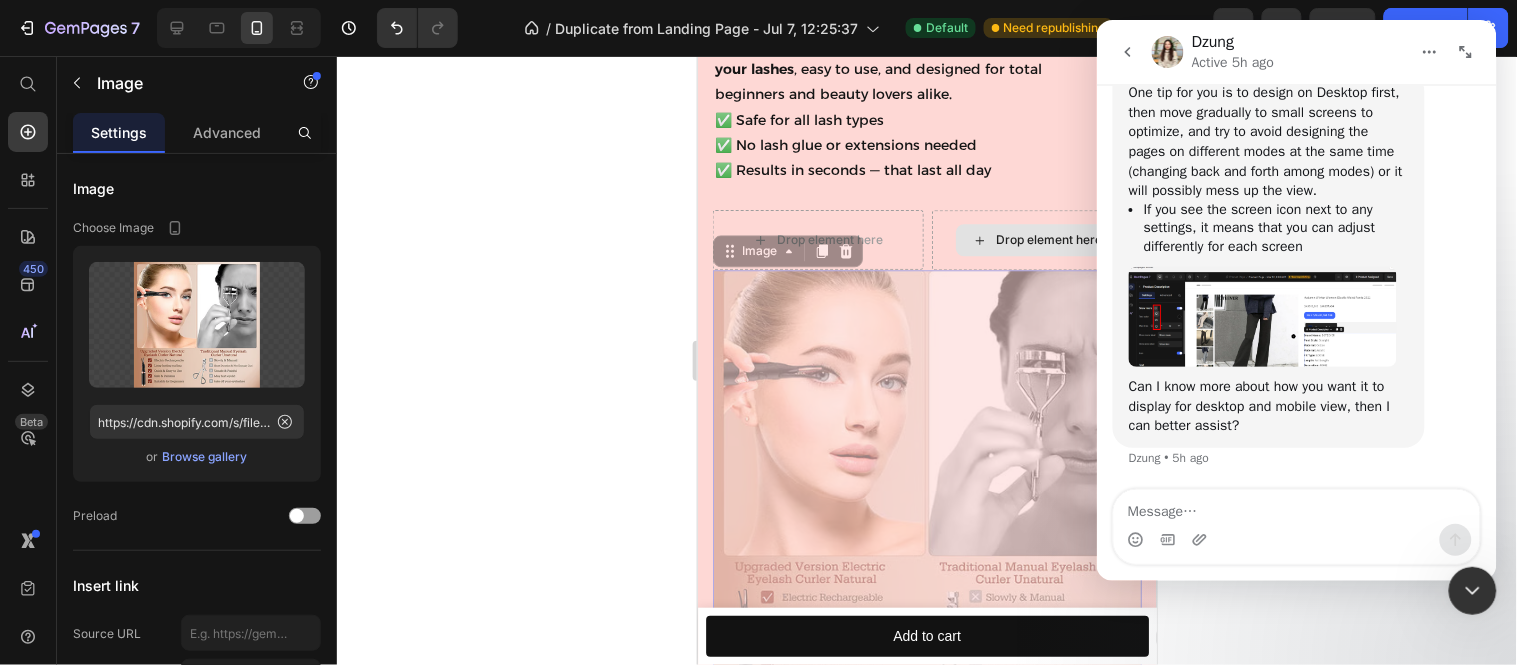drag, startPoint x: 904, startPoint y: 279, endPoint x: 930, endPoint y: 272, distance: 26.925823 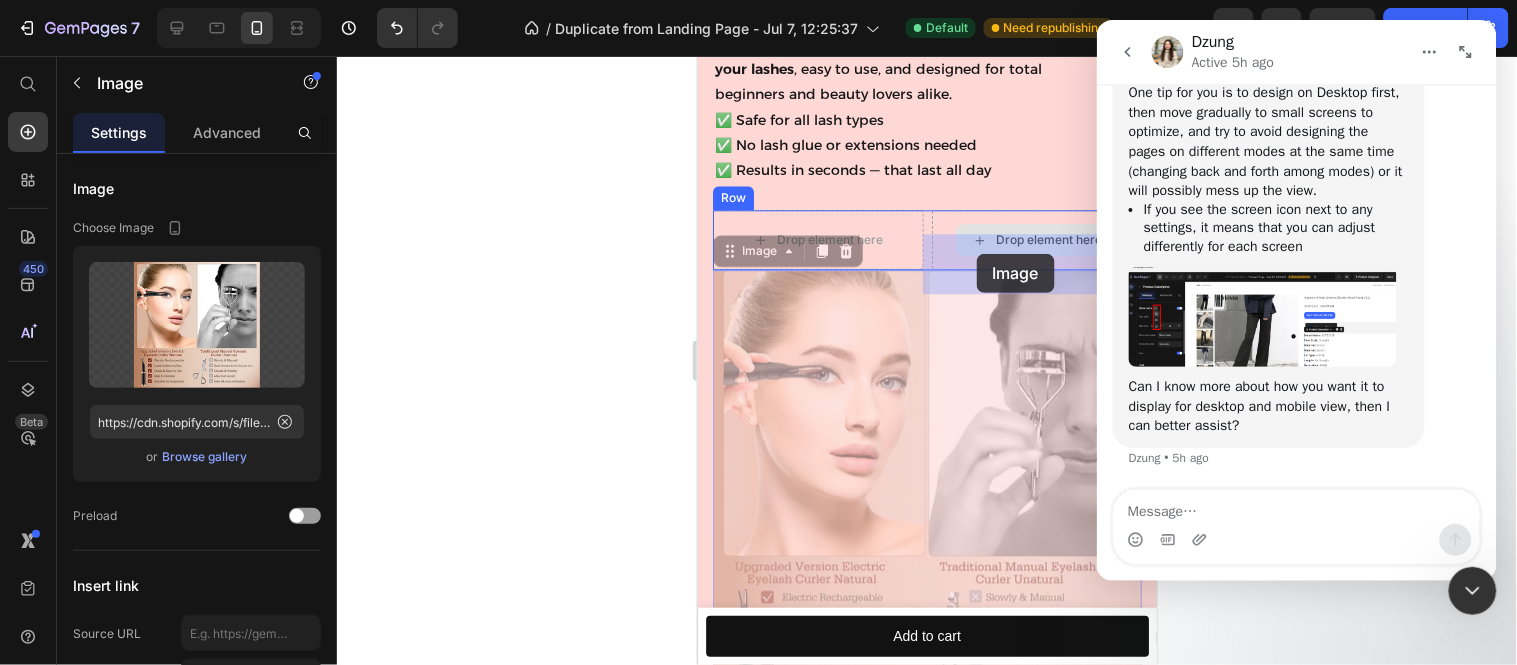 drag, startPoint x: 765, startPoint y: 276, endPoint x: 973, endPoint y: 256, distance: 208.95932 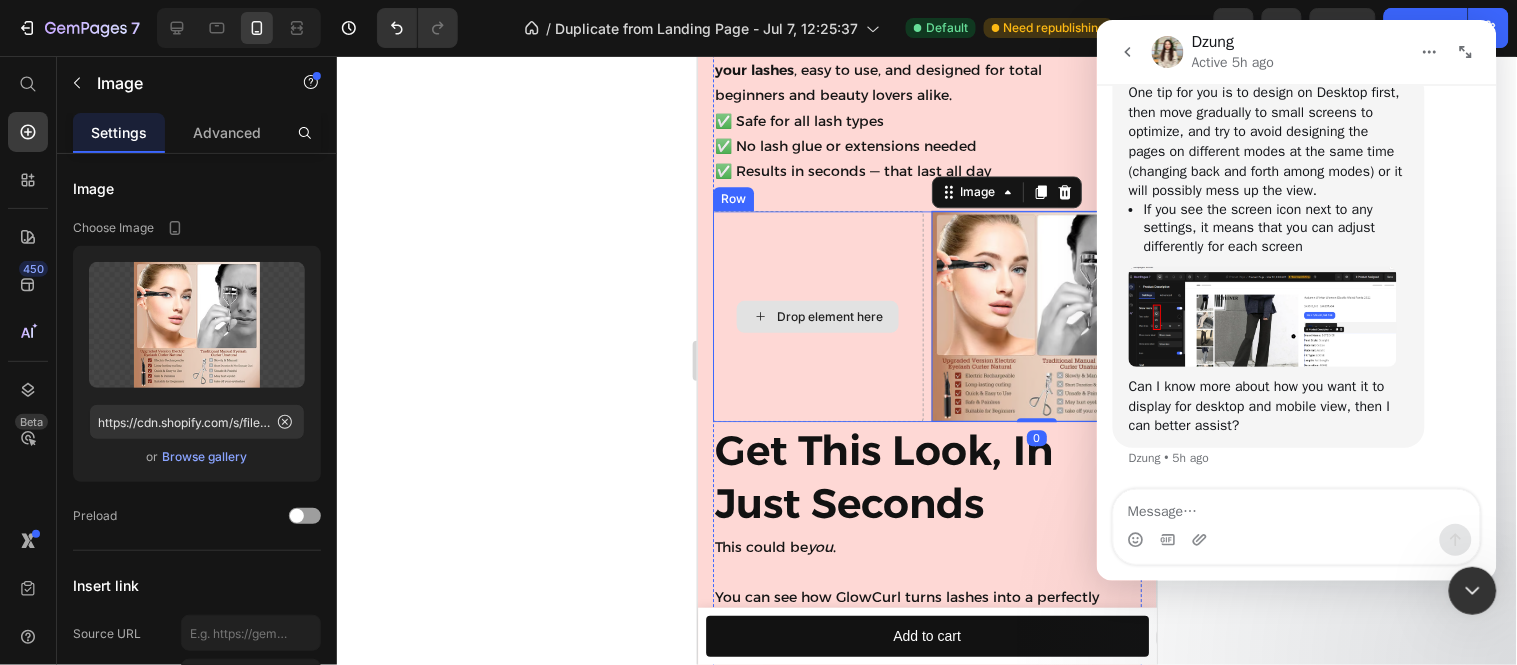 scroll, scrollTop: 888, scrollLeft: 0, axis: vertical 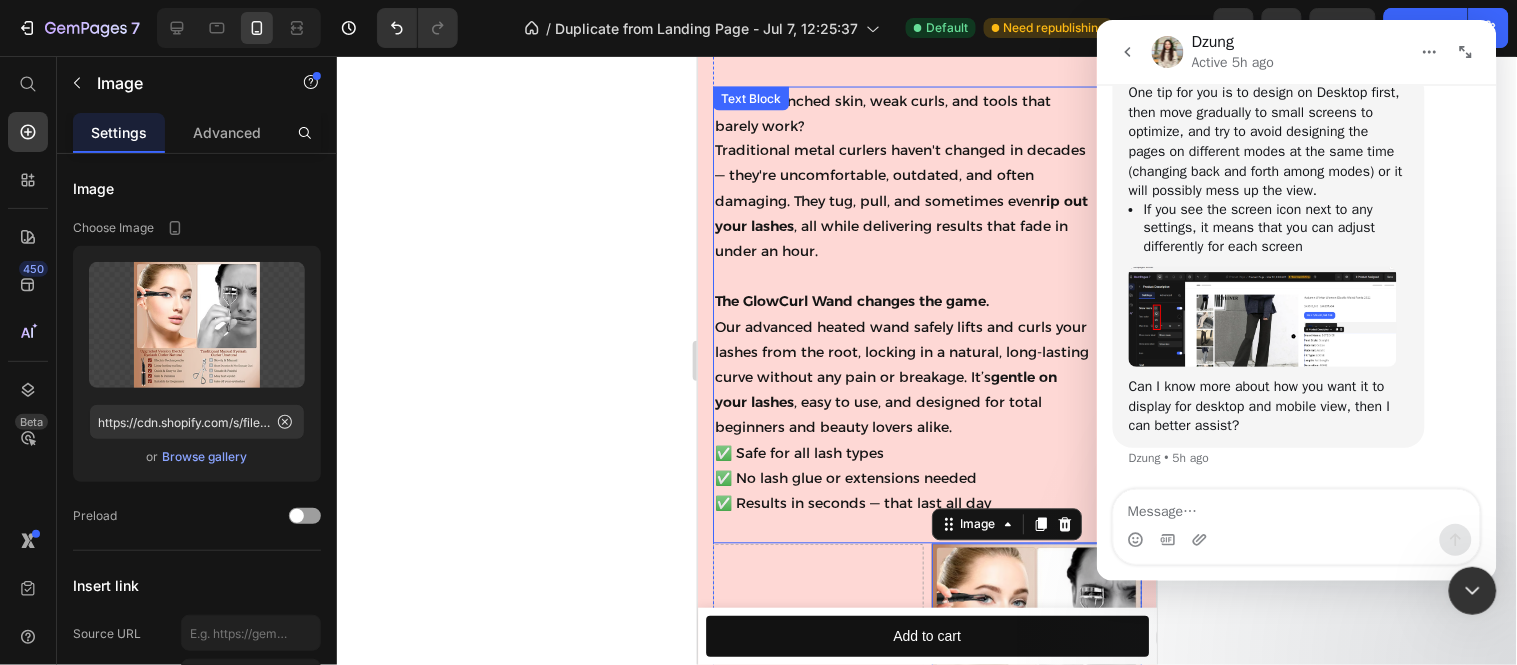 click on "The GlowCurl Wand changes the game." at bounding box center [851, 301] 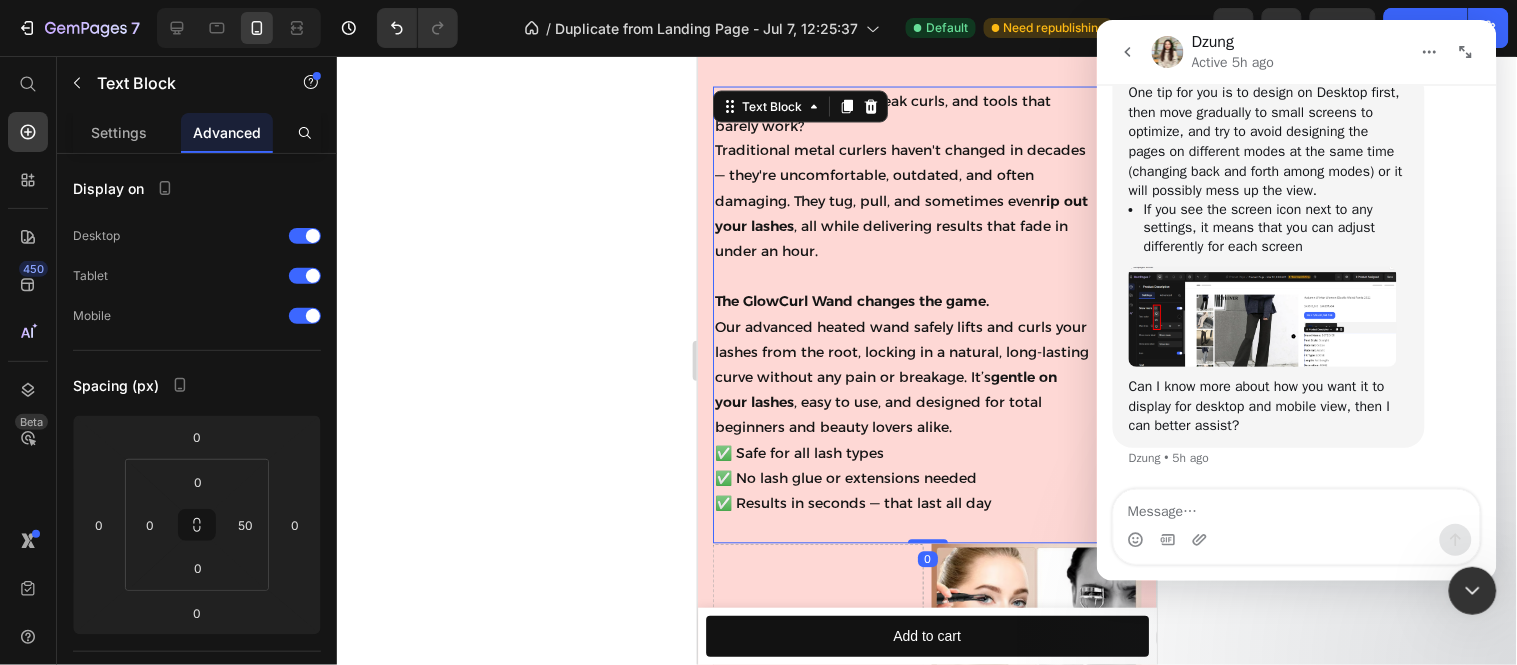 scroll, scrollTop: 666, scrollLeft: 0, axis: vertical 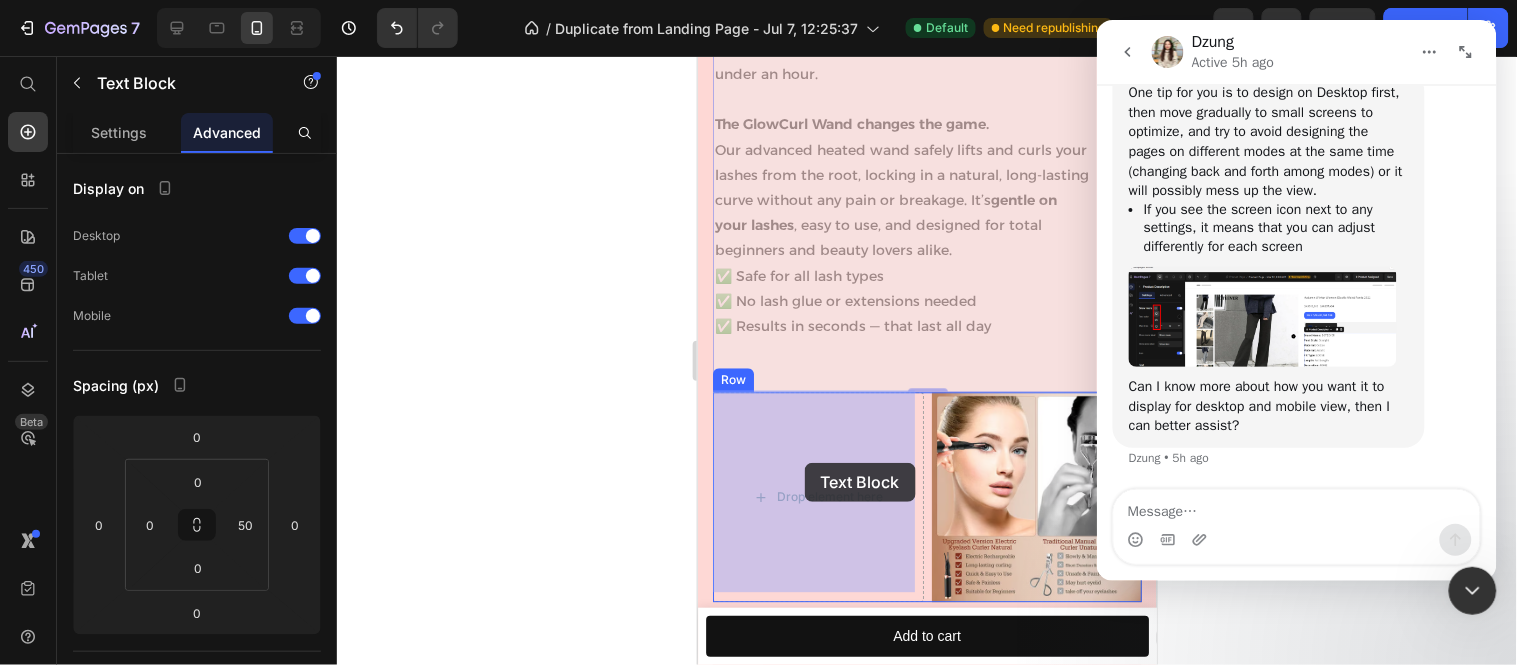 drag, startPoint x: 755, startPoint y: 323, endPoint x: 844, endPoint y: 487, distance: 186.59314 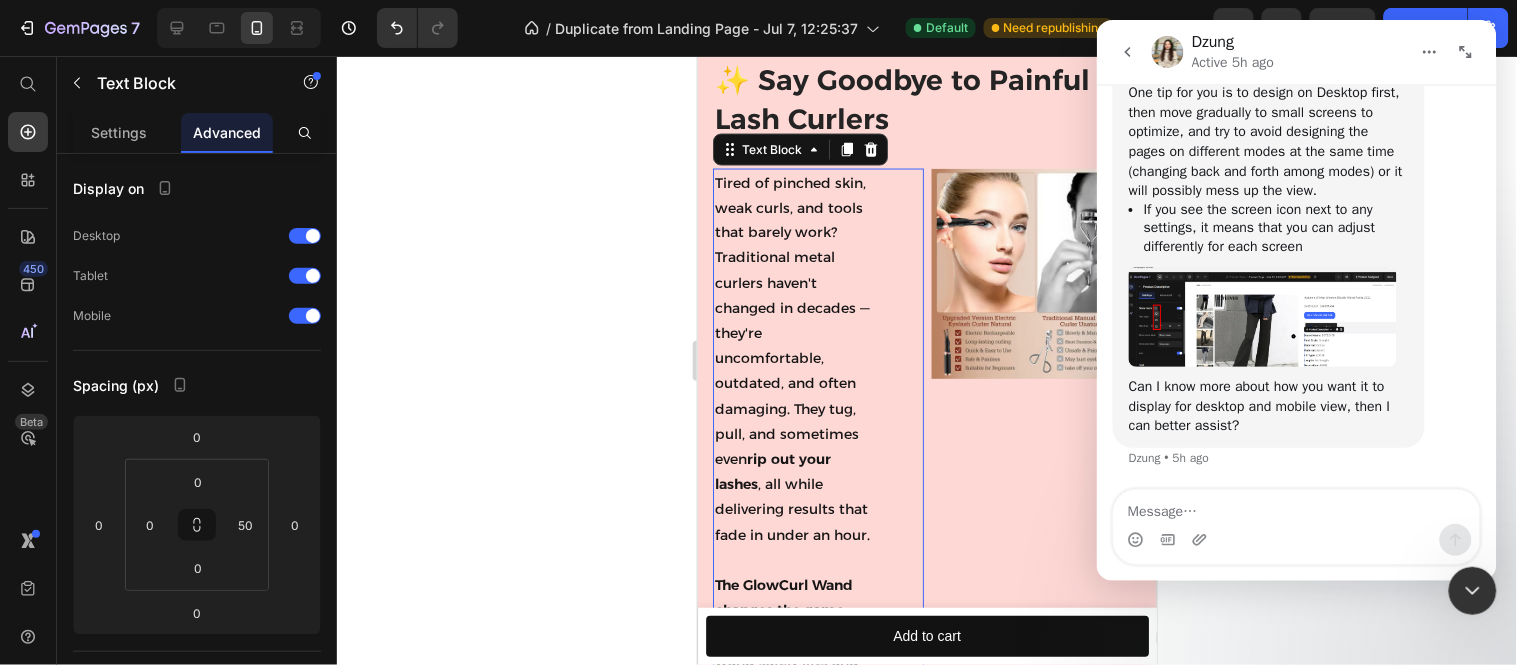 scroll, scrollTop: 140, scrollLeft: 0, axis: vertical 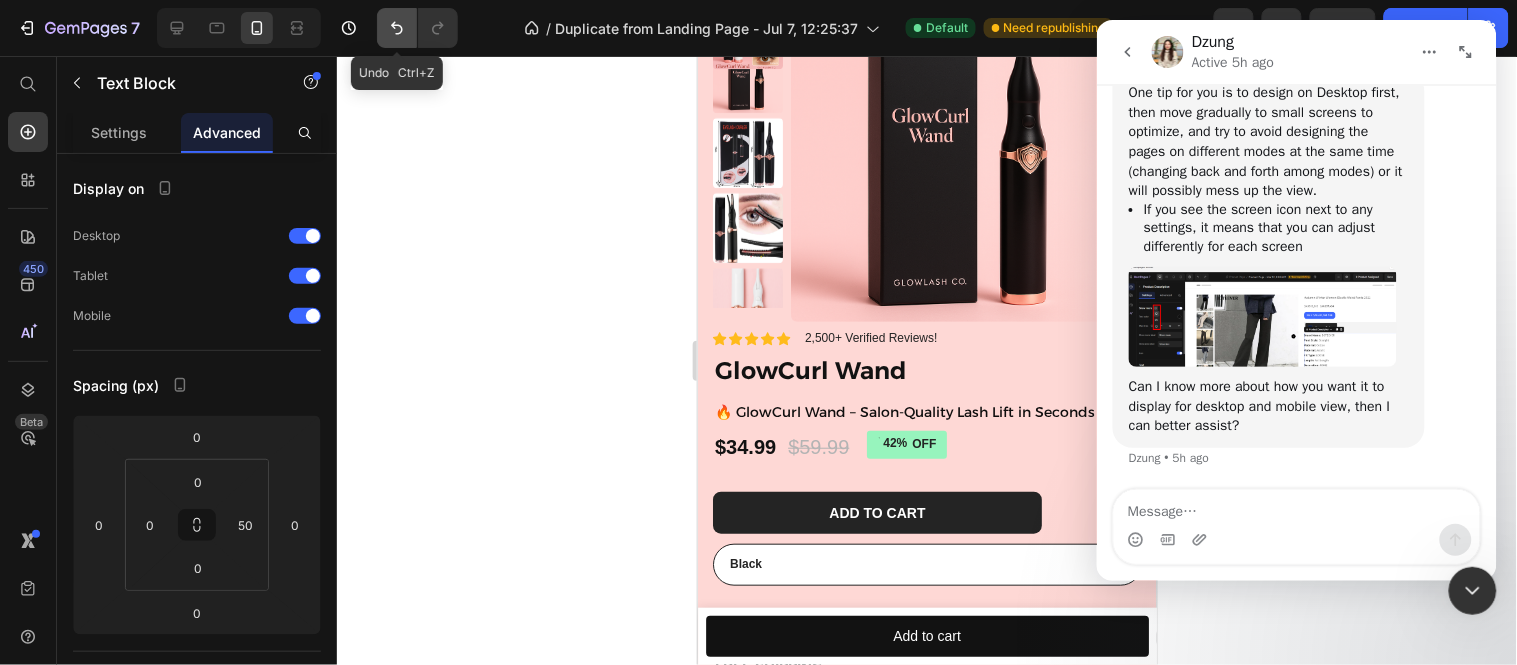click 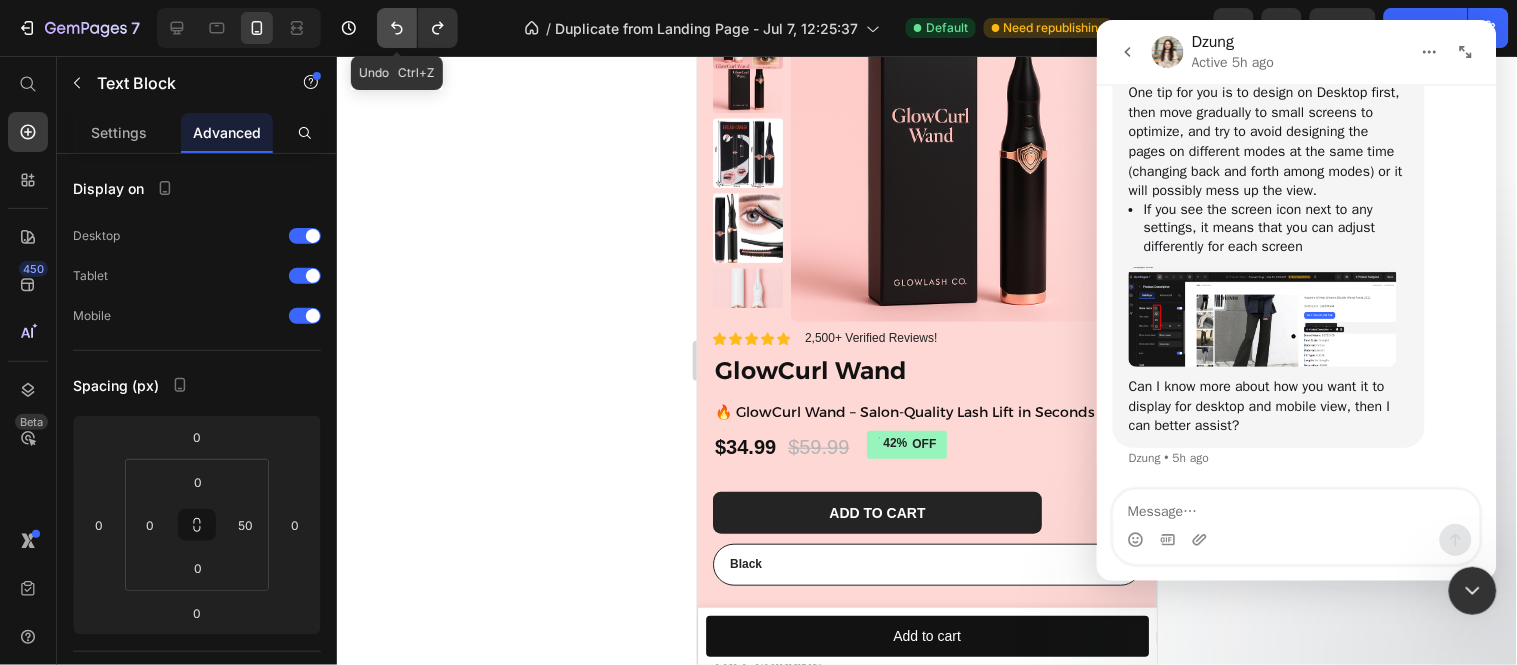click 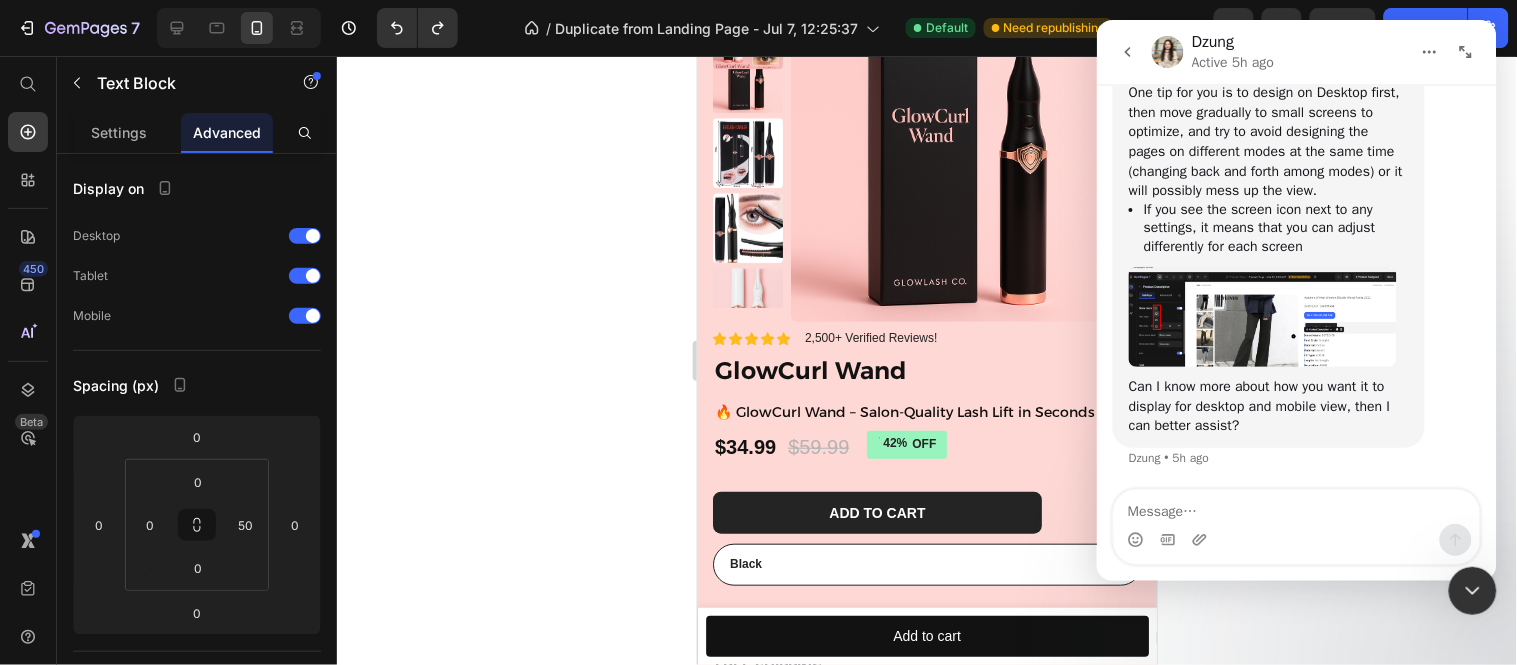 click 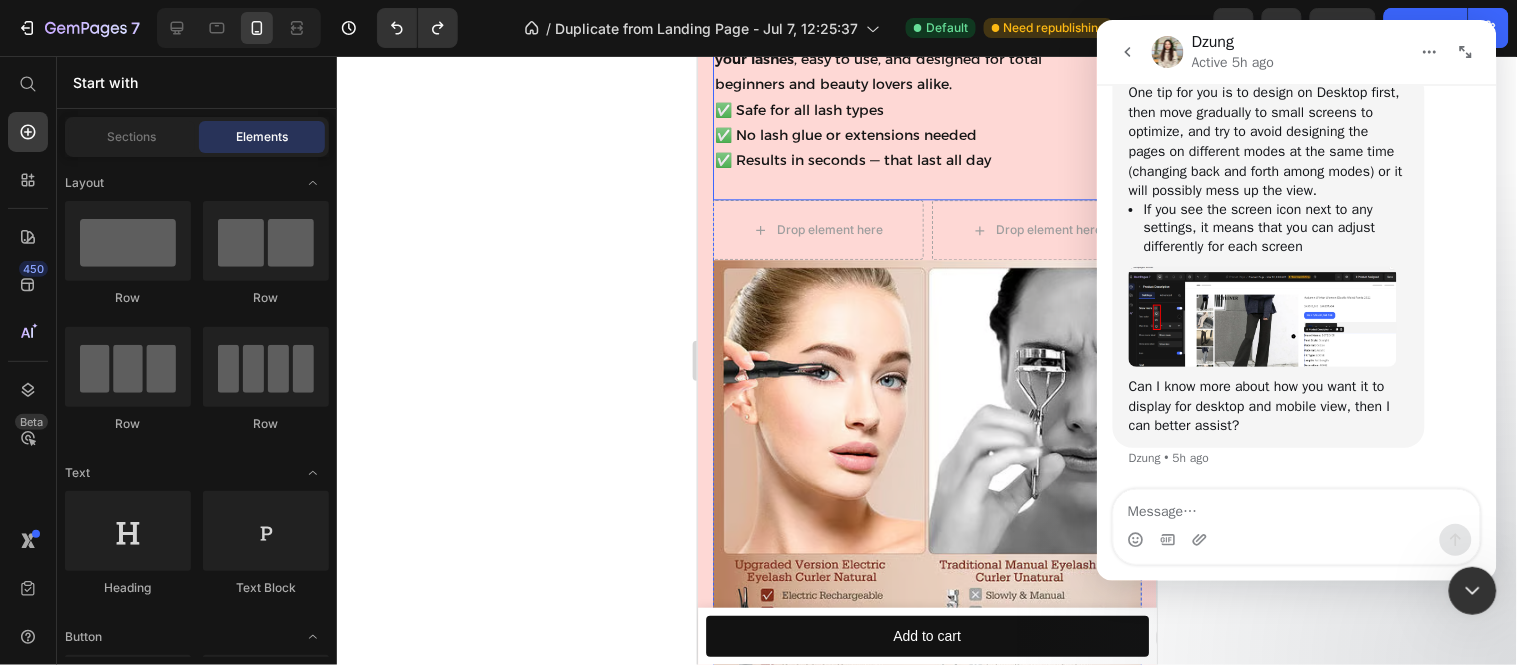 scroll, scrollTop: 1251, scrollLeft: 0, axis: vertical 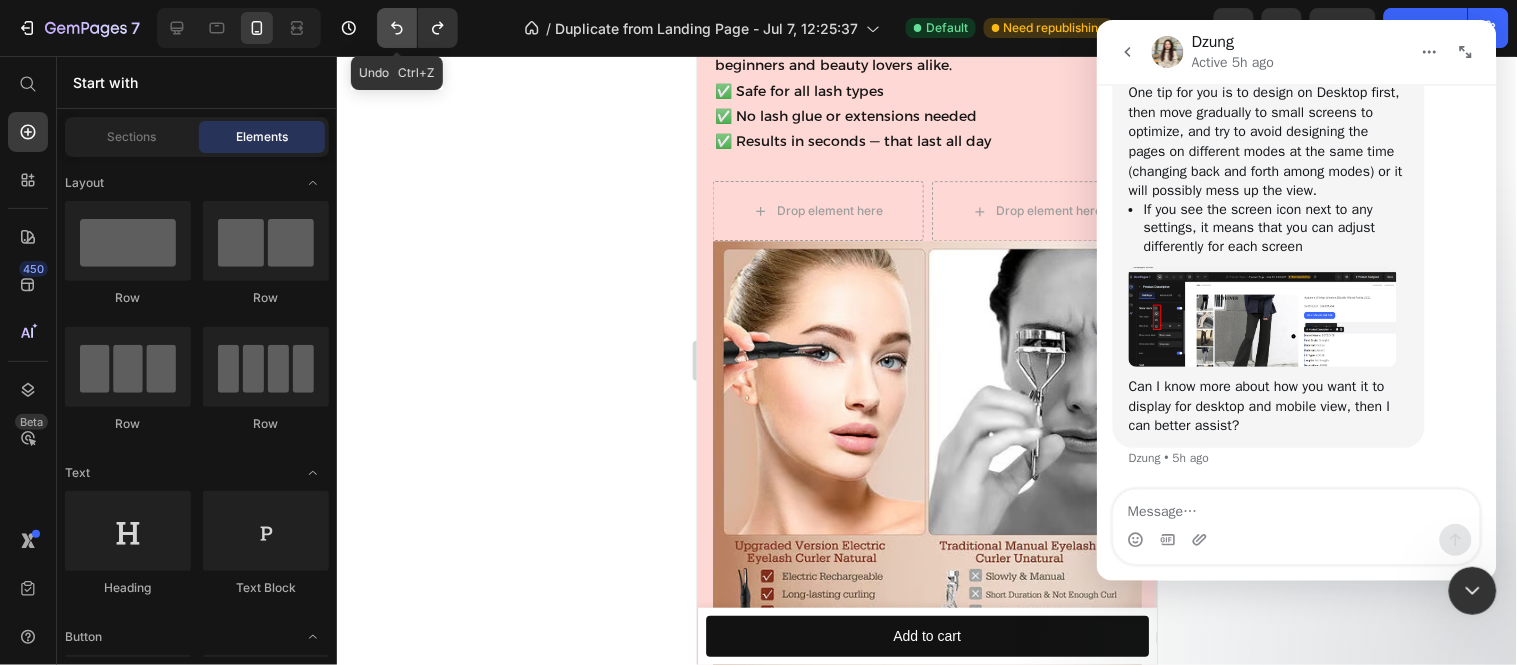 click 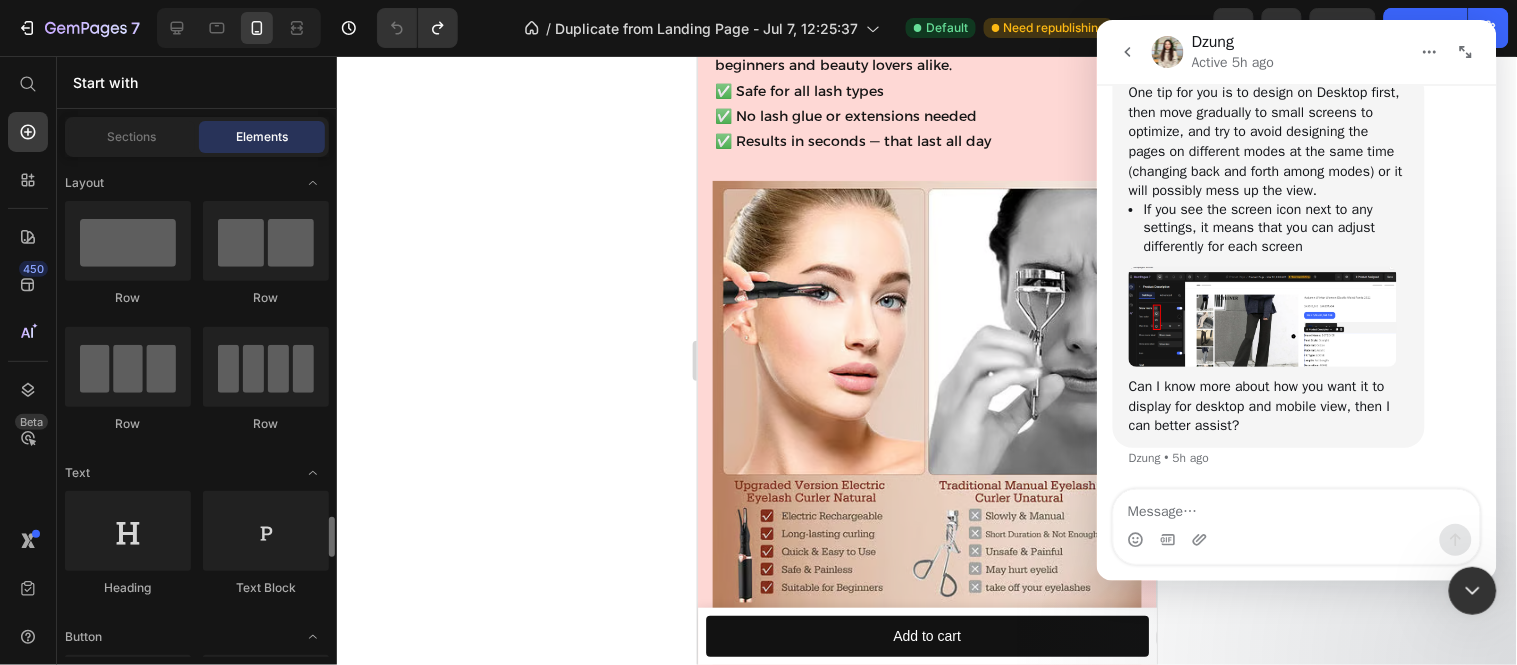 scroll, scrollTop: 333, scrollLeft: 0, axis: vertical 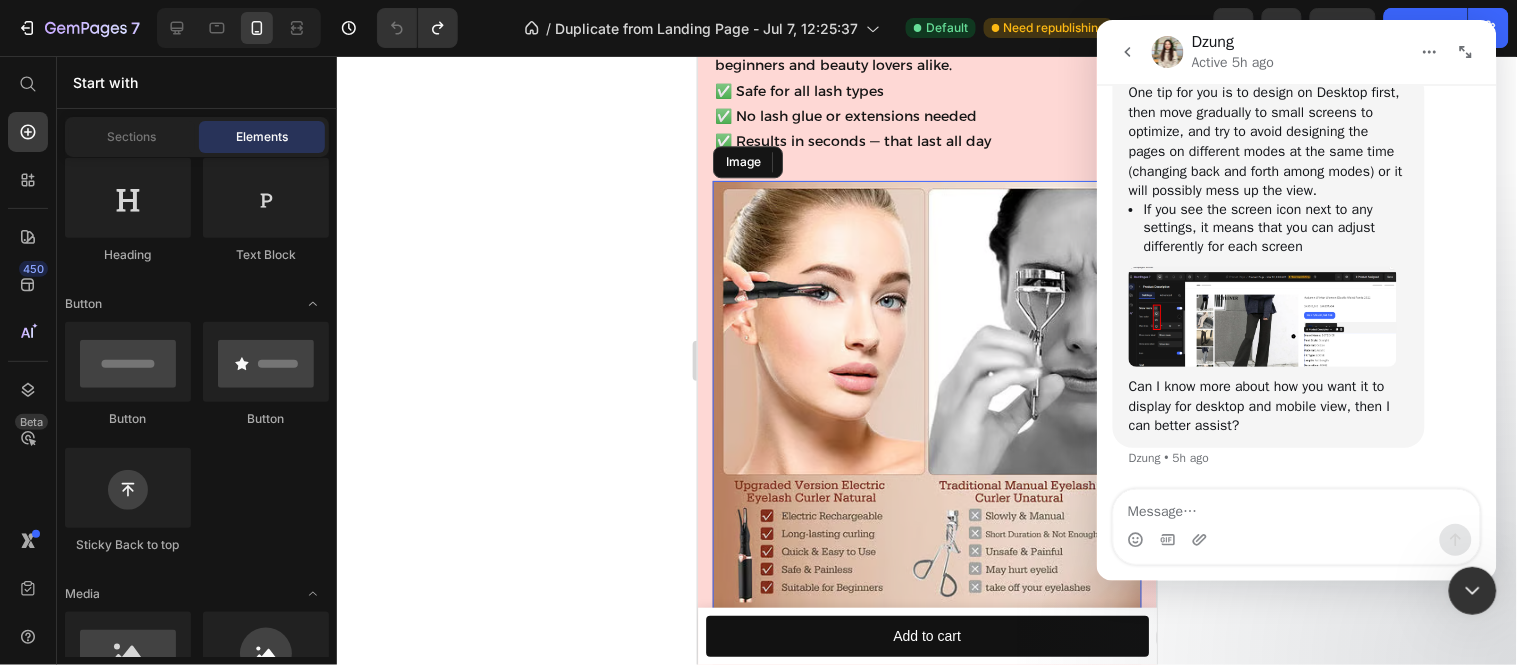 click at bounding box center (926, 394) 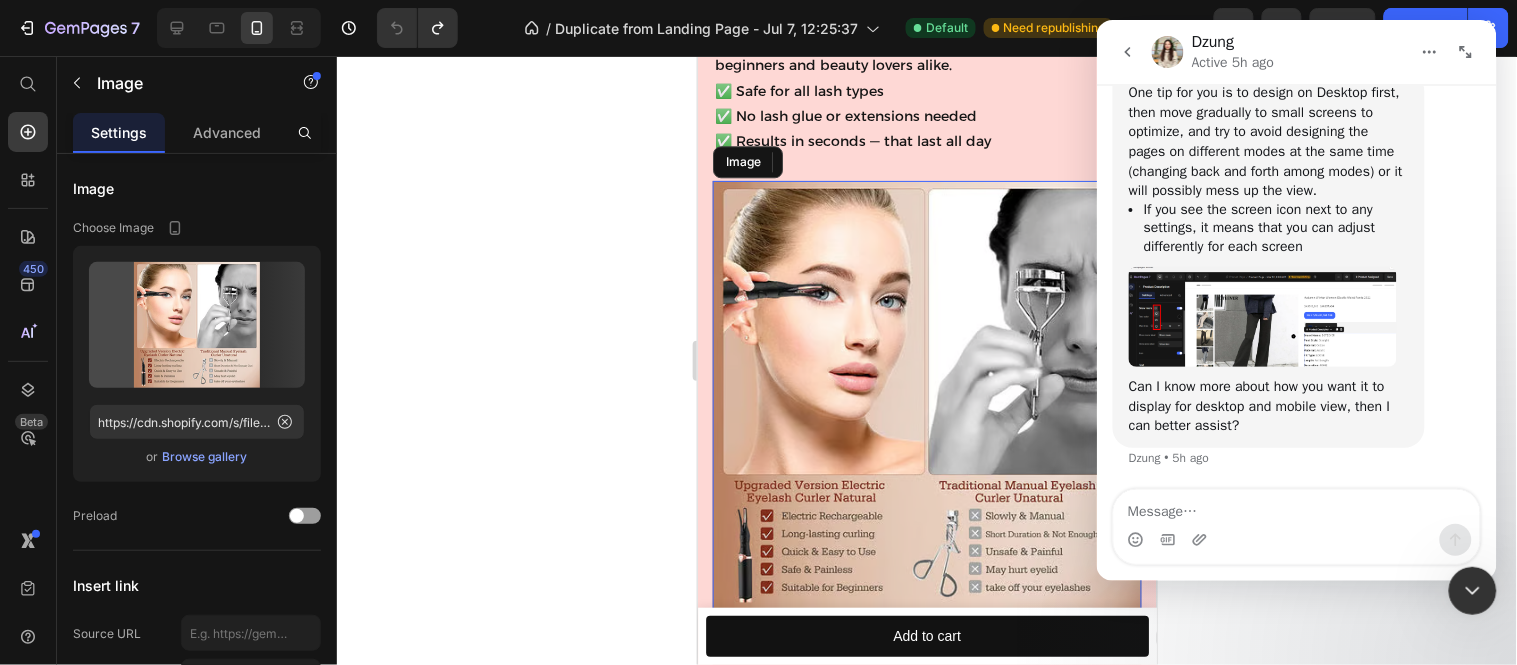 scroll, scrollTop: 0, scrollLeft: 0, axis: both 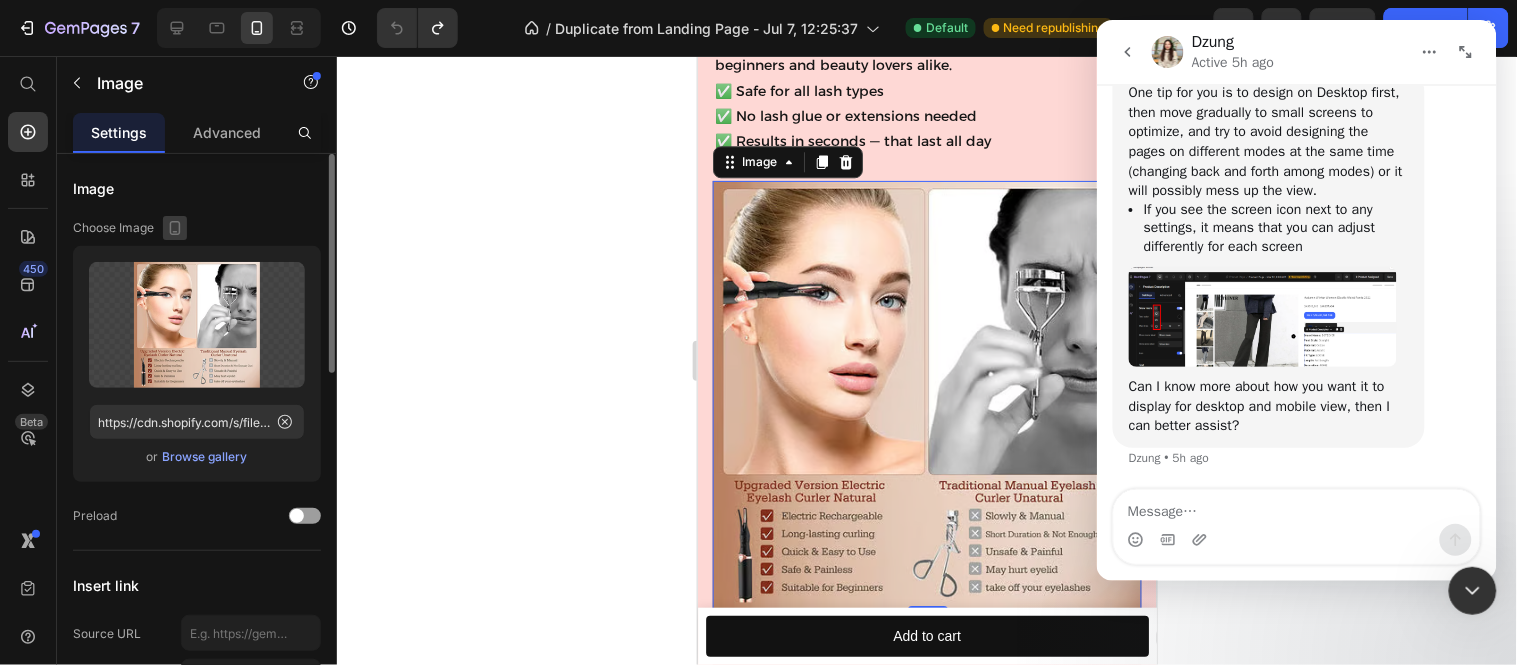 click 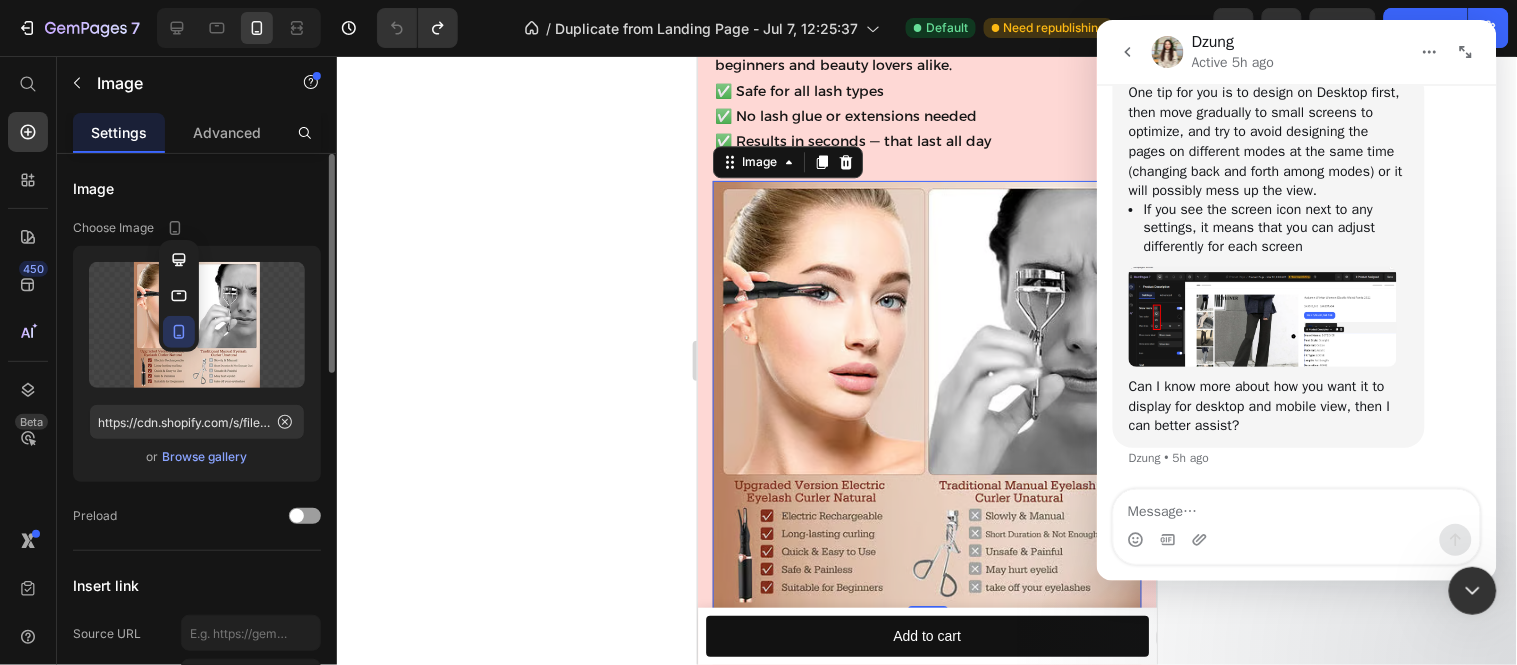 click 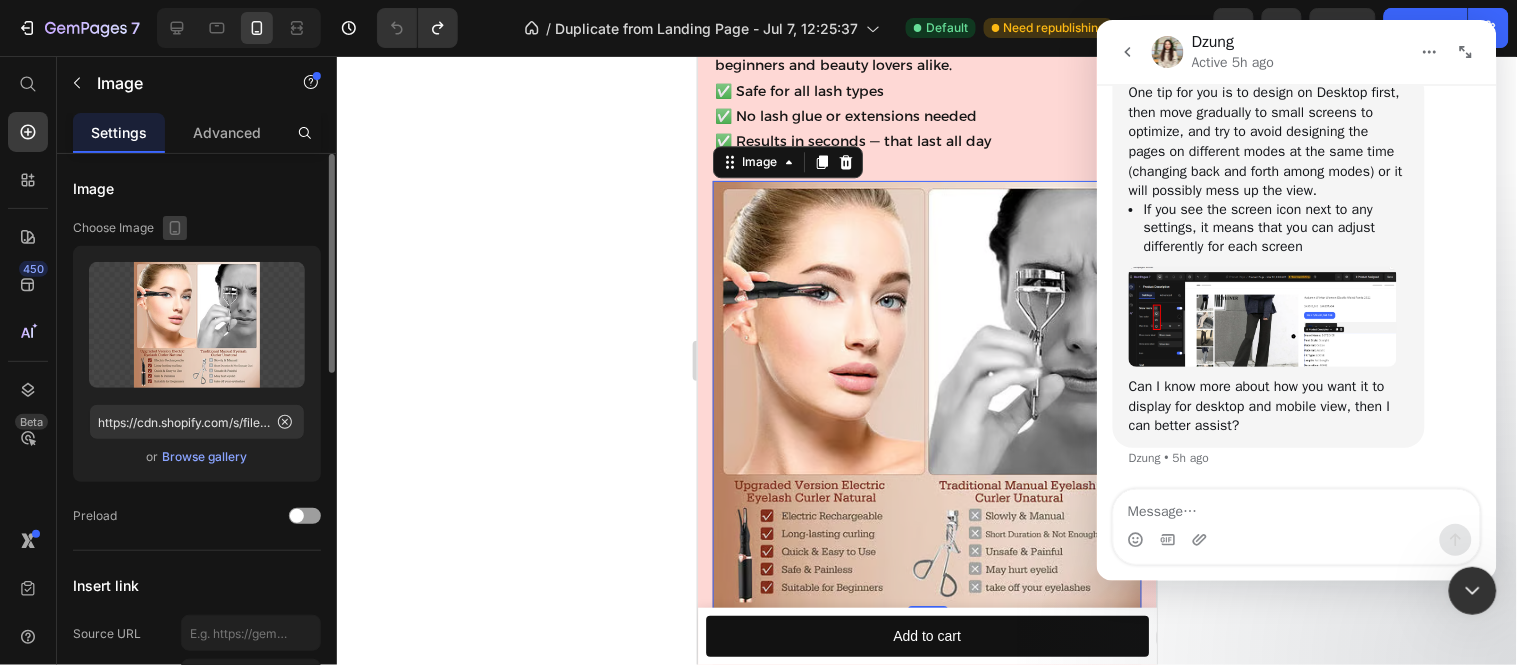click 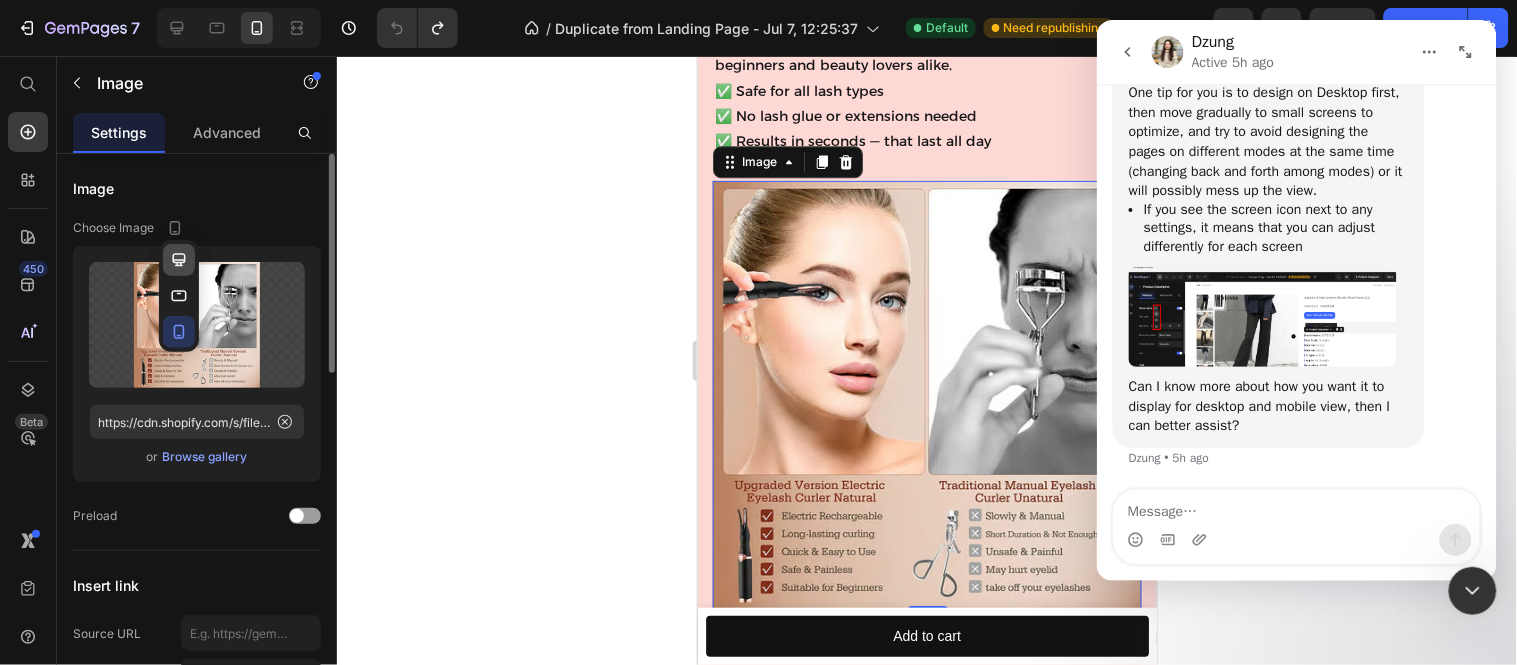 click 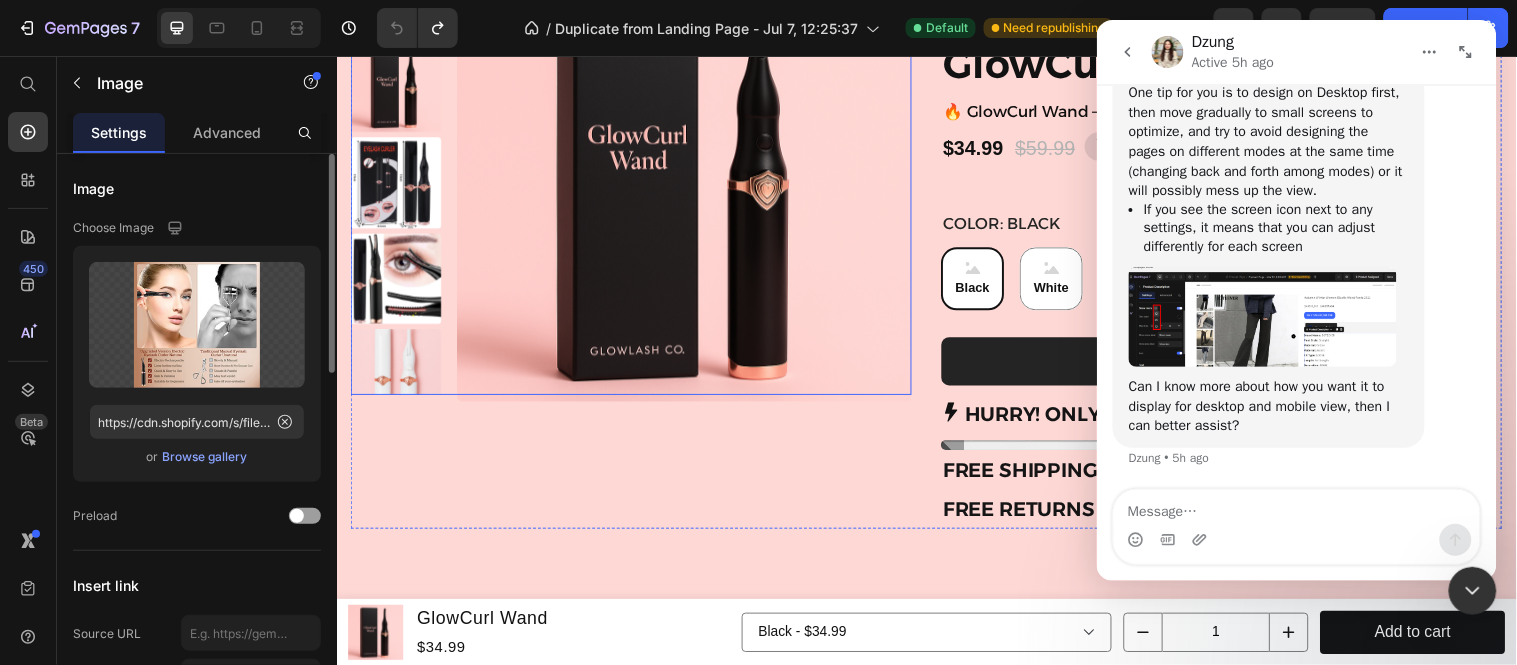 scroll, scrollTop: 0, scrollLeft: 0, axis: both 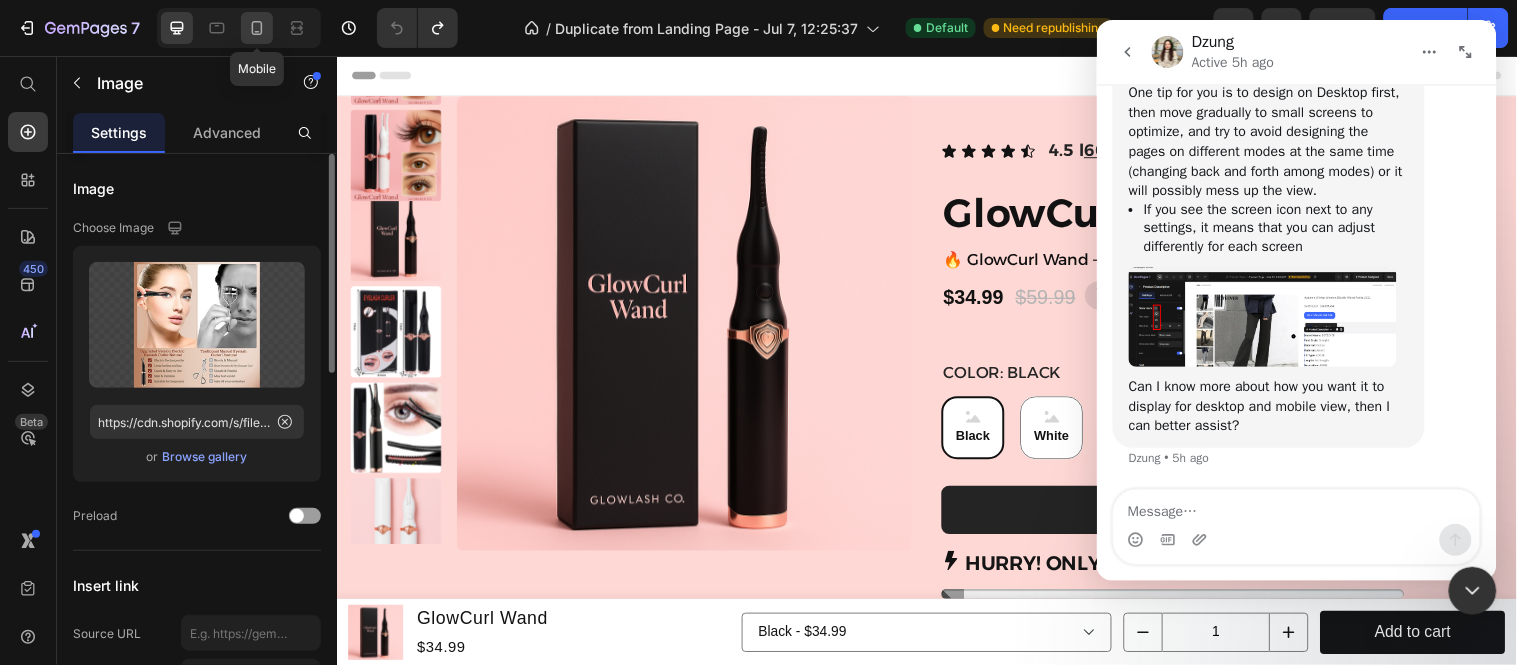 click 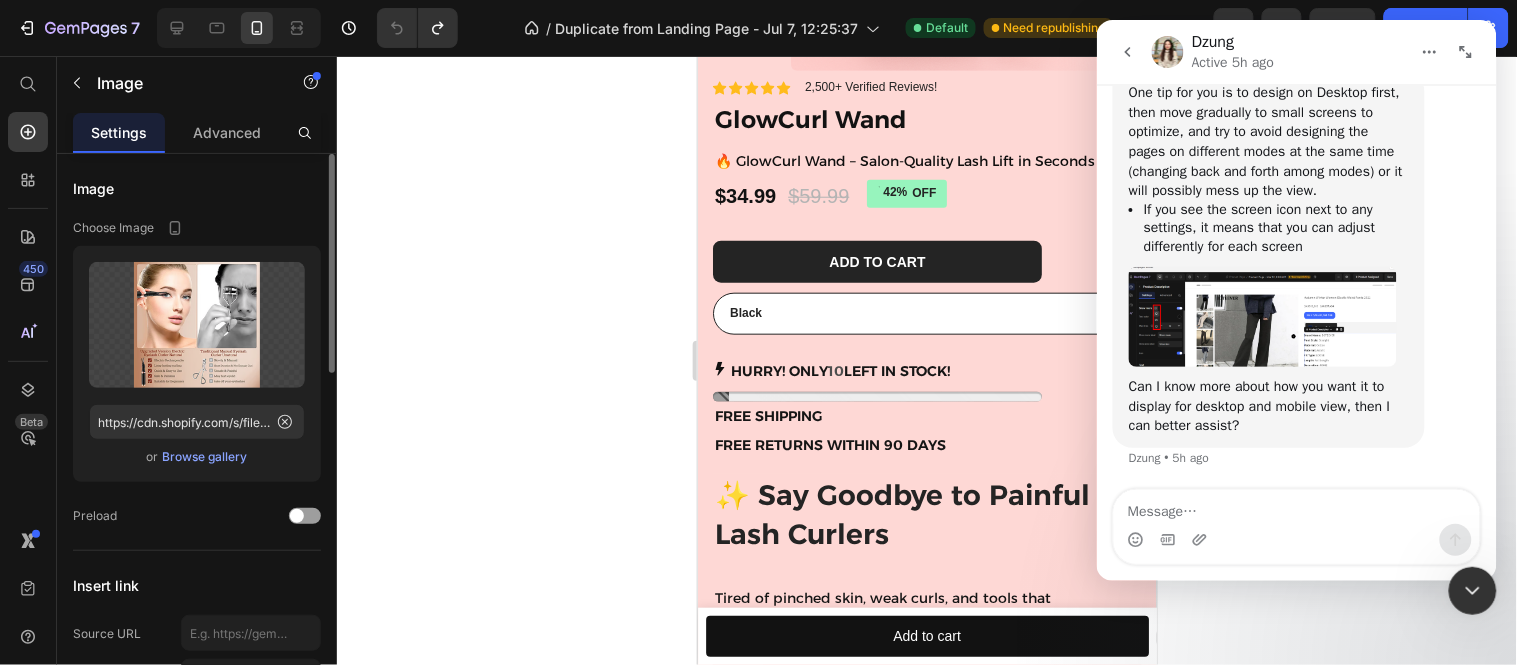 scroll, scrollTop: 0, scrollLeft: 0, axis: both 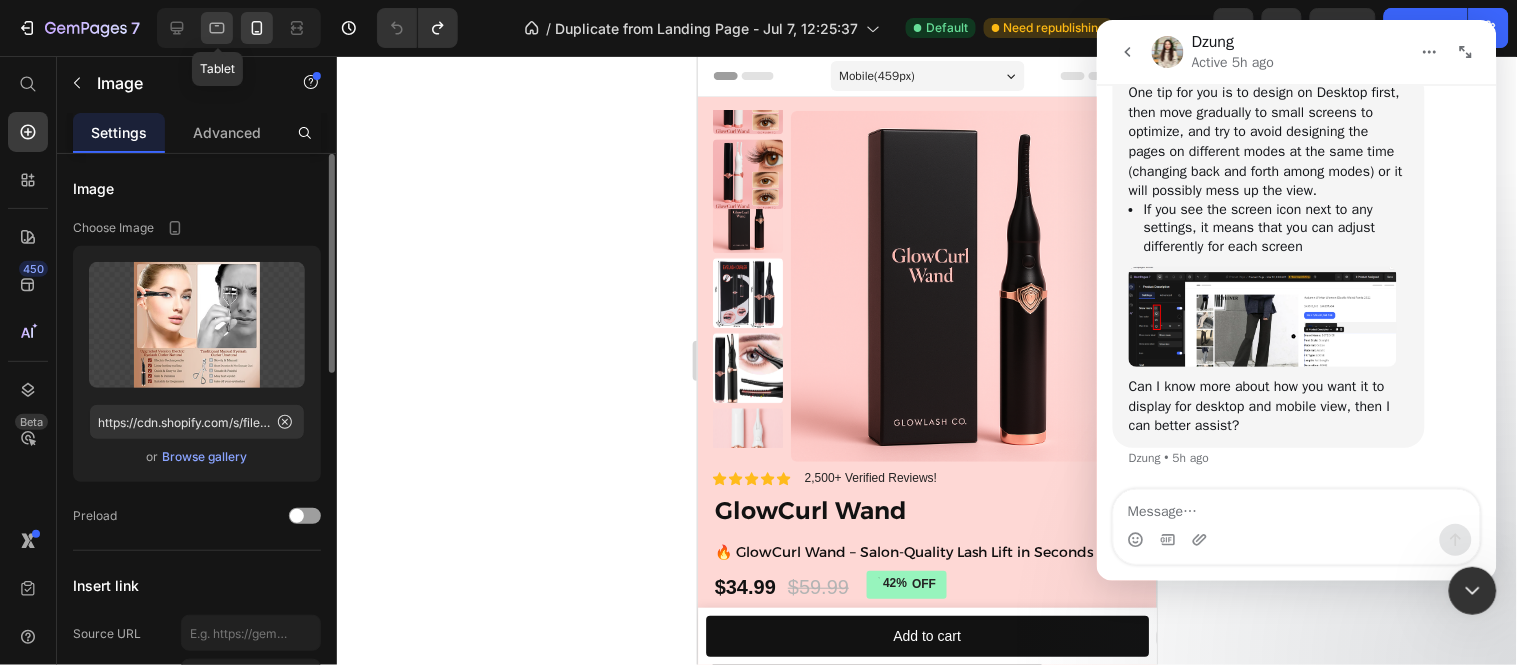 click 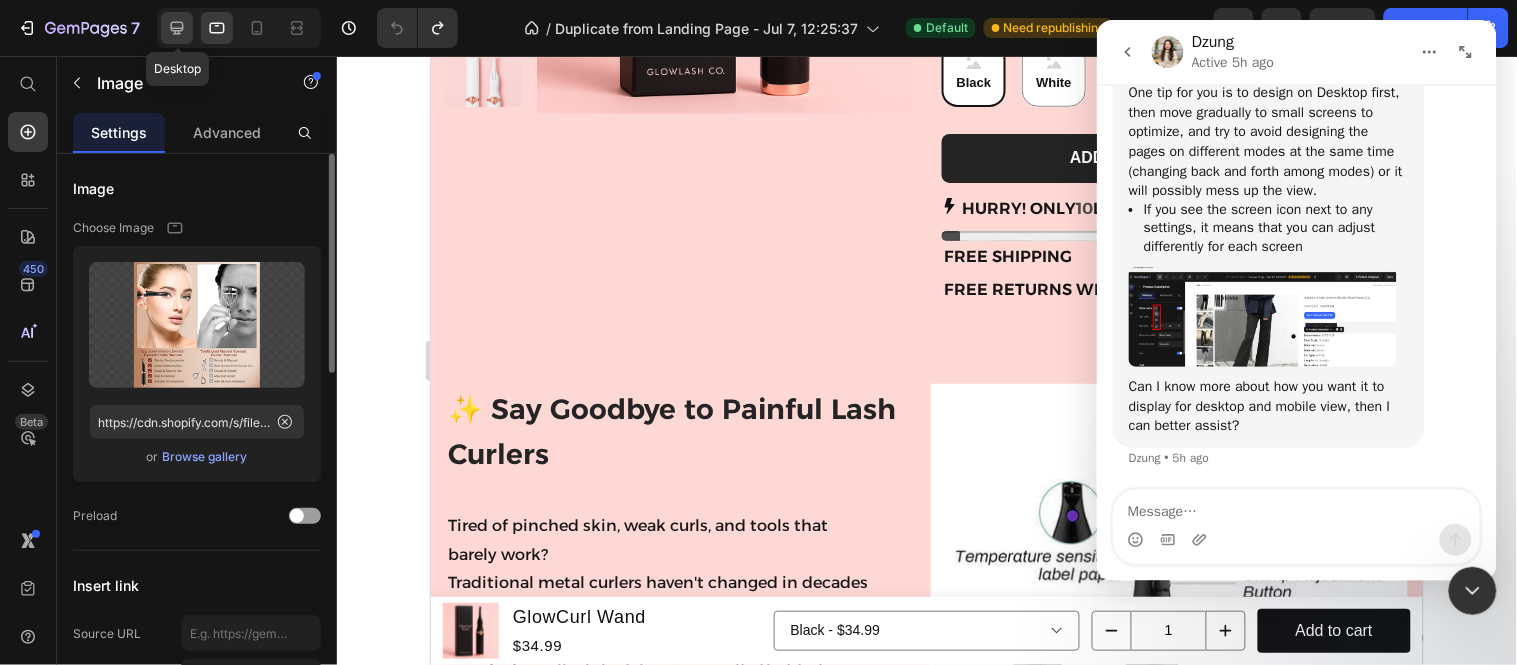 scroll, scrollTop: 1297, scrollLeft: 0, axis: vertical 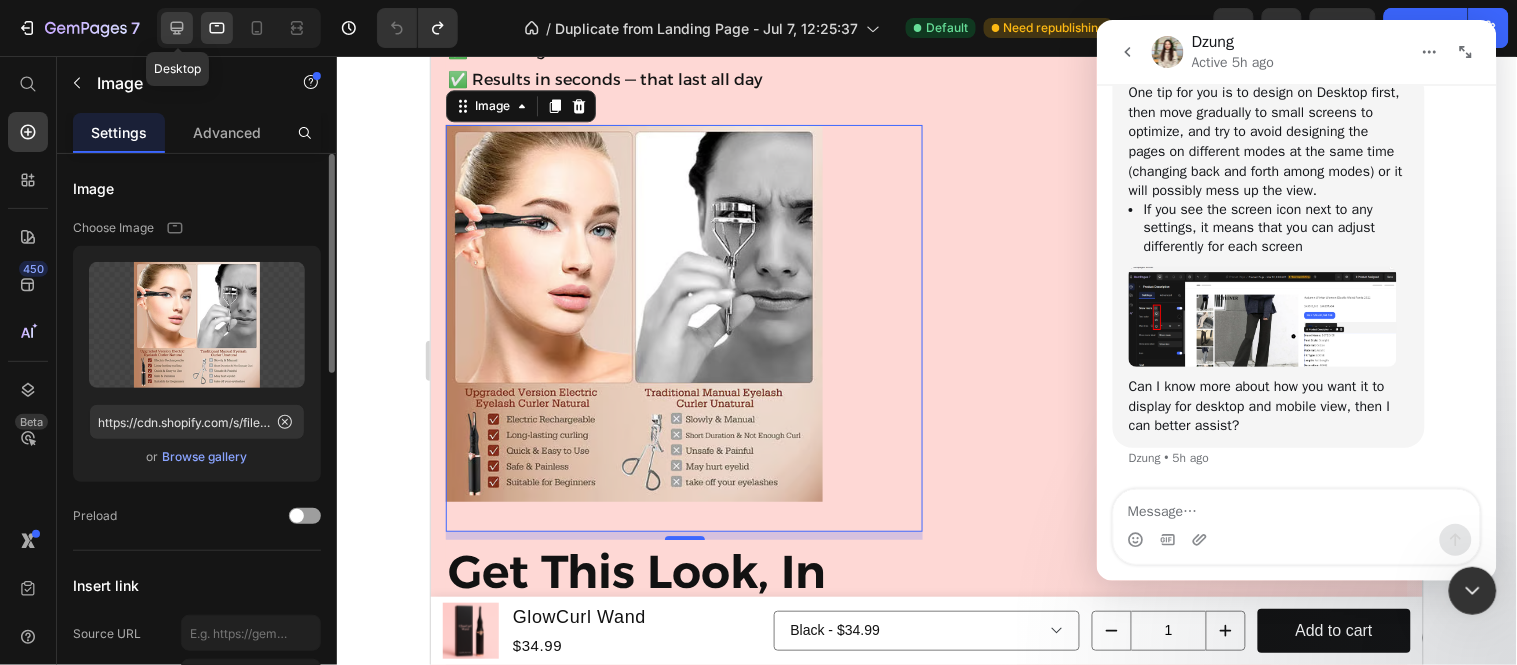 click 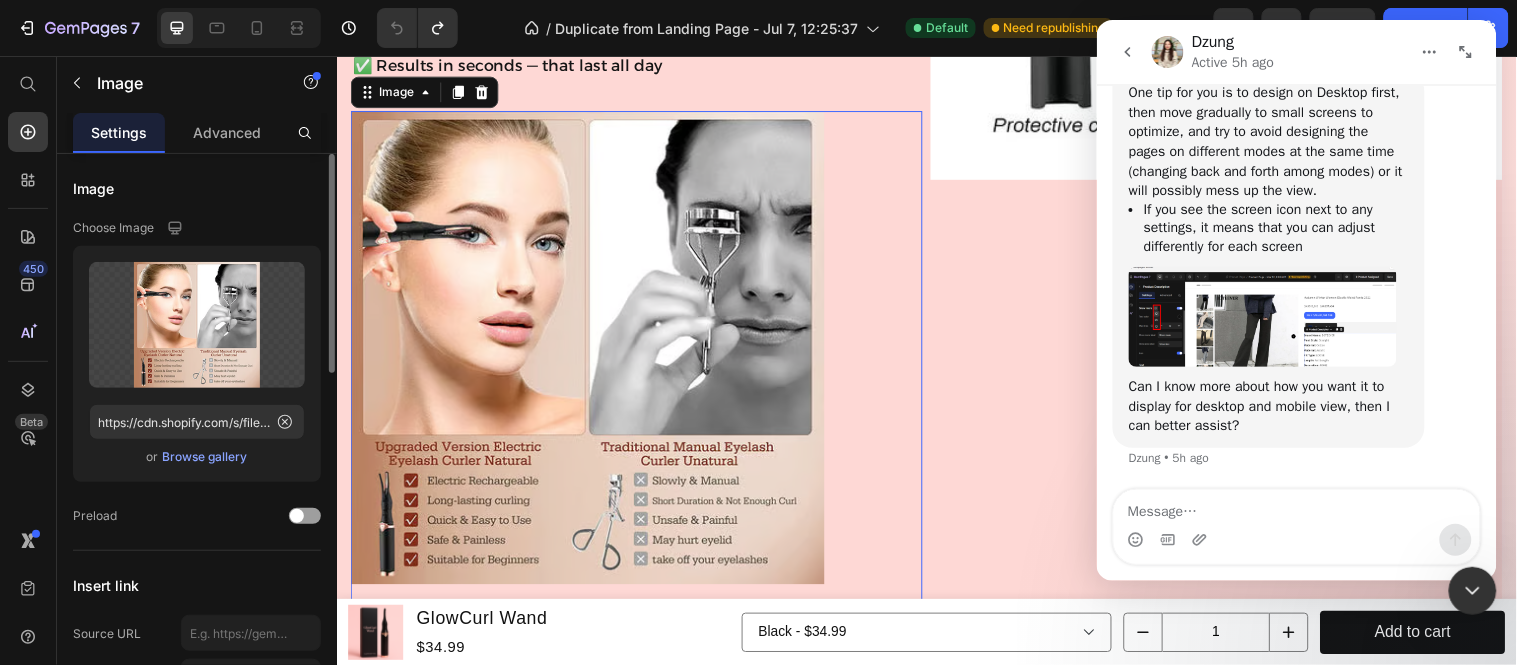 scroll, scrollTop: 1151, scrollLeft: 0, axis: vertical 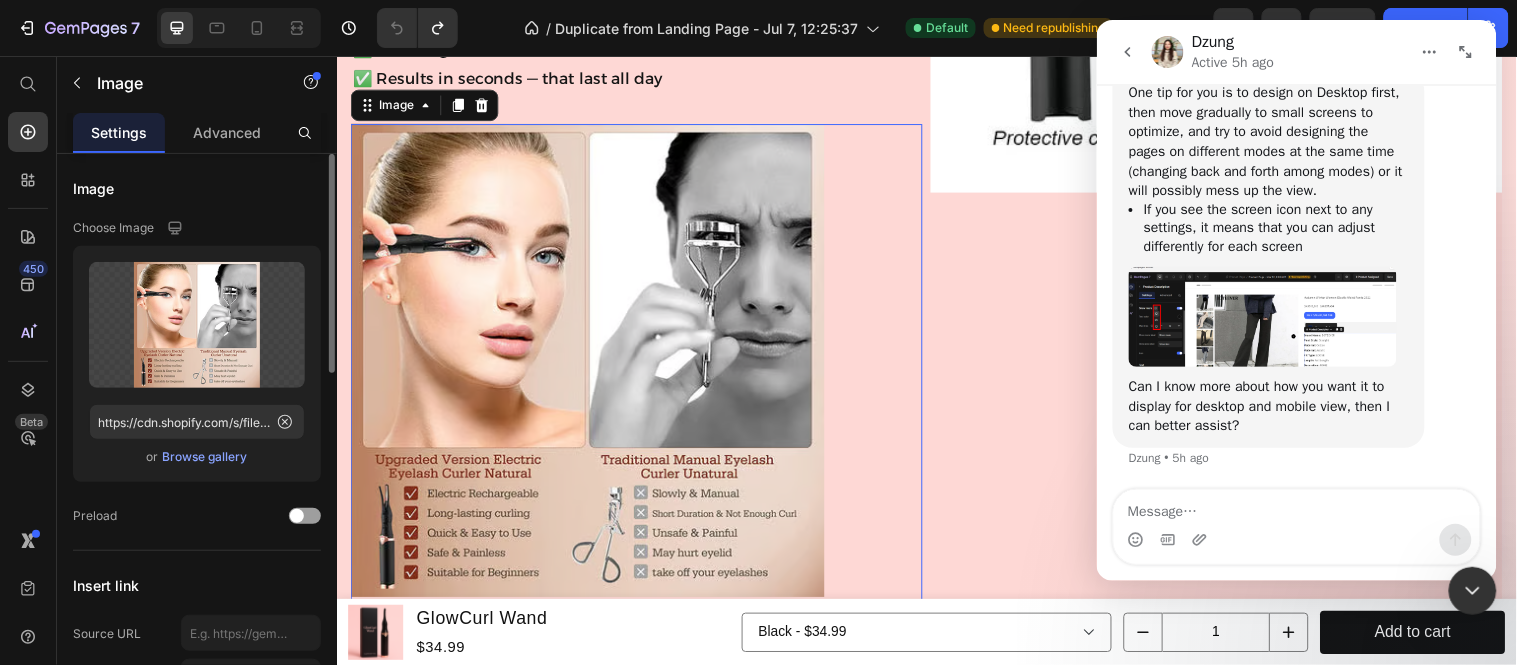 click at bounding box center (641, 379) 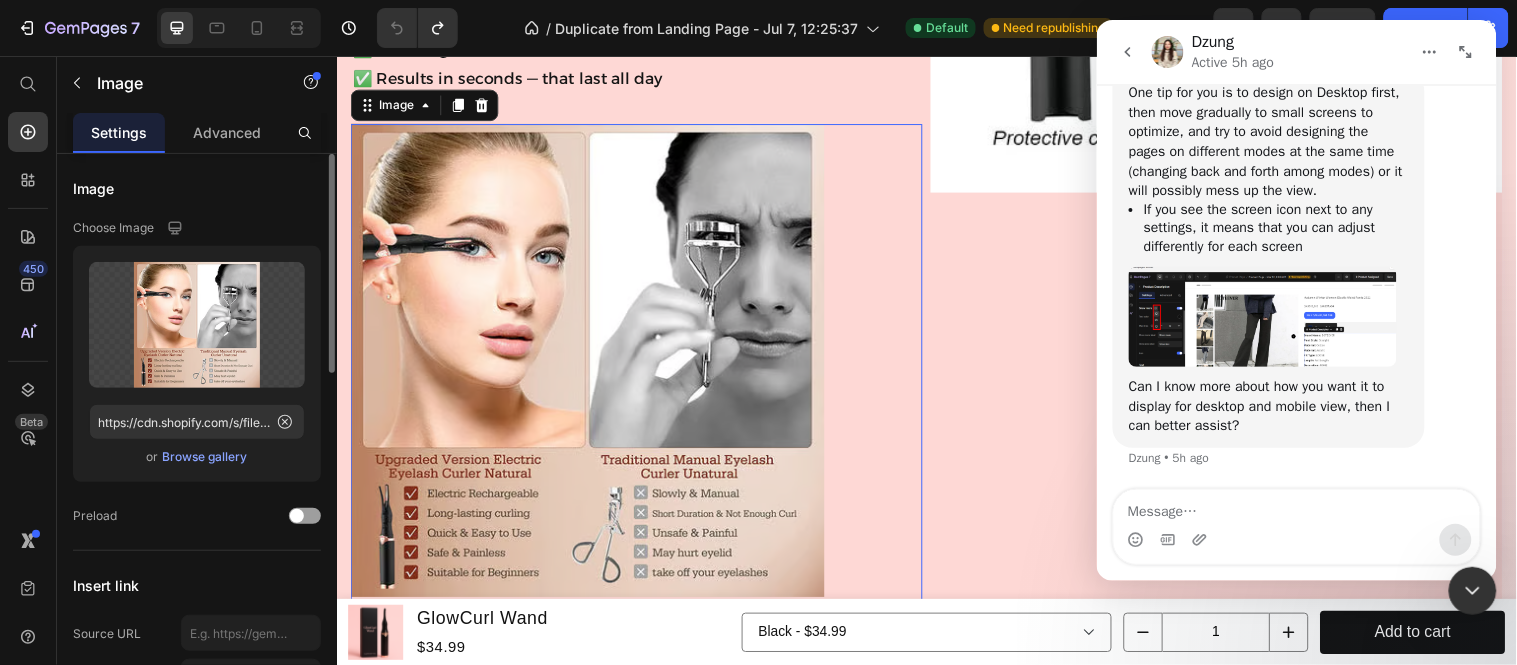 scroll, scrollTop: 1085, scrollLeft: 0, axis: vertical 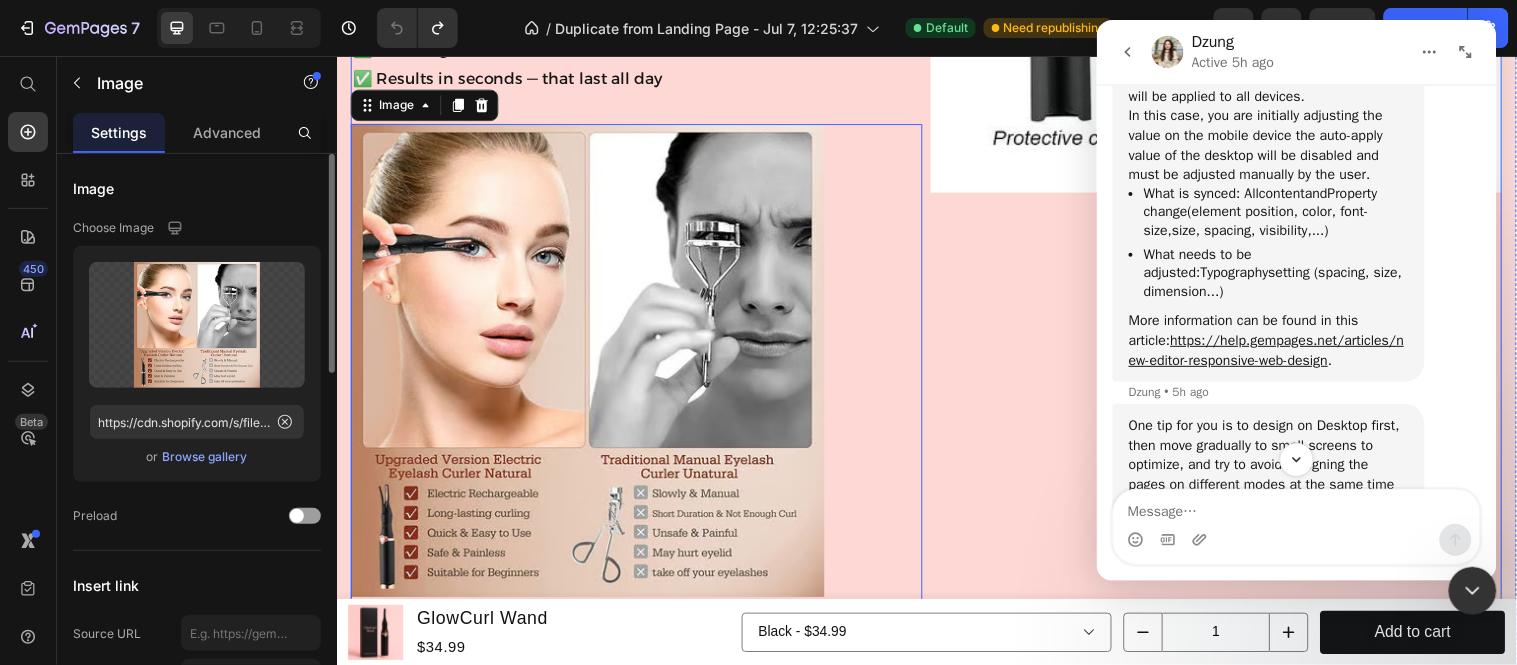 click at bounding box center [1230, -97] 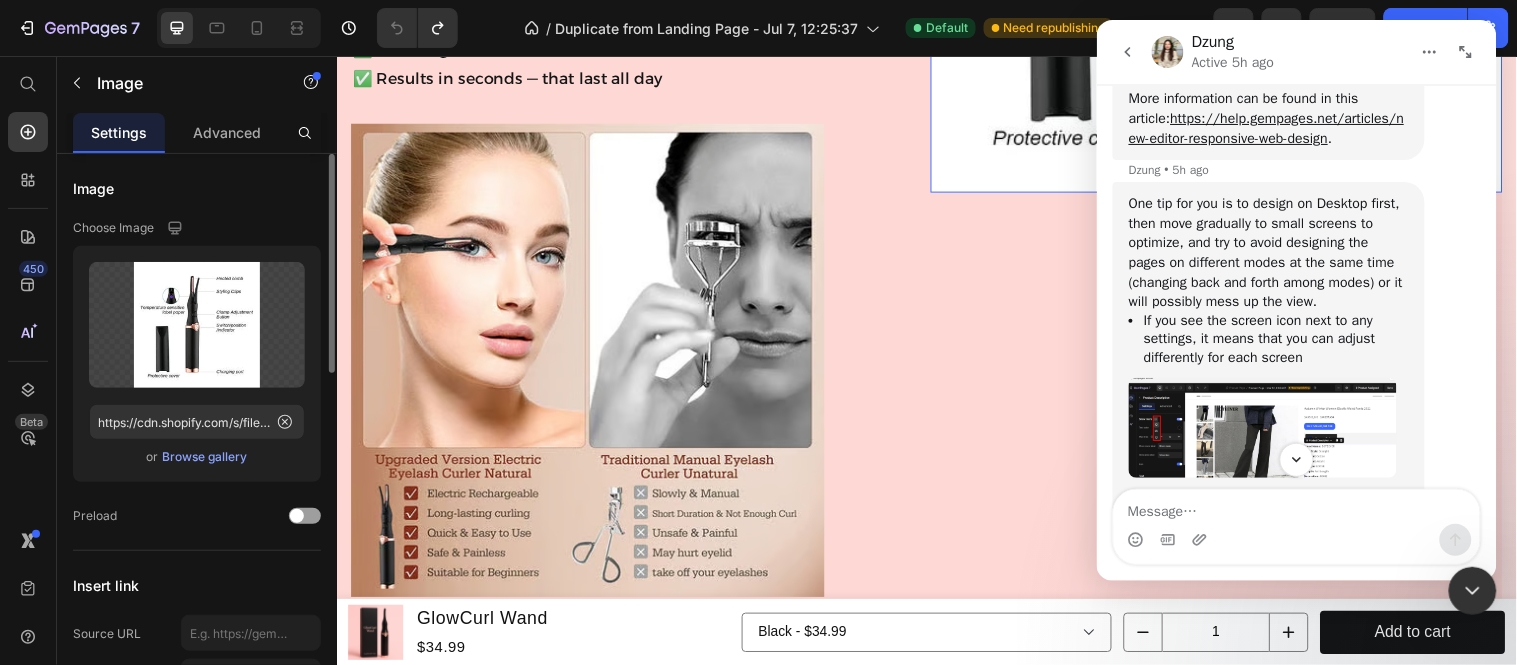scroll, scrollTop: 1418, scrollLeft: 0, axis: vertical 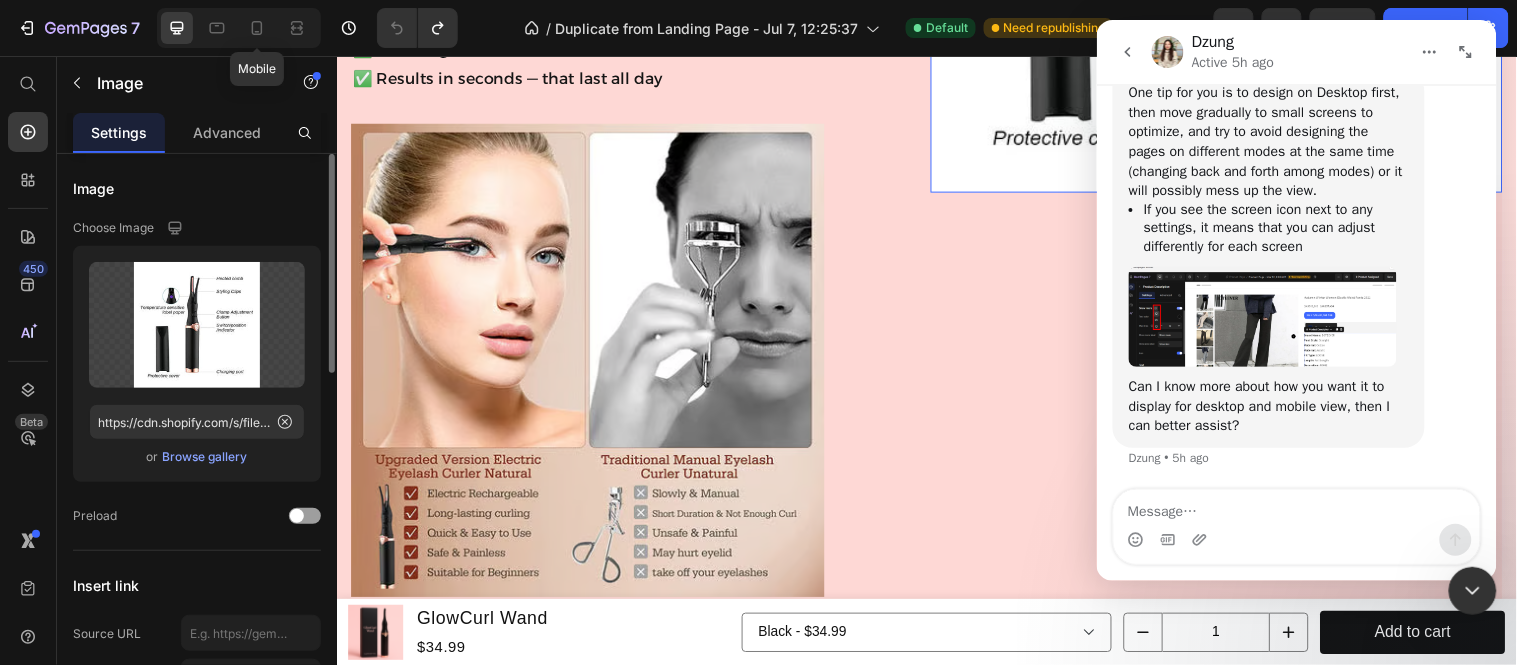 drag, startPoint x: 253, startPoint y: 31, endPoint x: 243, endPoint y: 46, distance: 18.027756 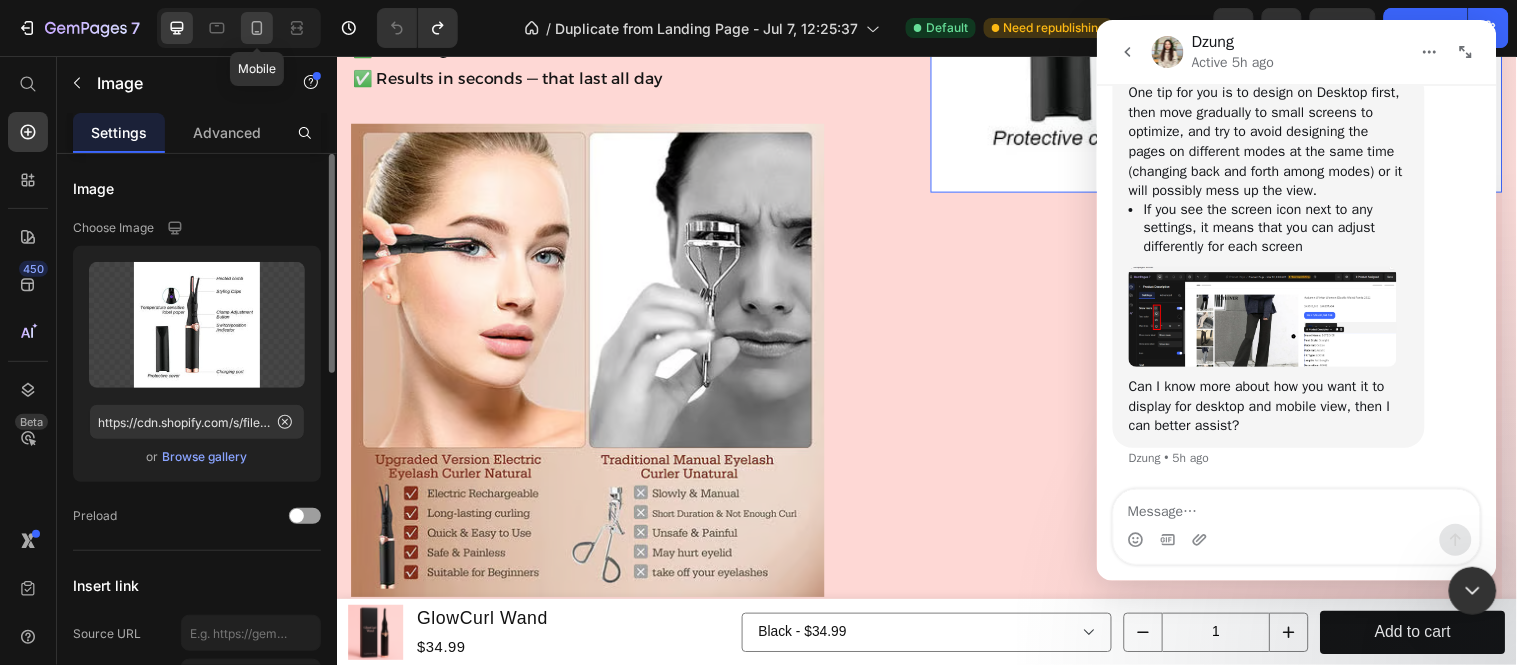 click 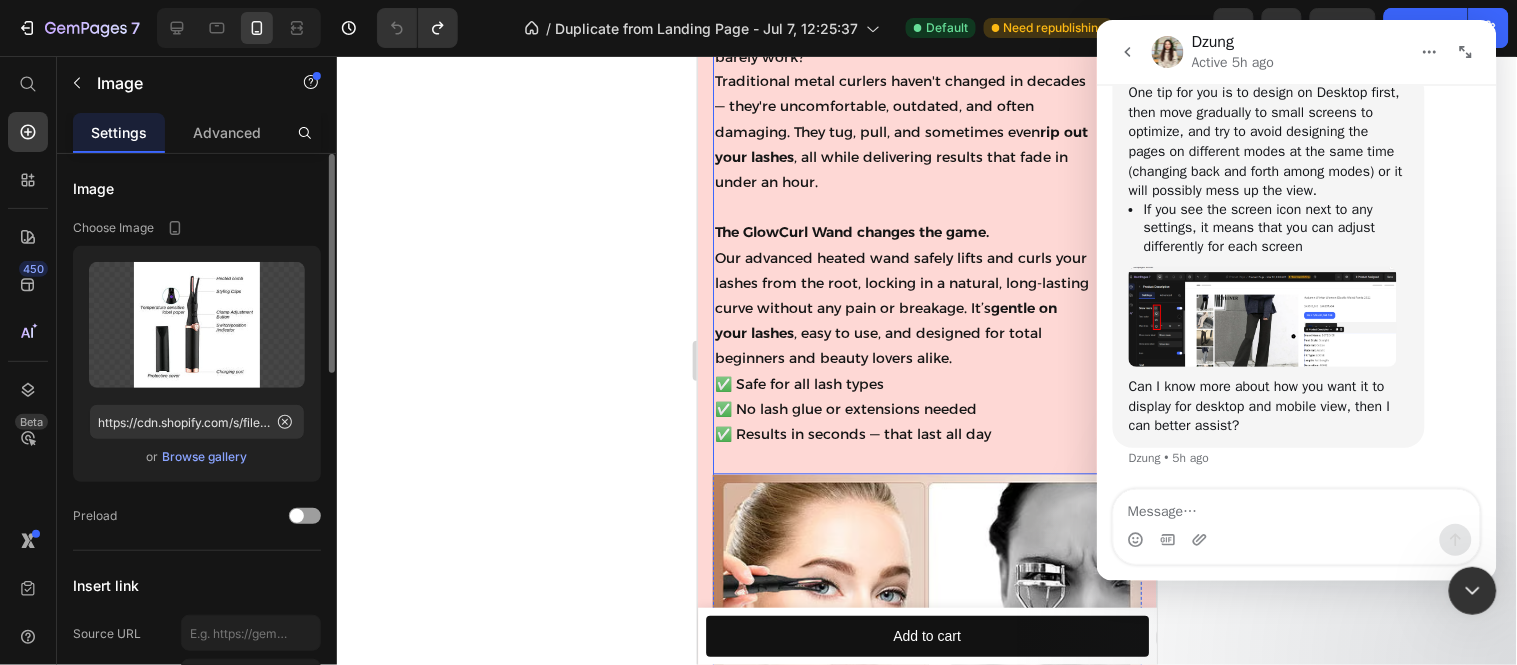 scroll, scrollTop: 1111, scrollLeft: 0, axis: vertical 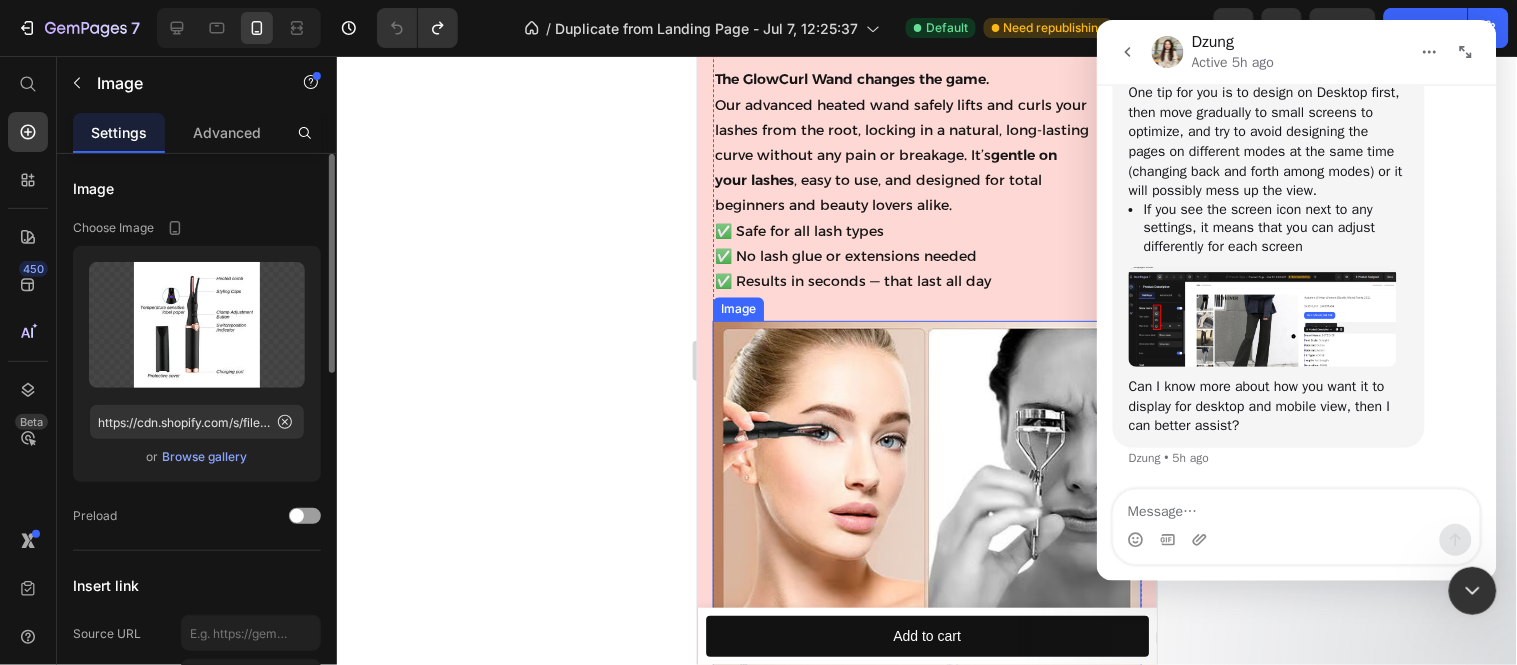 click at bounding box center [926, 534] 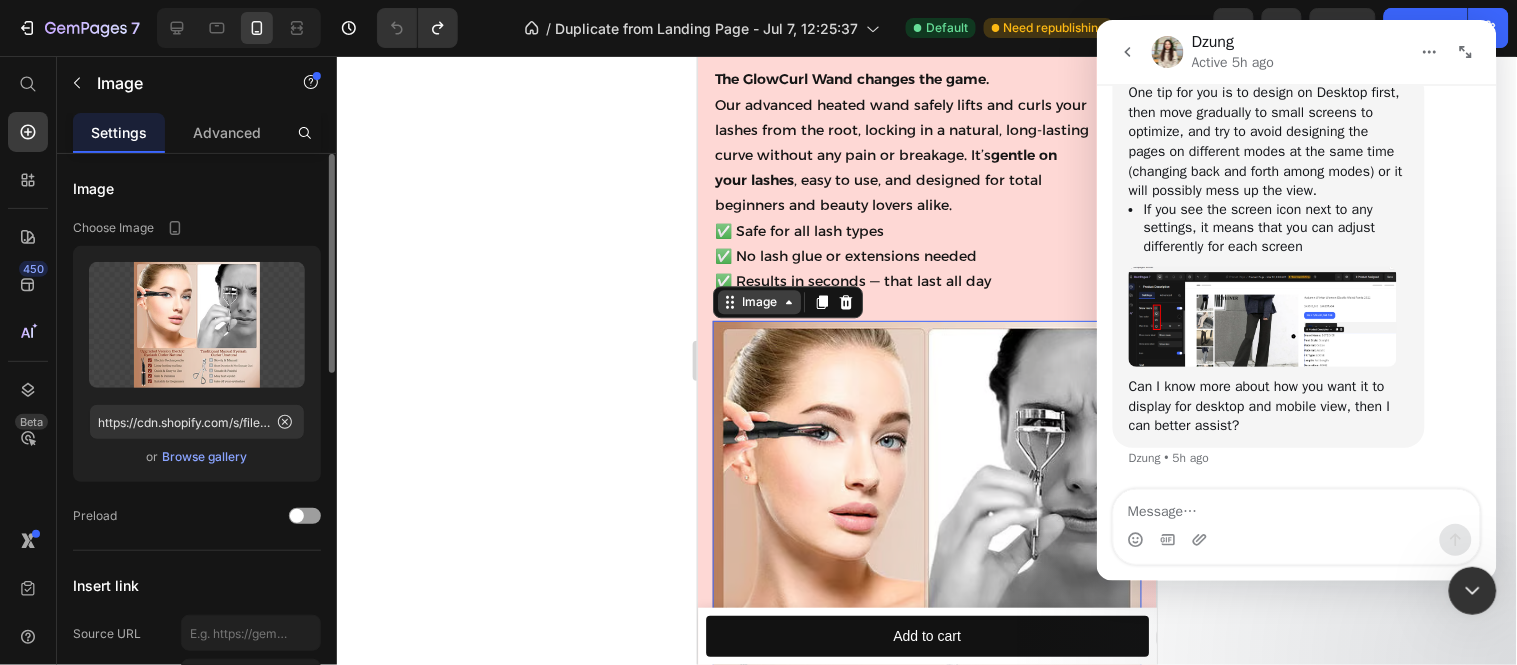 click 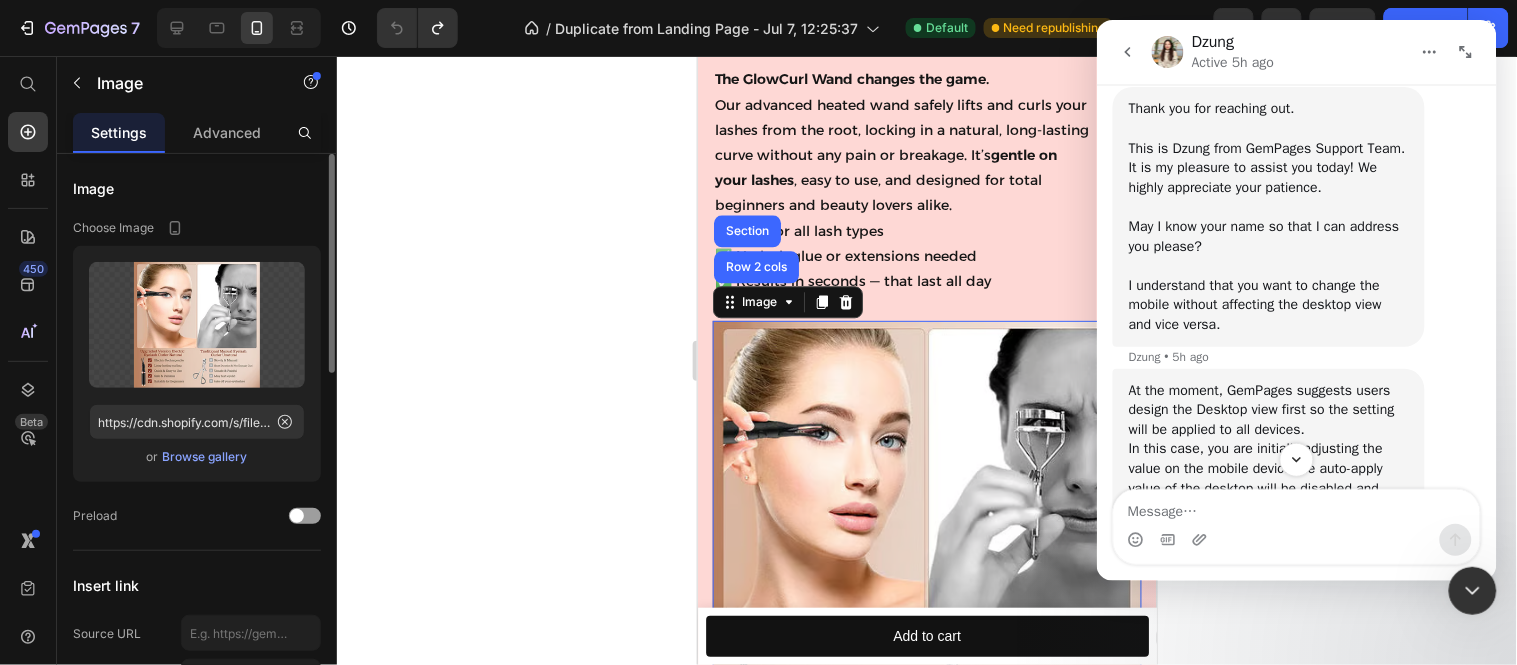 scroll, scrollTop: 641, scrollLeft: 0, axis: vertical 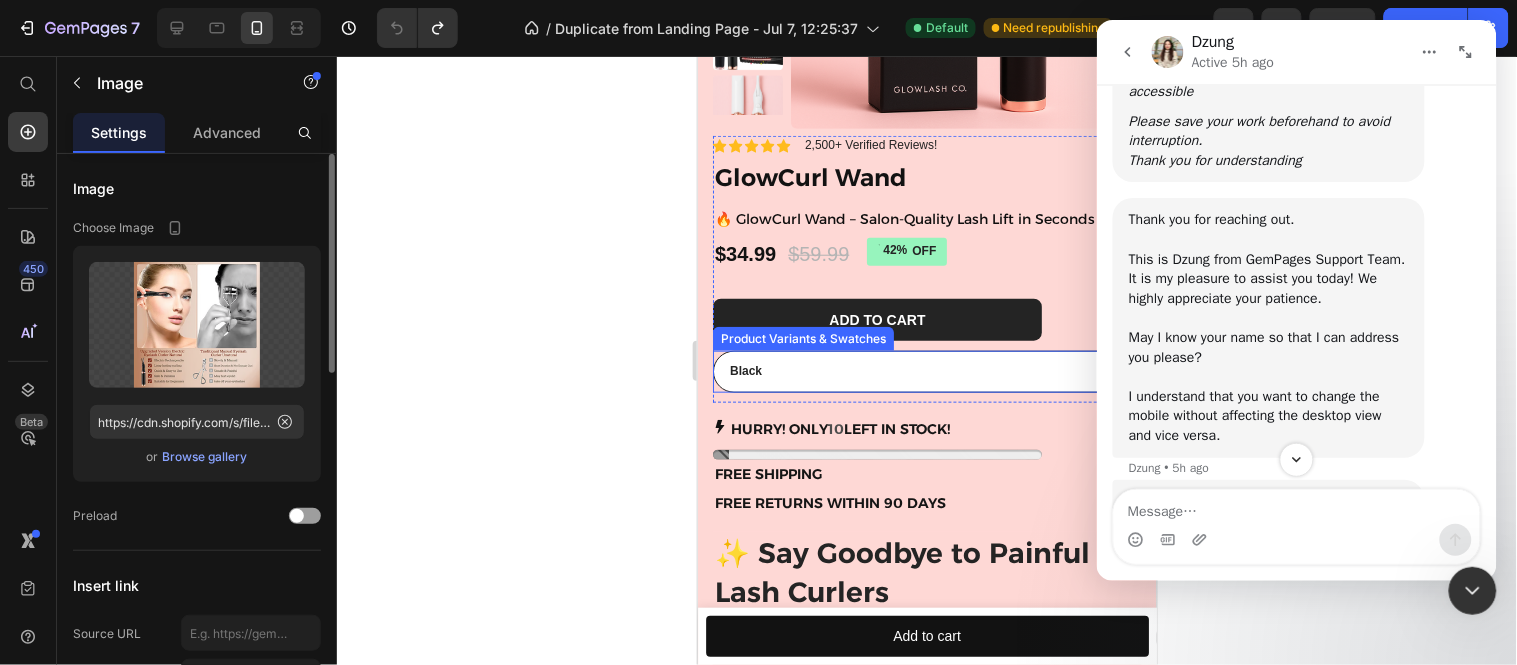 click on "Black White Pink" at bounding box center (926, 371) 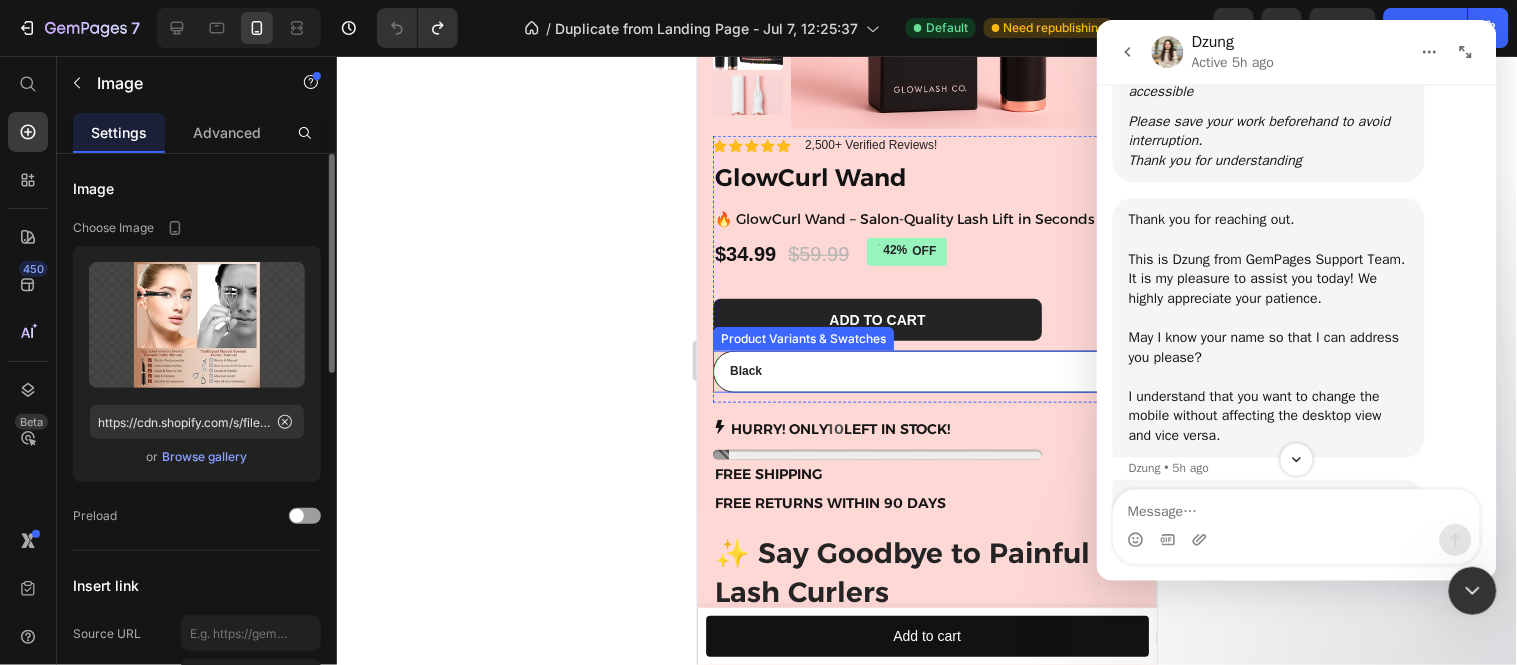 click 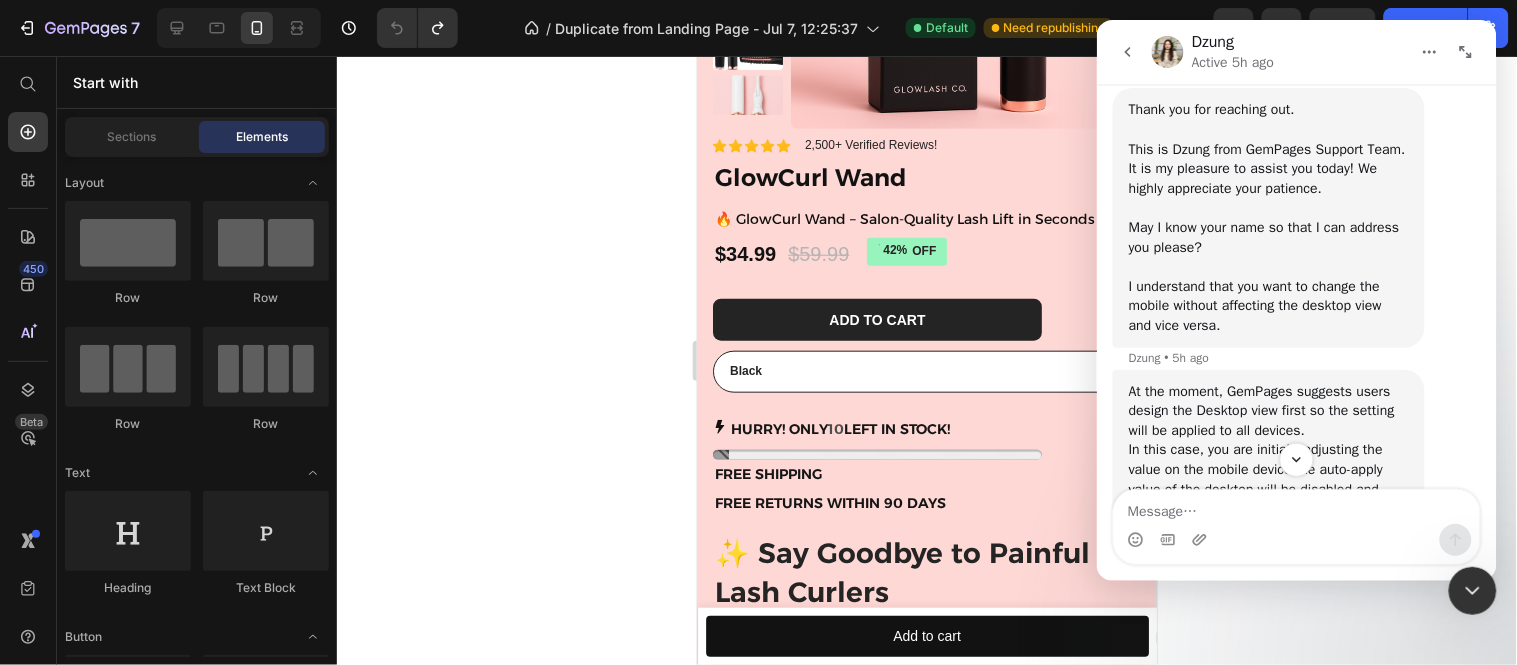 scroll, scrollTop: 752, scrollLeft: 0, axis: vertical 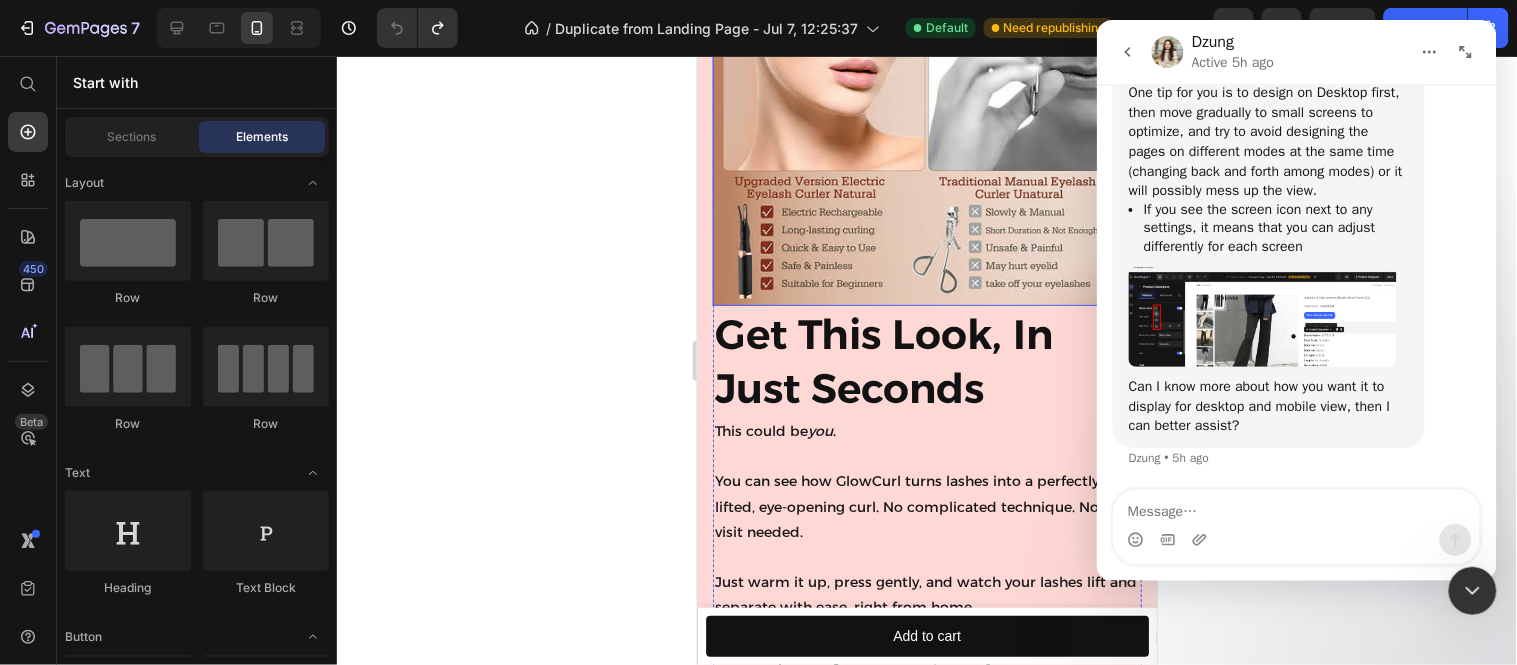 click at bounding box center [926, 90] 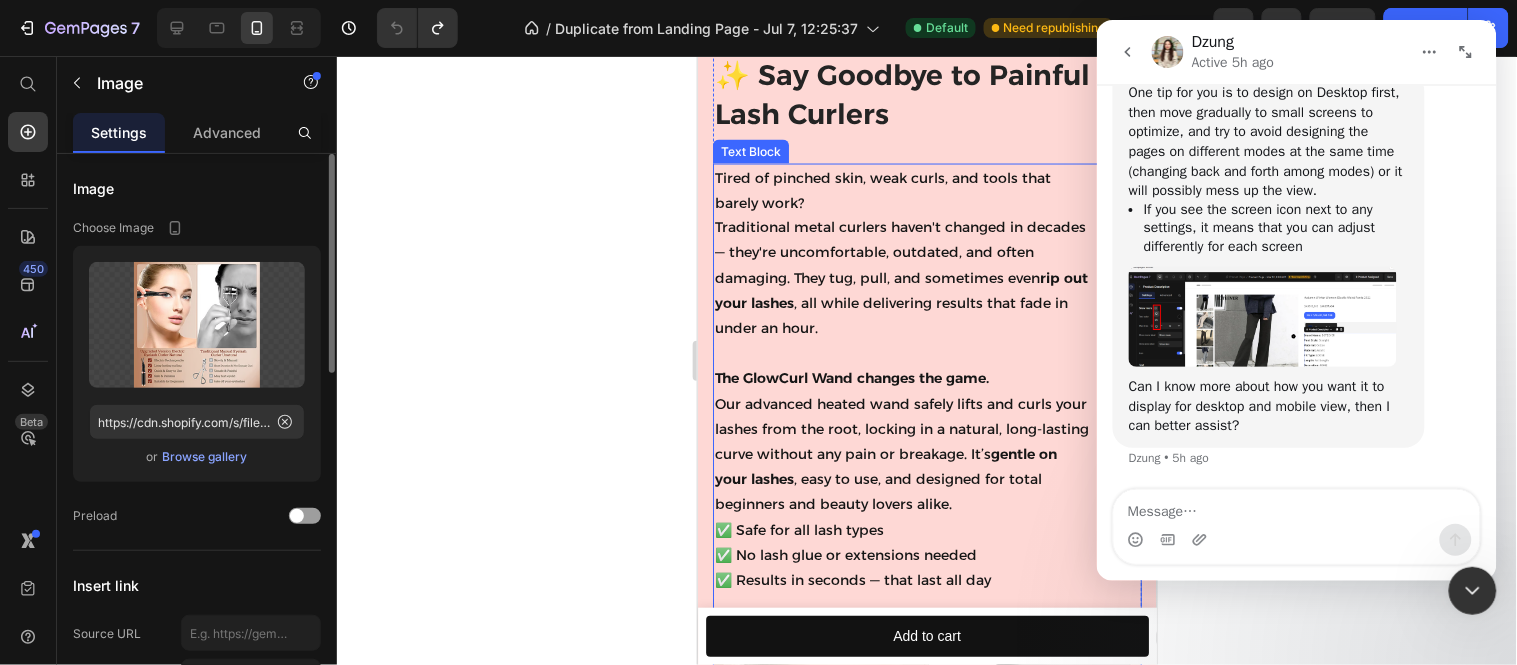 scroll, scrollTop: 777, scrollLeft: 0, axis: vertical 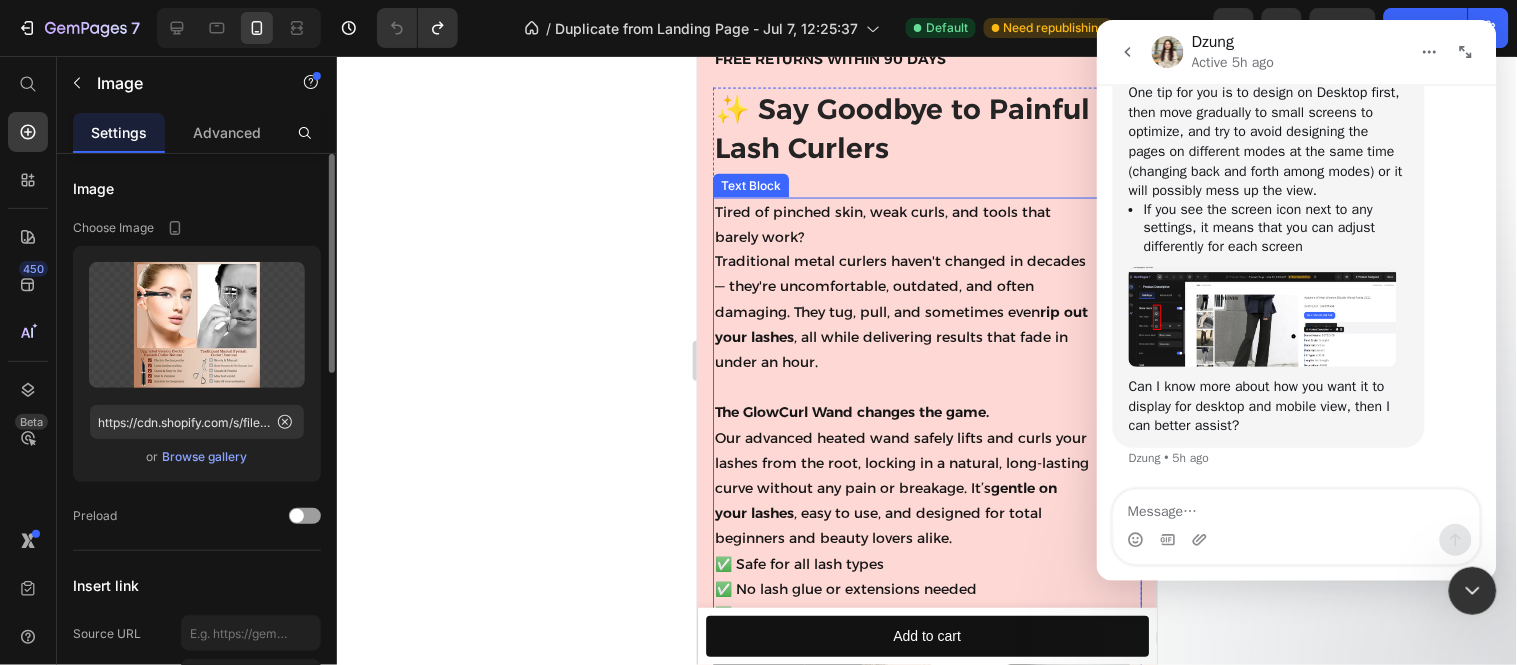 click on "Traditional metal curlers haven't changed in decades — they're uncomfortable, outdated, and often damaging. They tug, pull, and sometimes even  rip out your lashes , all while delivering results that fade in under an hour." at bounding box center [901, 312] 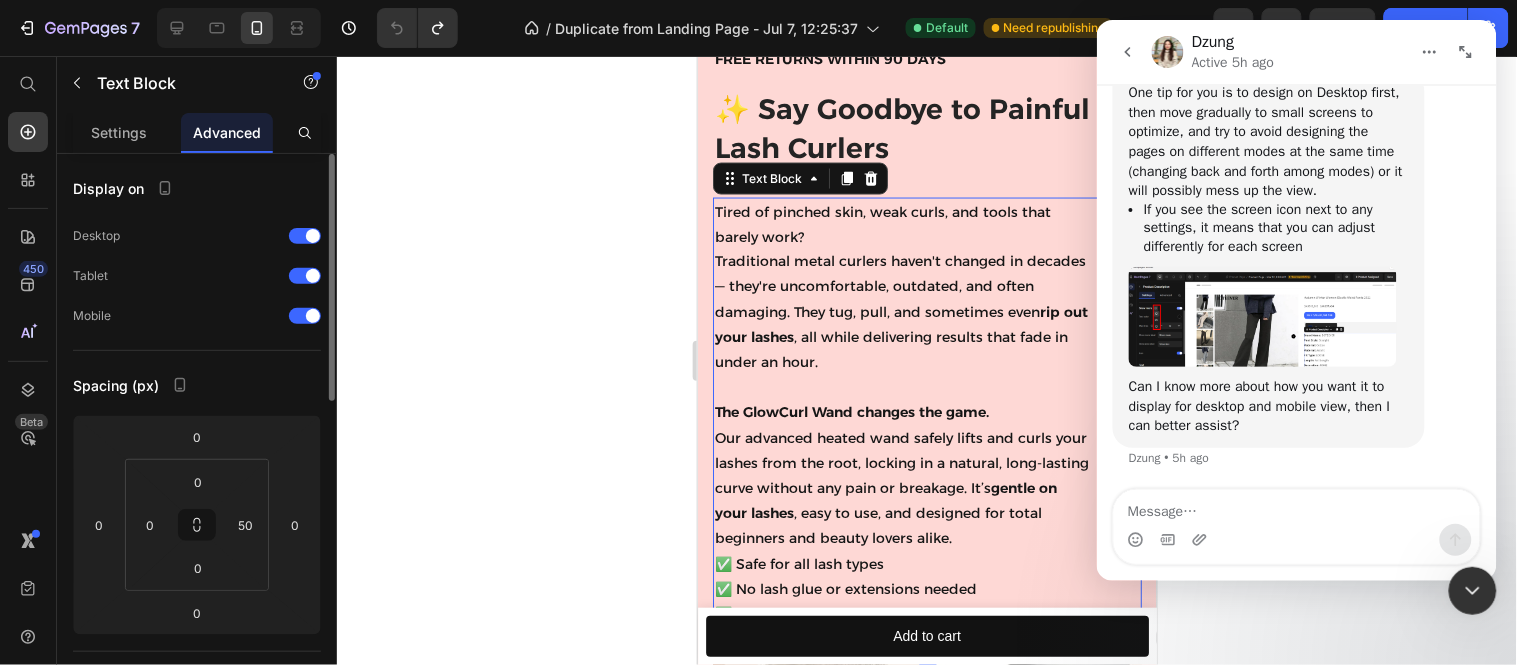 click on "Traditional metal curlers haven't changed in decades — they're uncomfortable, outdated, and often damaging. They tug, pull, and sometimes even  rip out your lashes , all while delivering results that fade in under an hour." at bounding box center [901, 312] 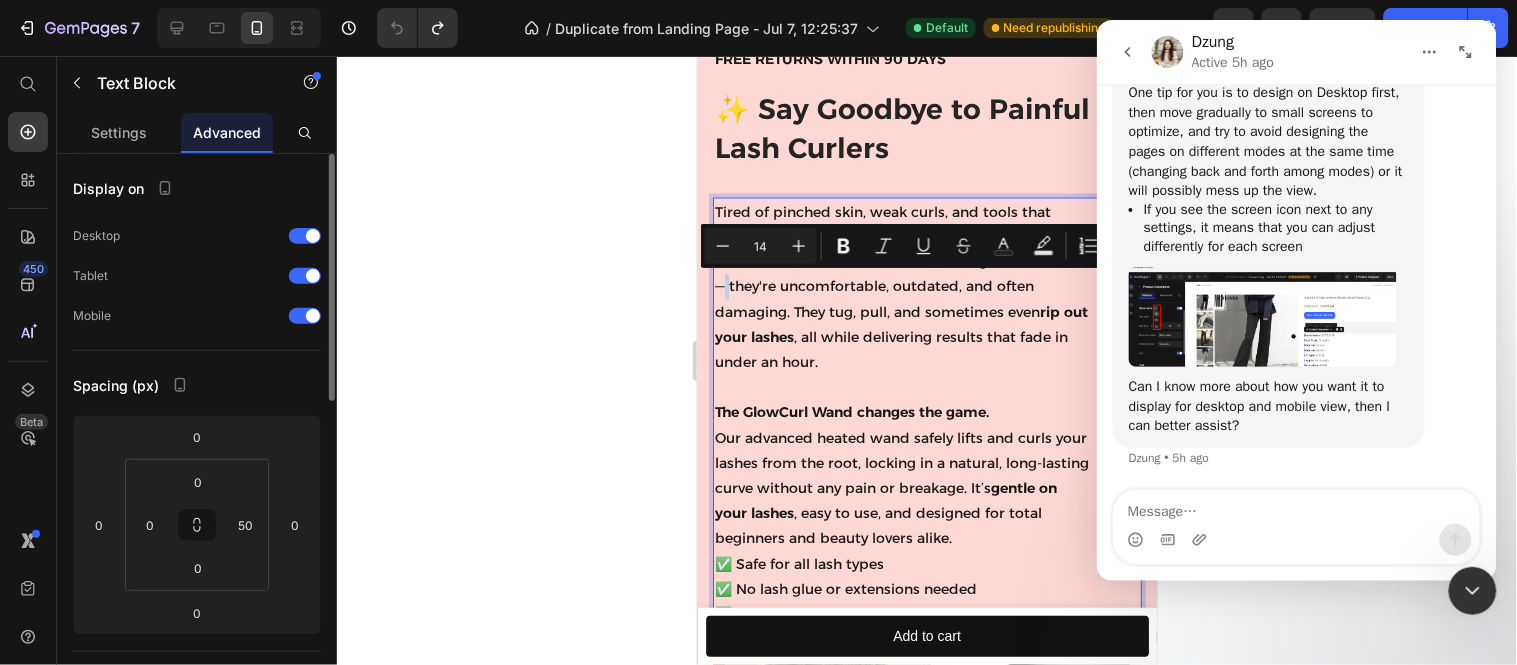 click on "Traditional metal curlers haven't changed in decades — they're uncomfortable, outdated, and often damaging. They tug, pull, and sometimes even  rip out your lashes , all while delivering results that fade in under an hour." at bounding box center (901, 312) 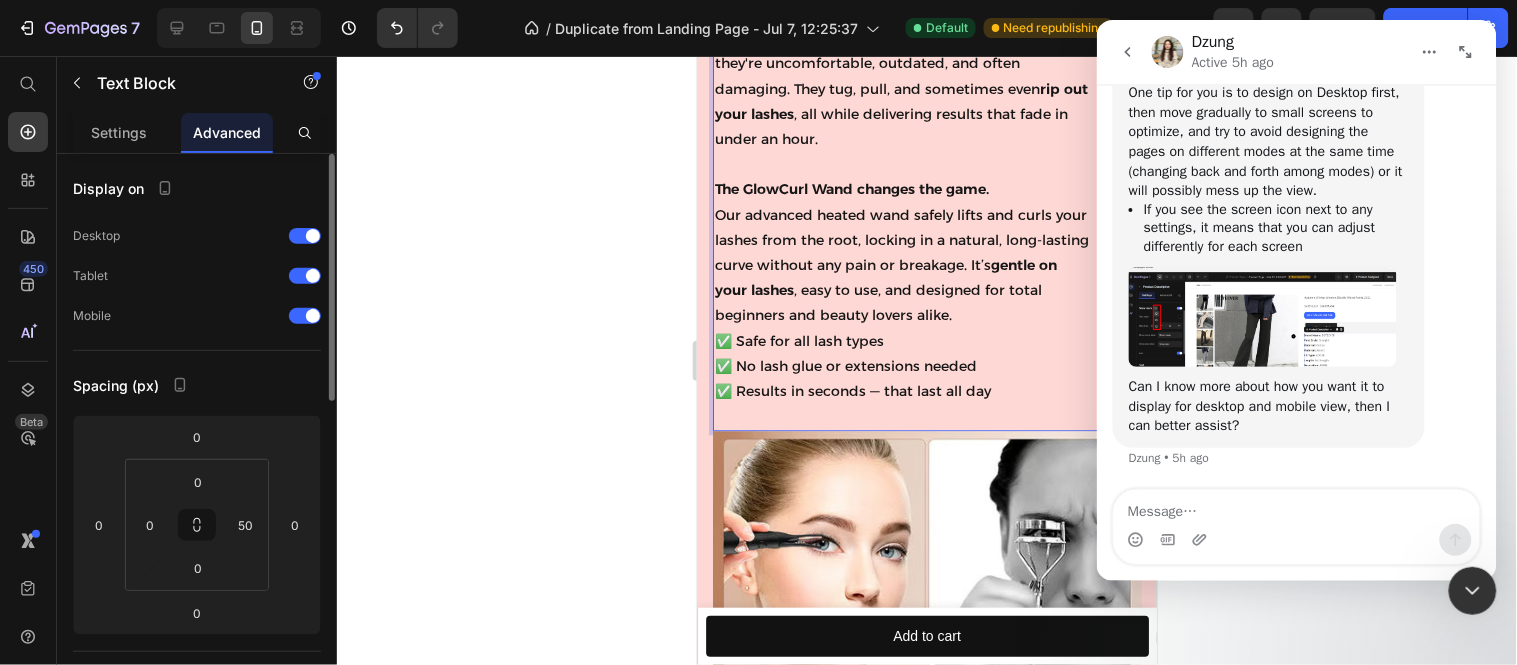 scroll, scrollTop: 1333, scrollLeft: 0, axis: vertical 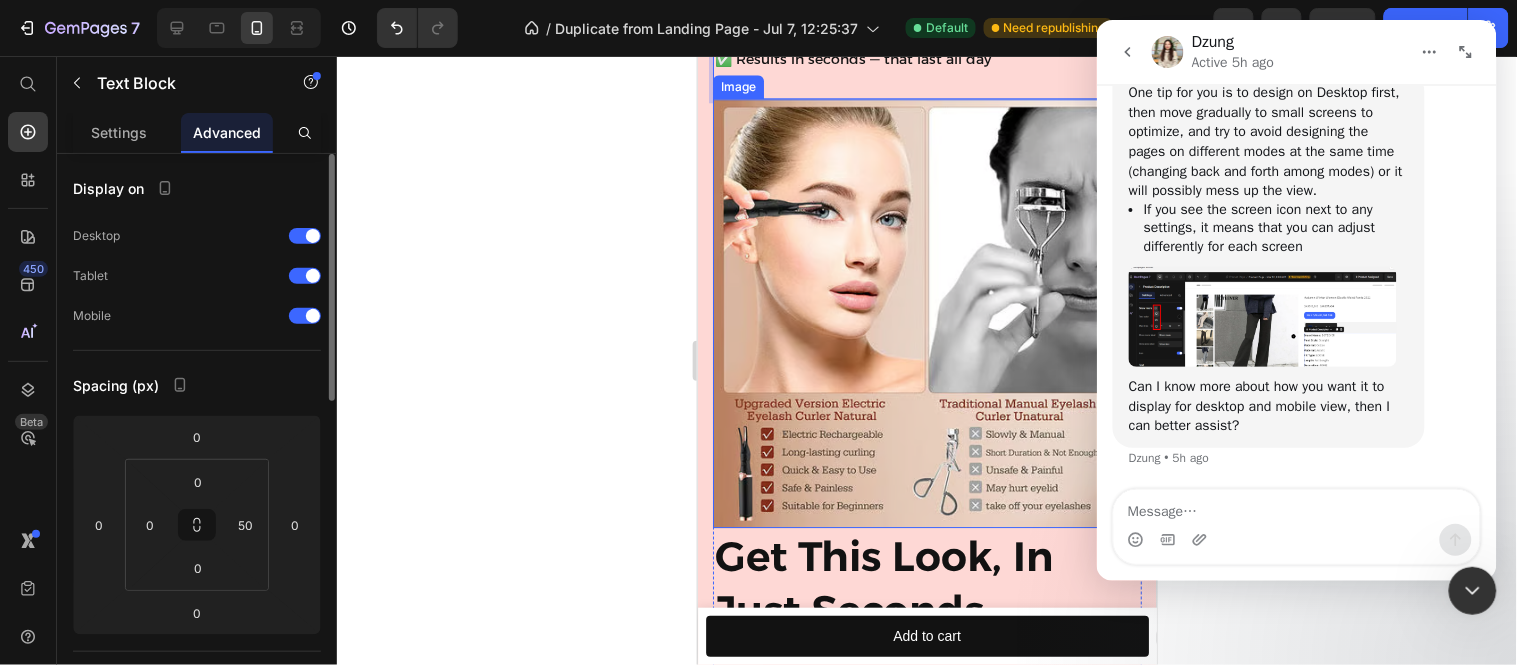 click at bounding box center [926, 312] 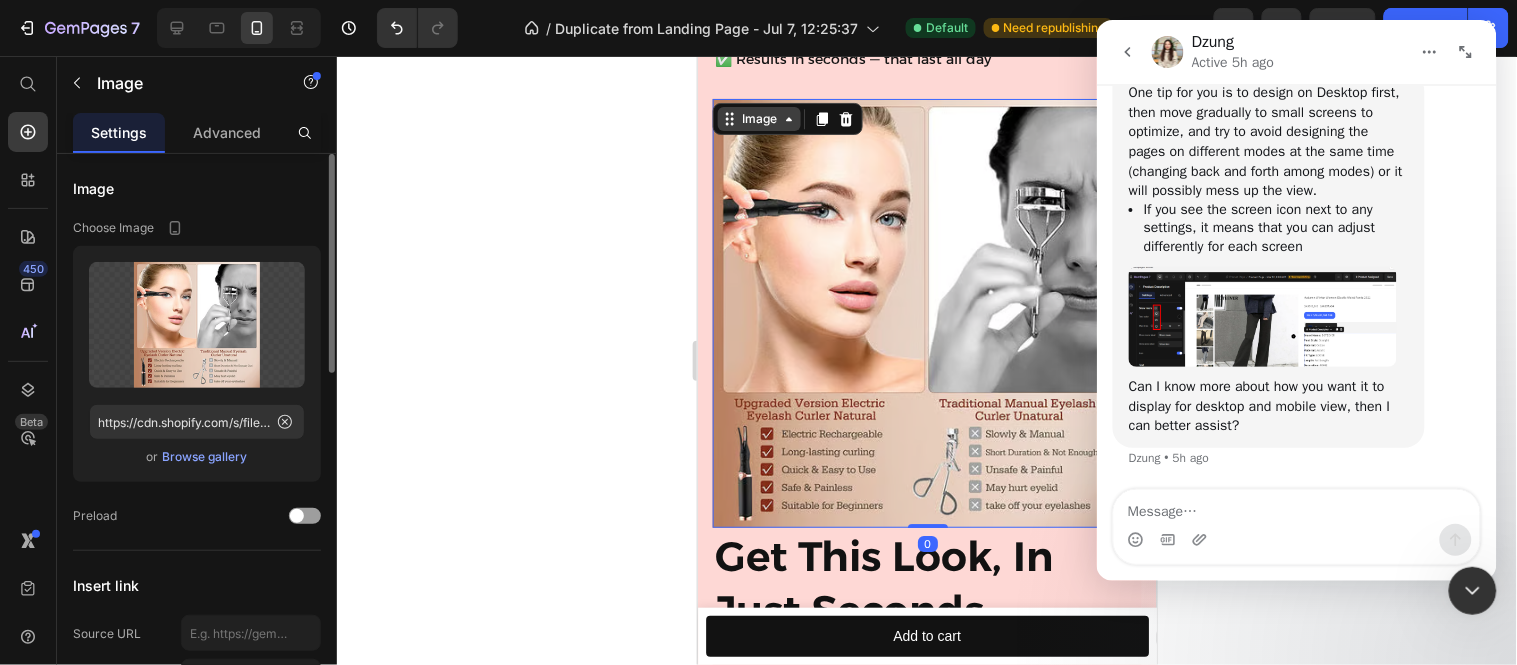 click on "Image" at bounding box center (758, 118) 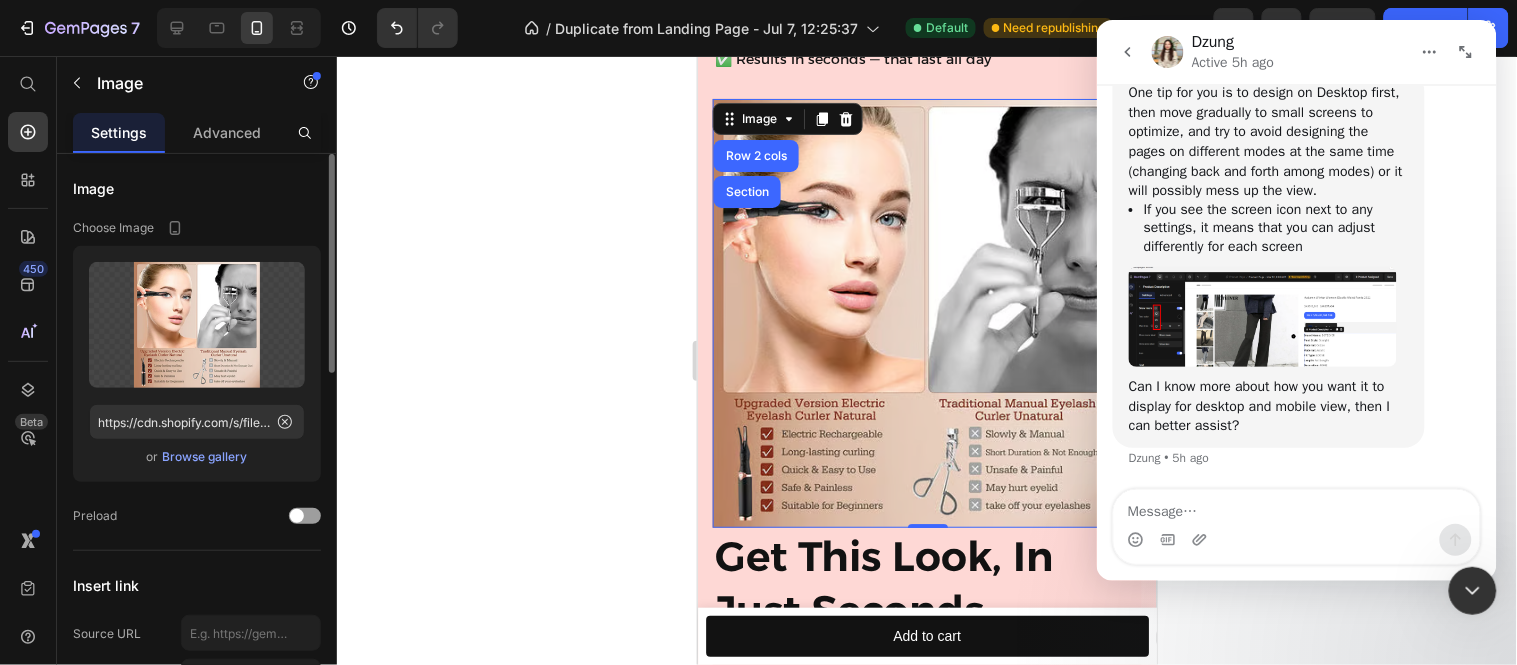 click 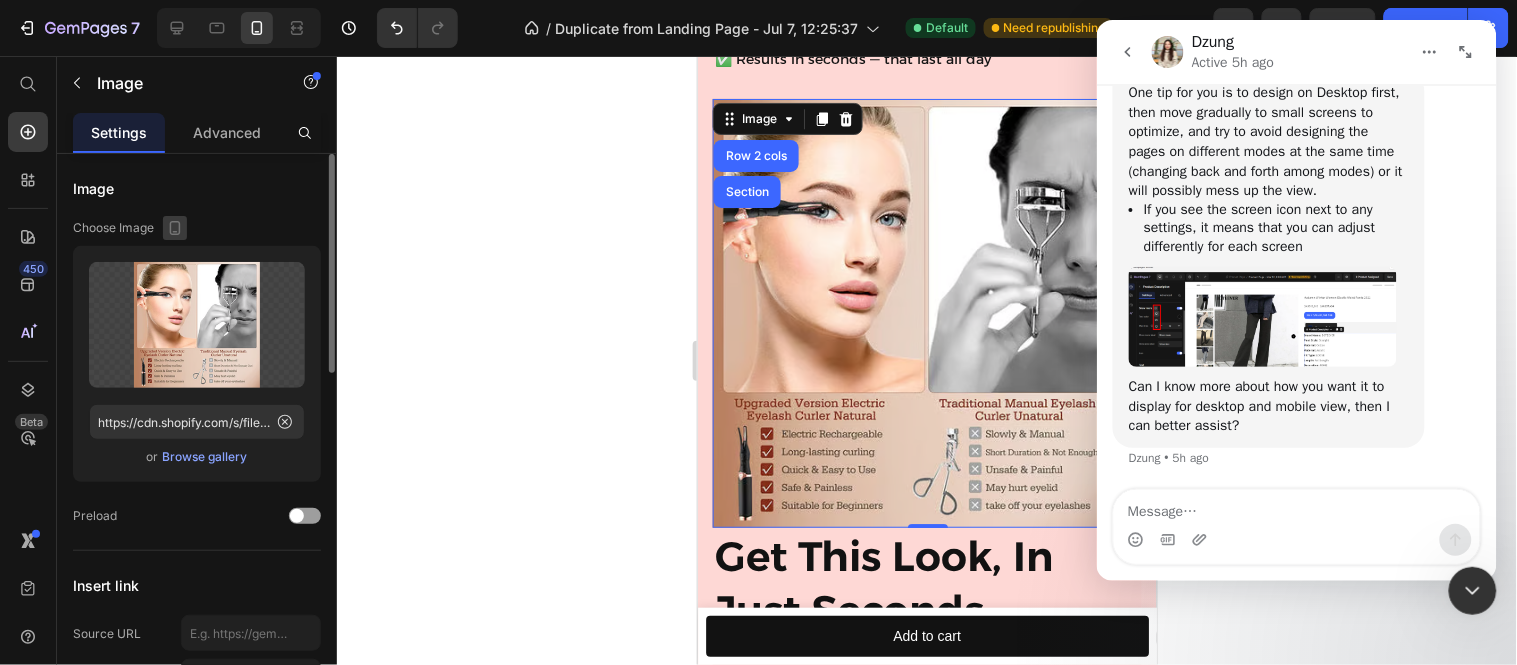 click 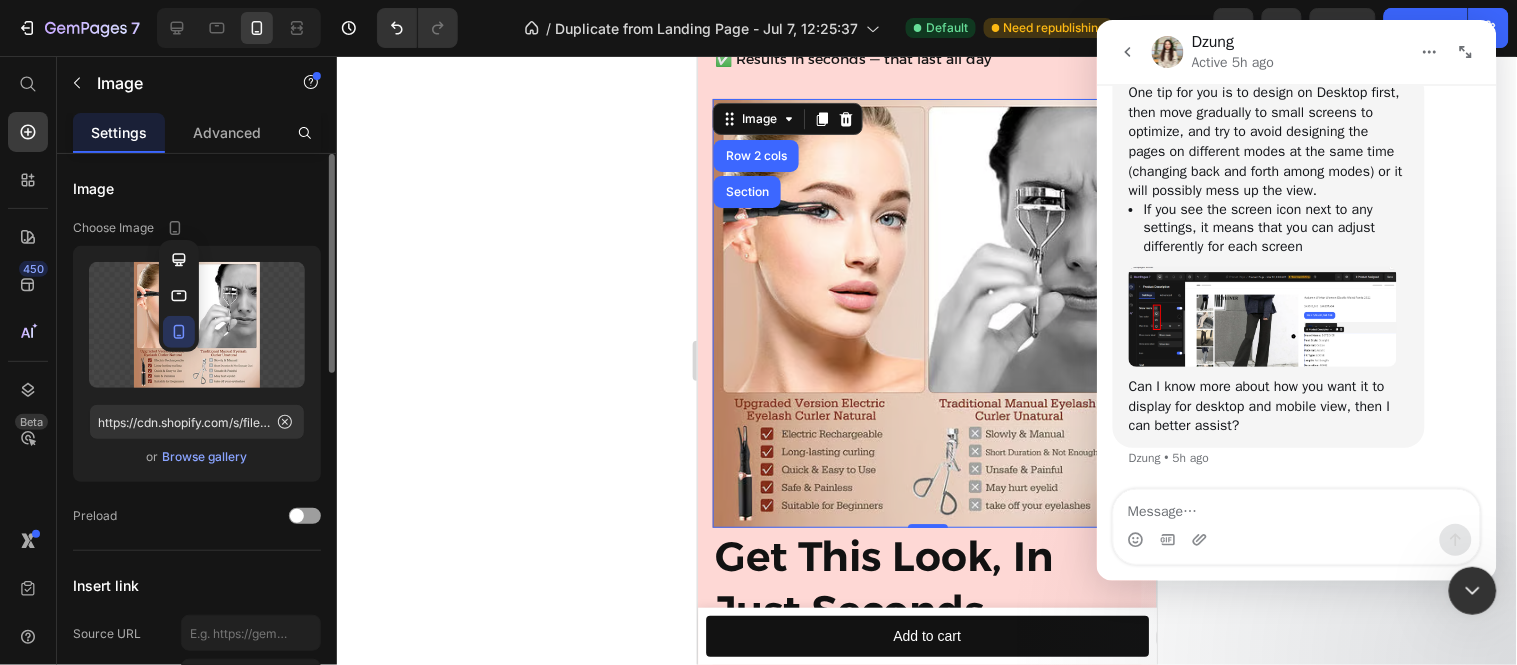 click 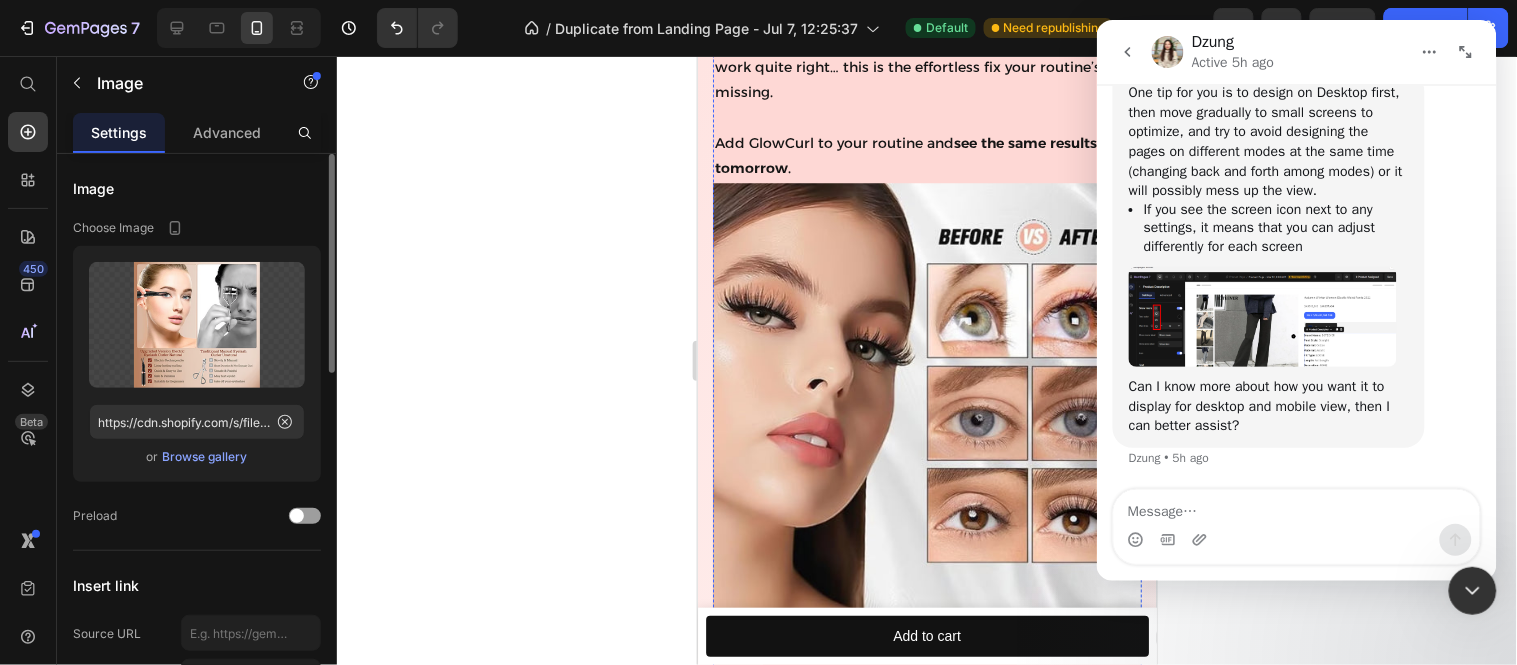scroll, scrollTop: 9111, scrollLeft: 0, axis: vertical 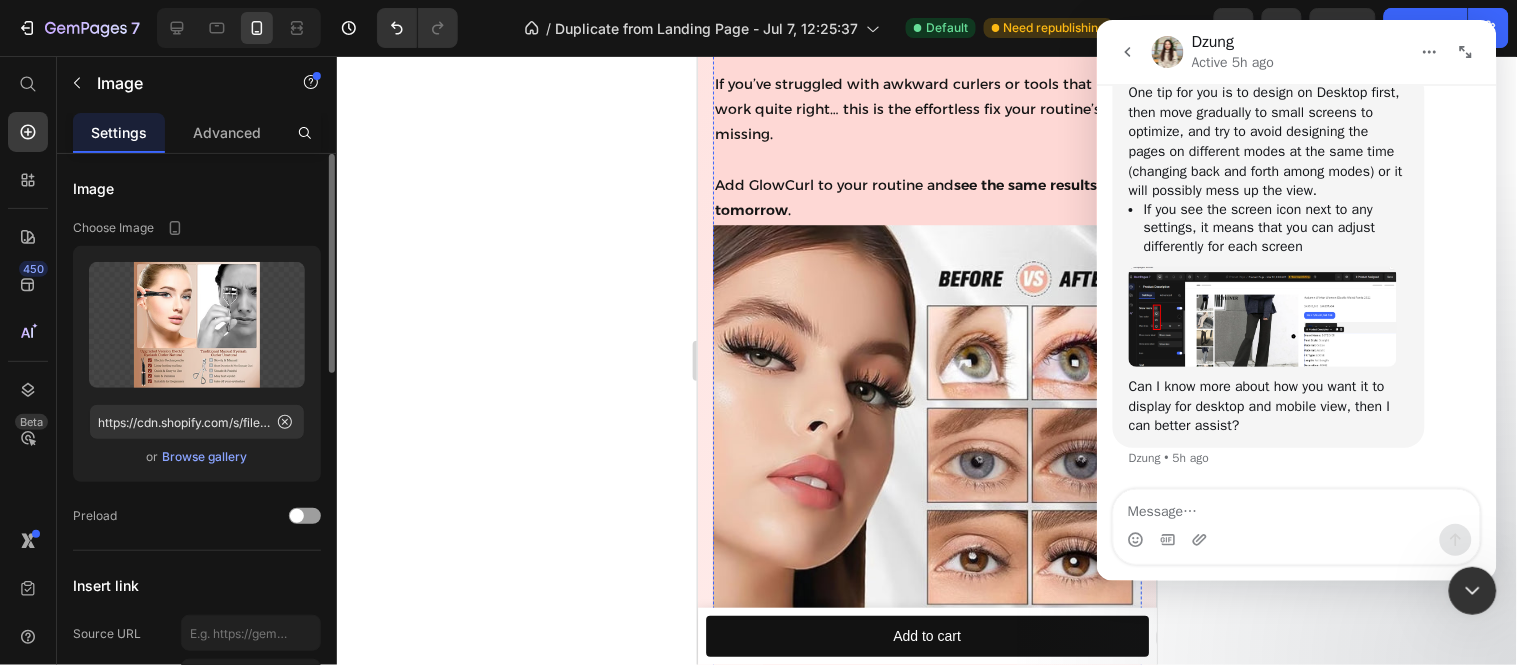 click at bounding box center (926, -559) 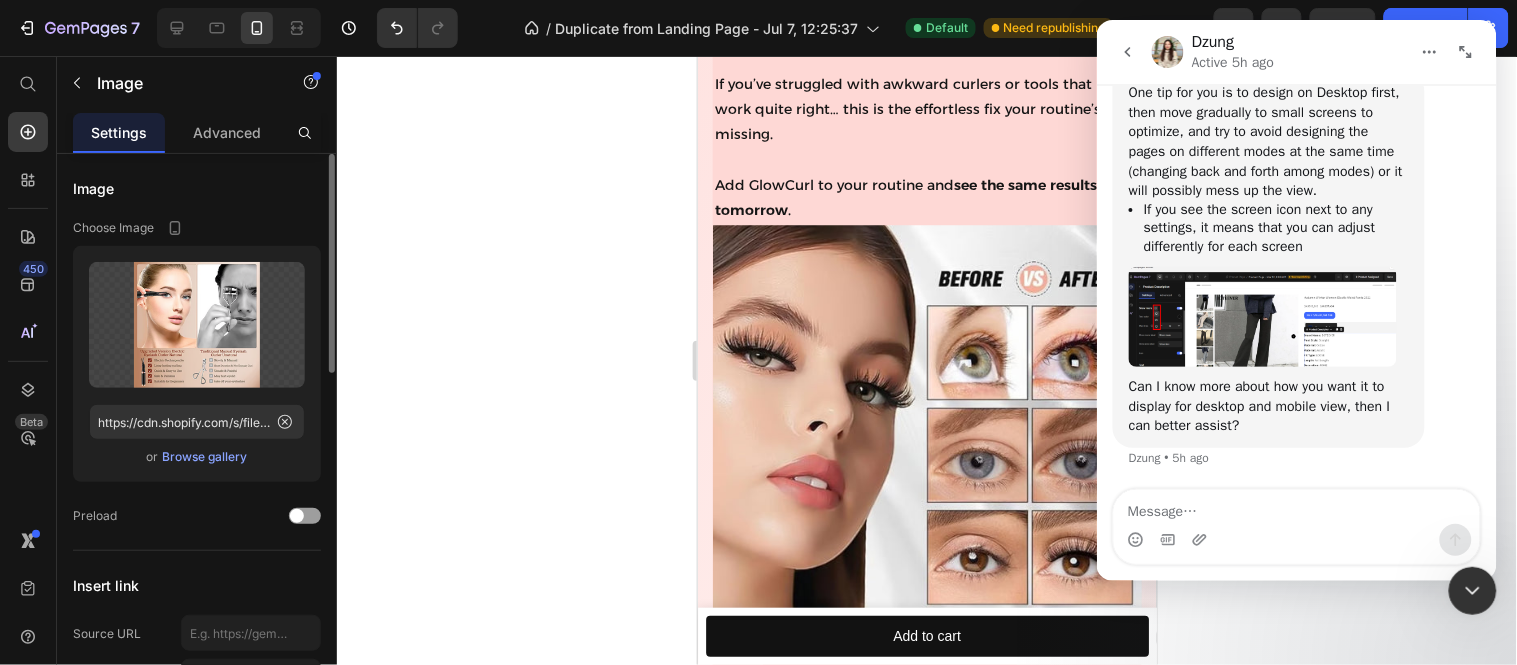 scroll, scrollTop: 9000, scrollLeft: 0, axis: vertical 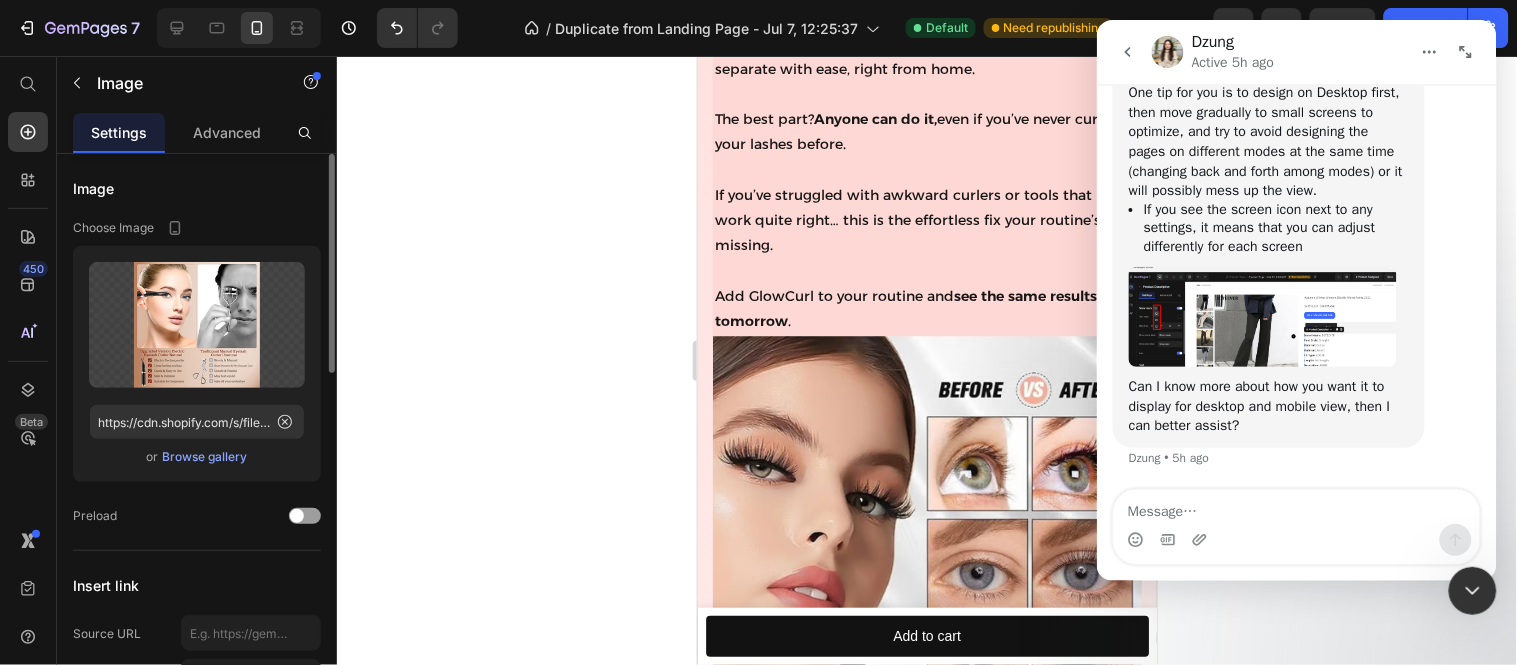 click 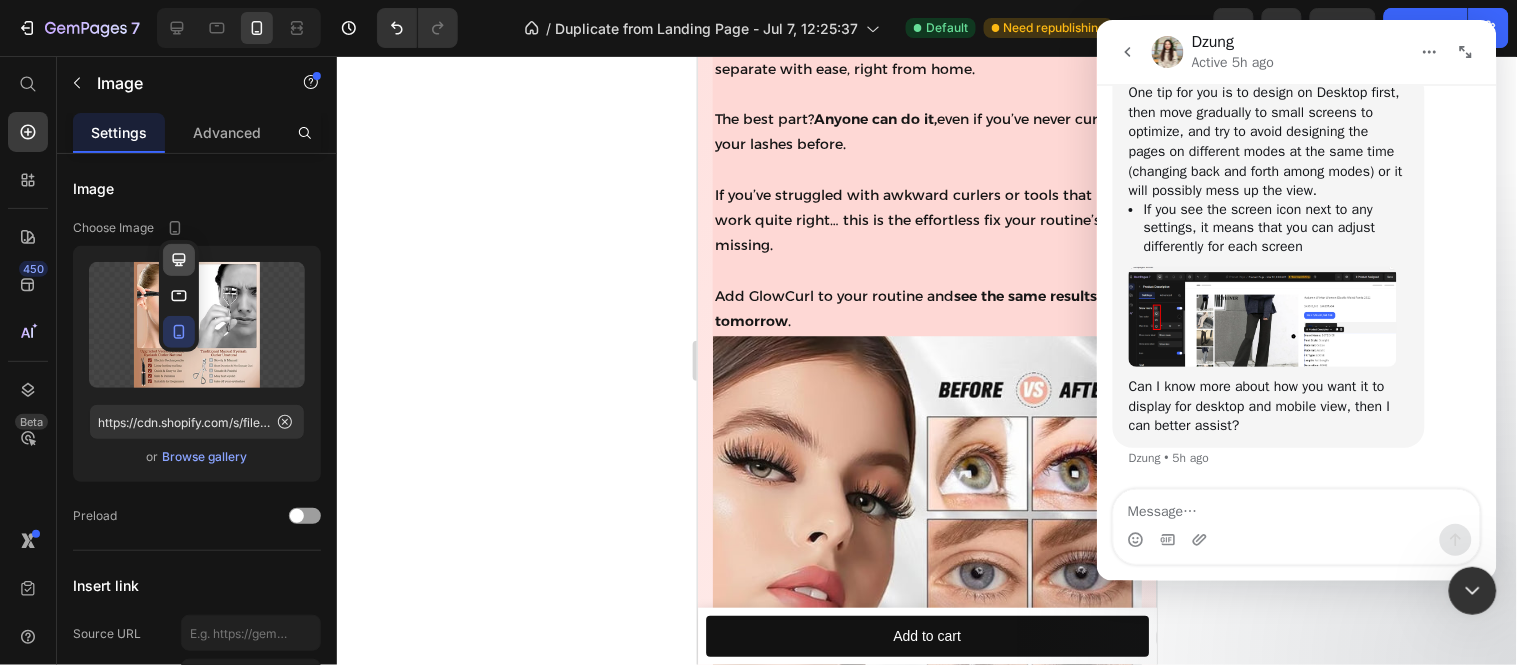 click 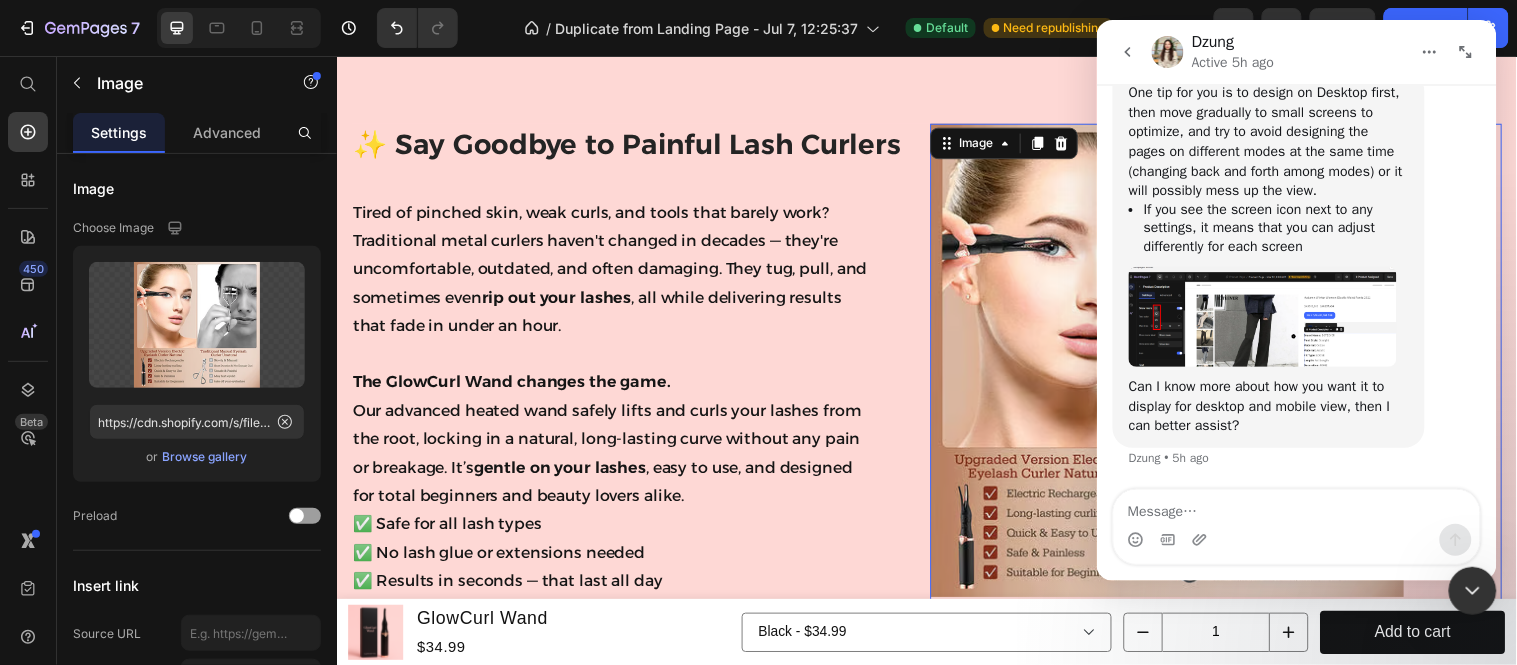 scroll, scrollTop: 6607, scrollLeft: 0, axis: vertical 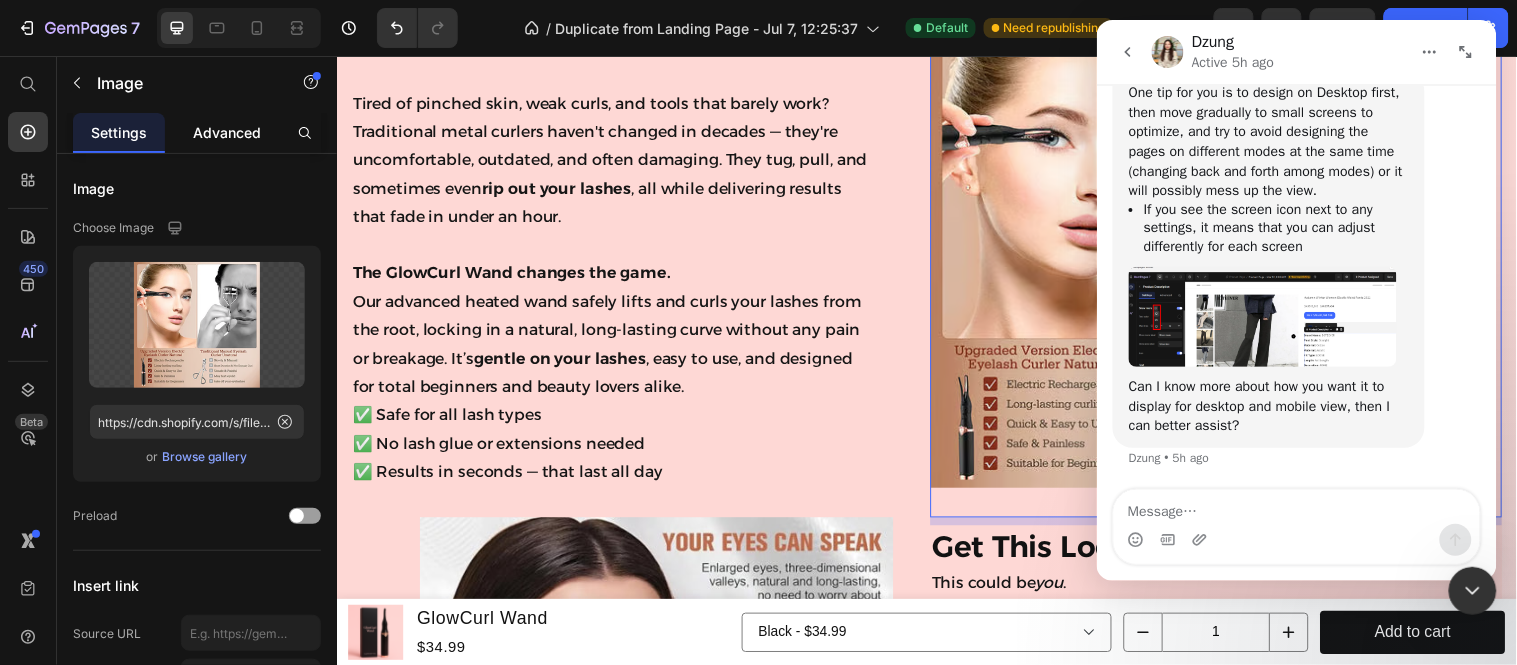 click on "Advanced" at bounding box center [227, 132] 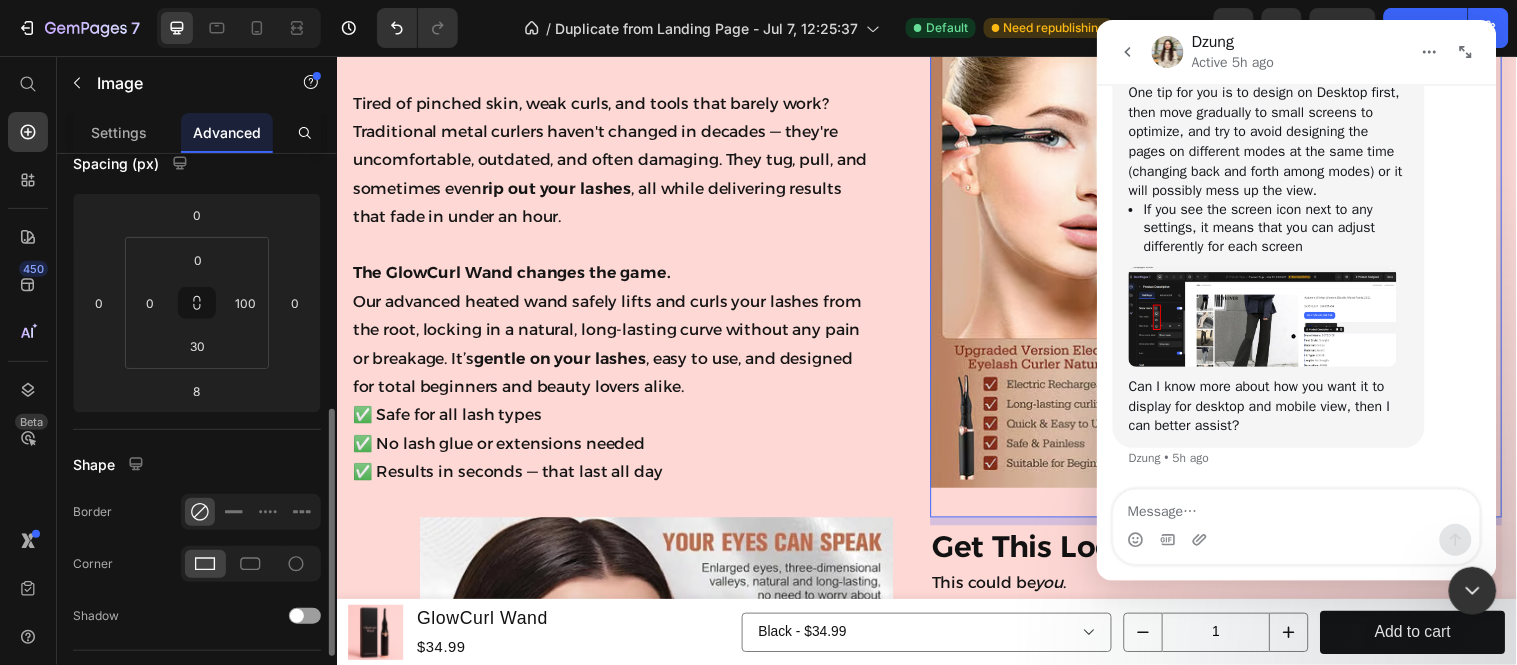 scroll, scrollTop: 333, scrollLeft: 0, axis: vertical 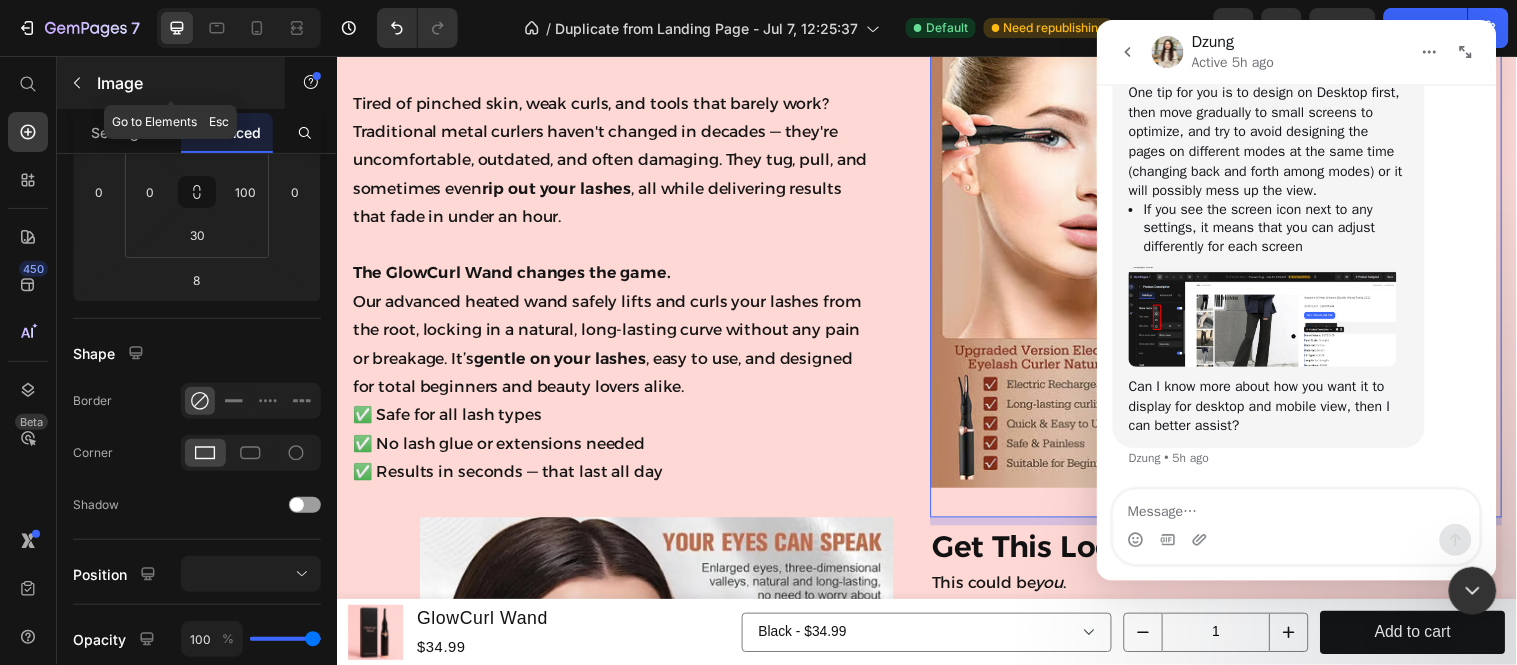 click 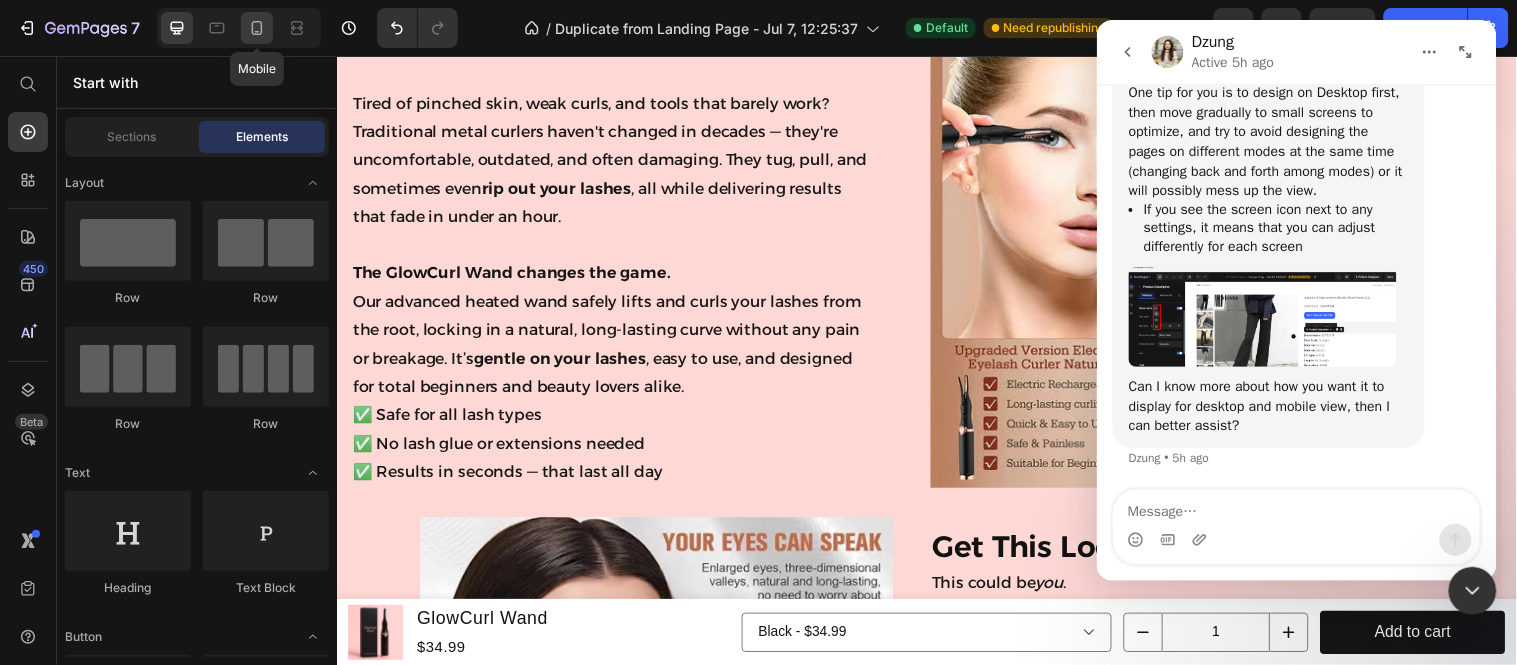 click 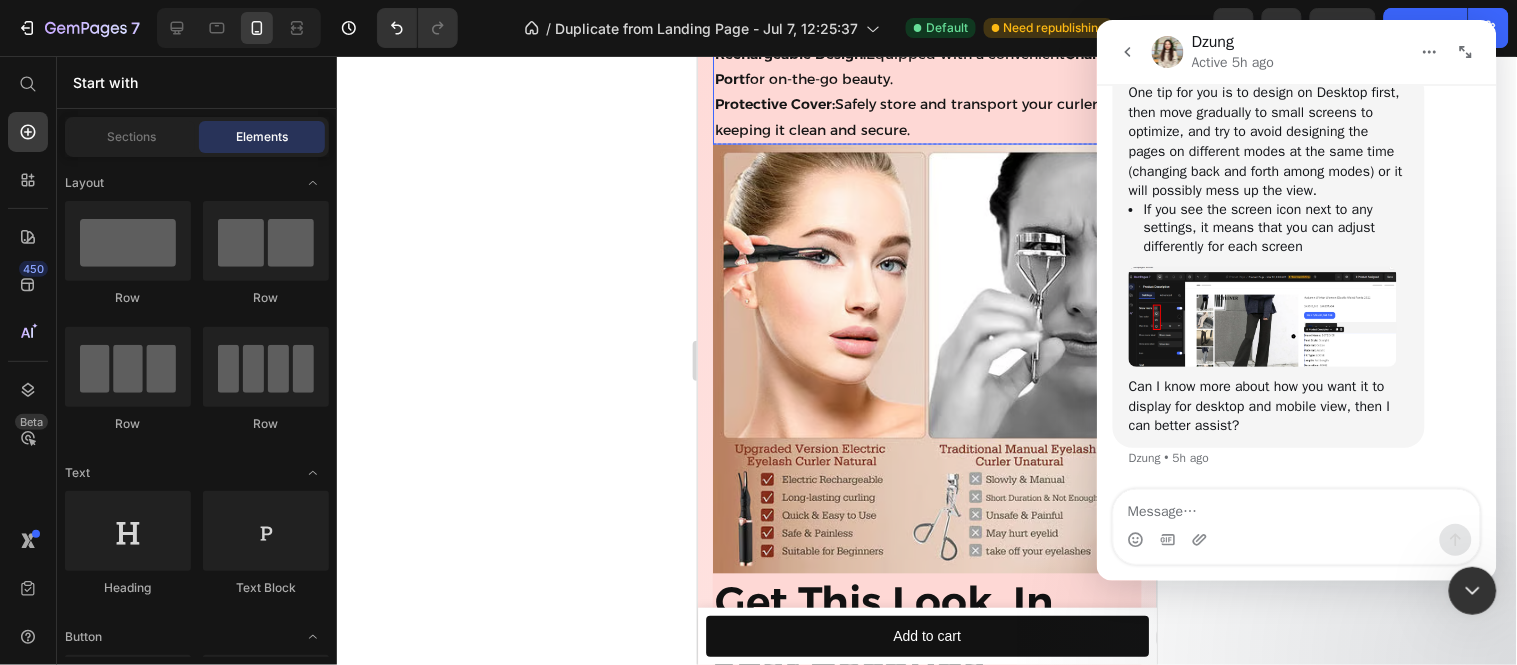 scroll, scrollTop: 9290, scrollLeft: 0, axis: vertical 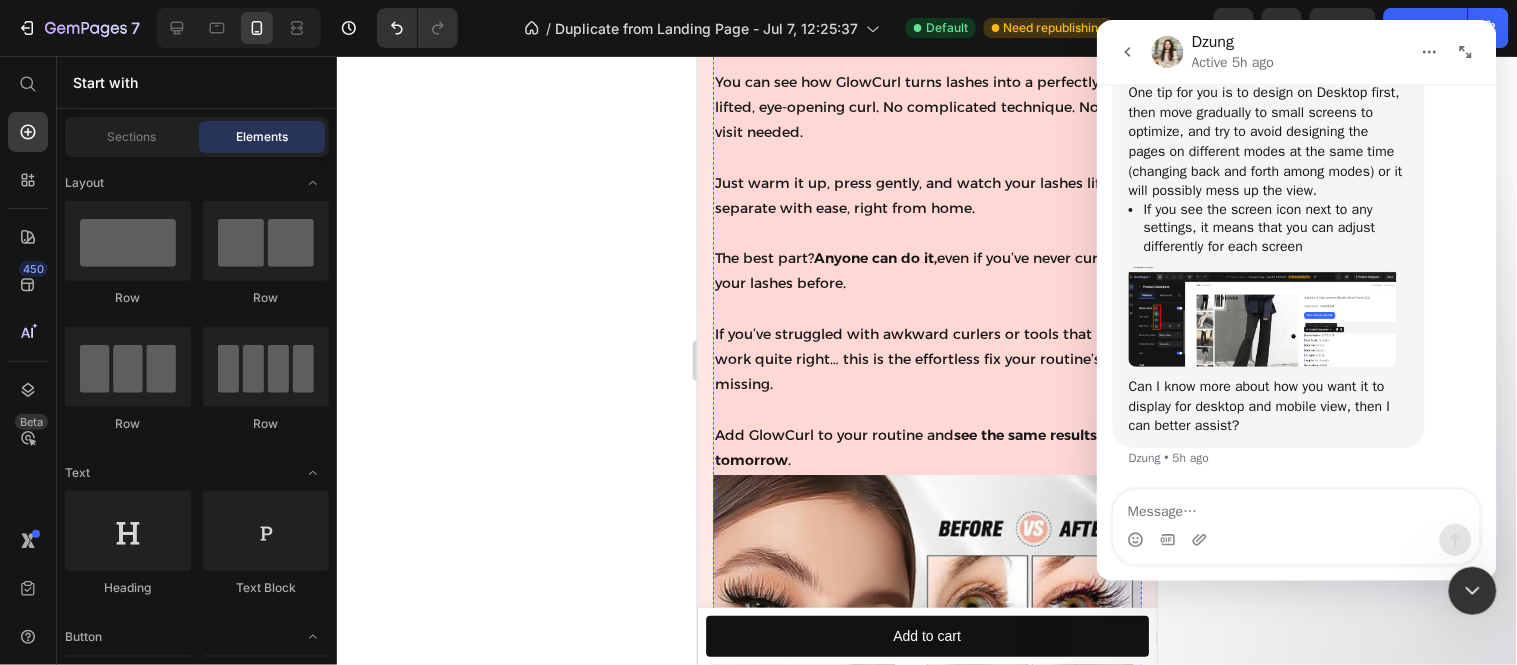 click at bounding box center (926, -309) 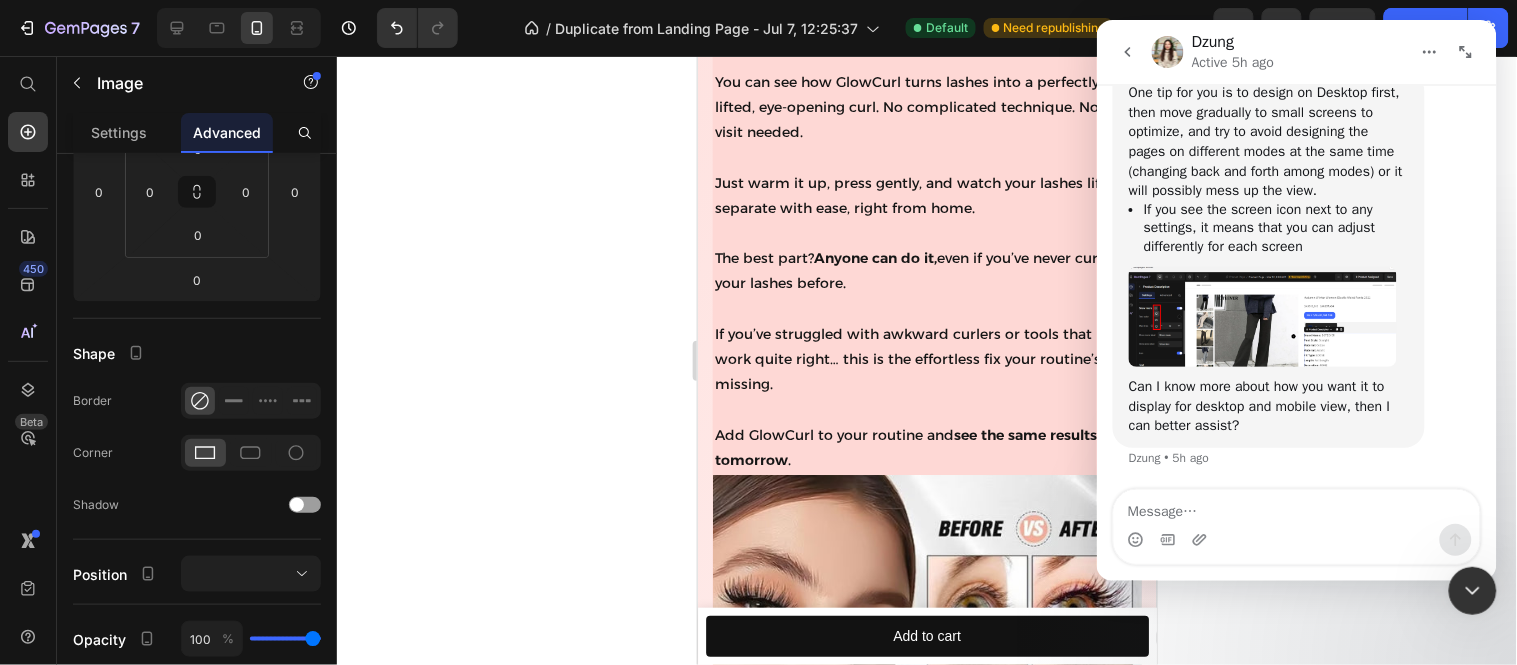 scroll, scrollTop: 8845, scrollLeft: 0, axis: vertical 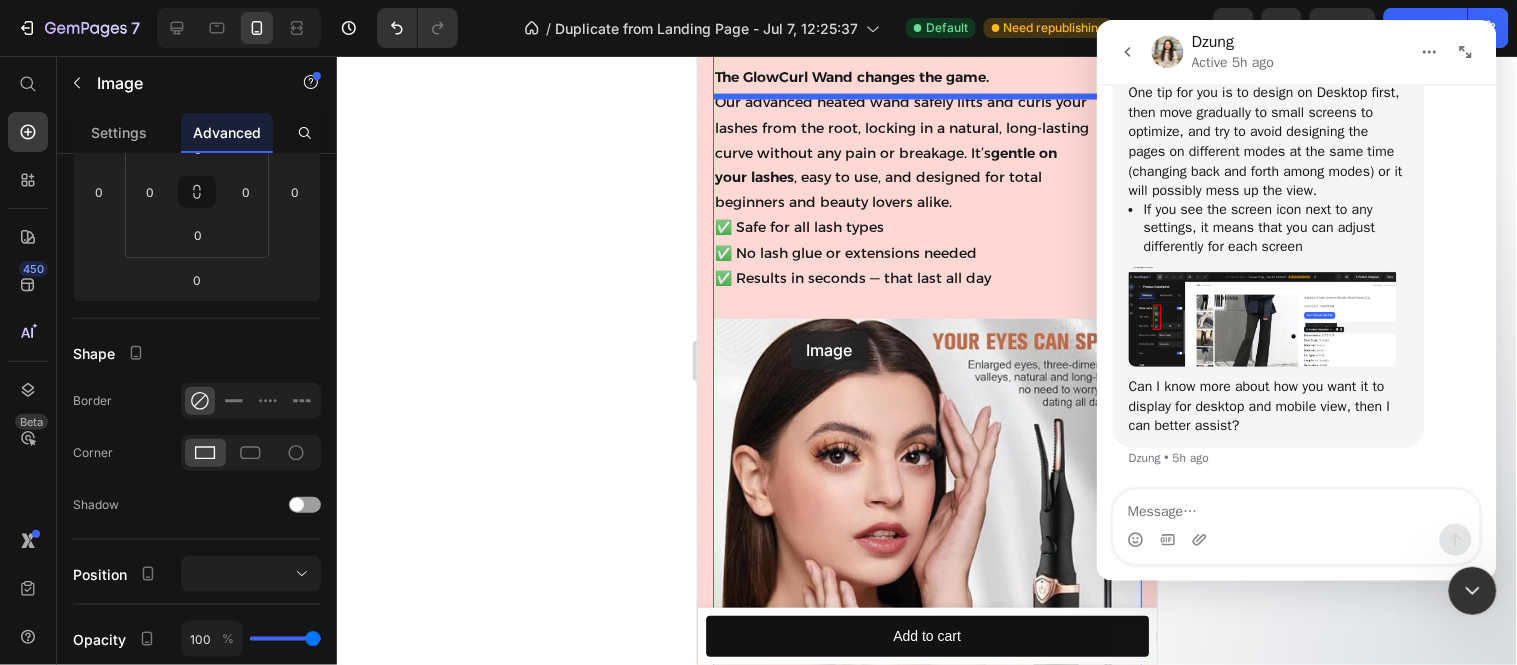 drag, startPoint x: 764, startPoint y: 356, endPoint x: 790, endPoint y: 330, distance: 36.769554 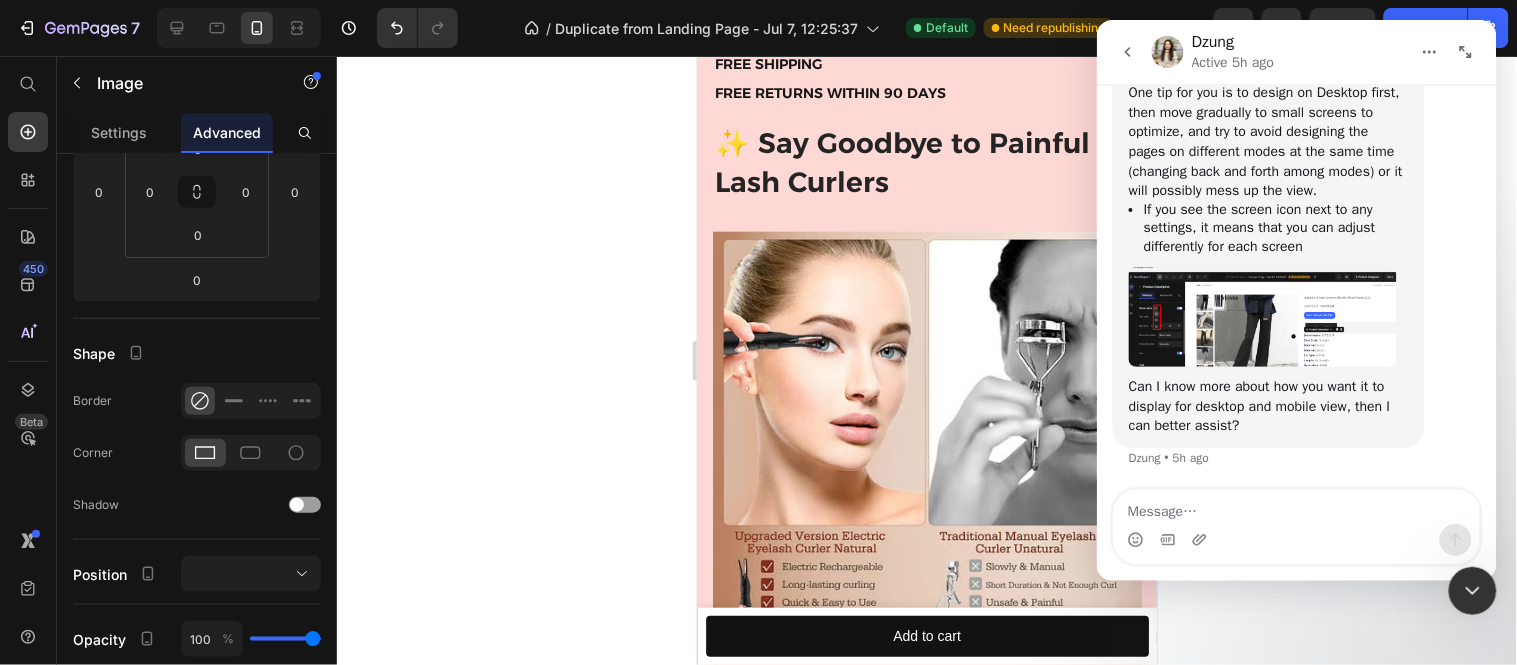 scroll, scrollTop: 6346, scrollLeft: 0, axis: vertical 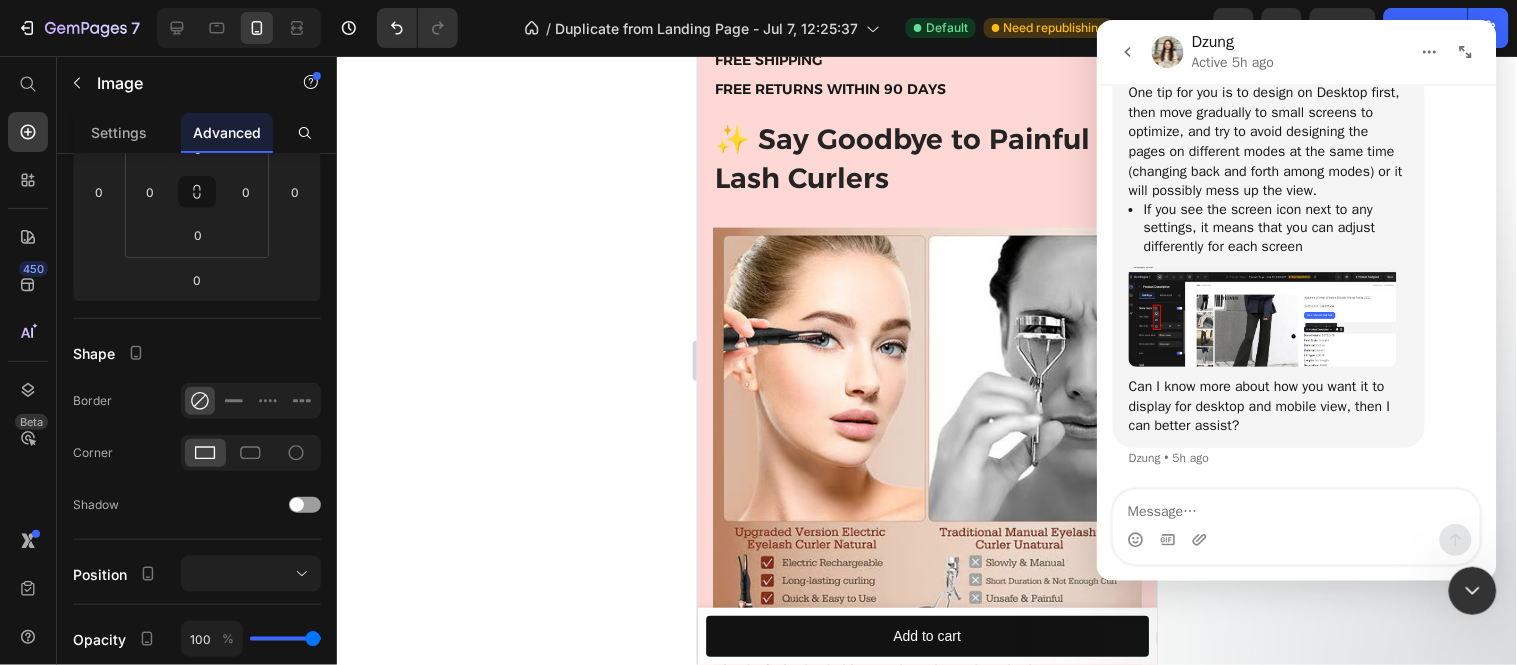 click at bounding box center [926, 441] 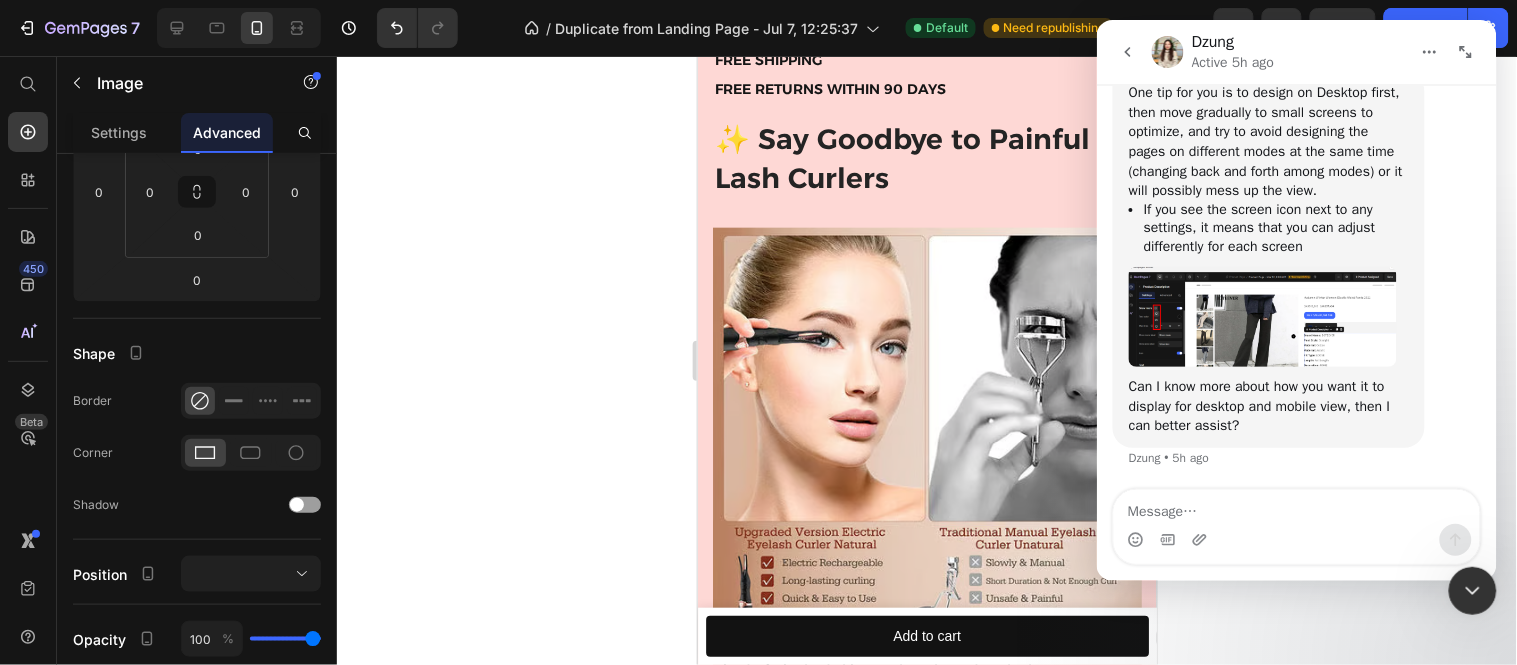 click at bounding box center (926, 441) 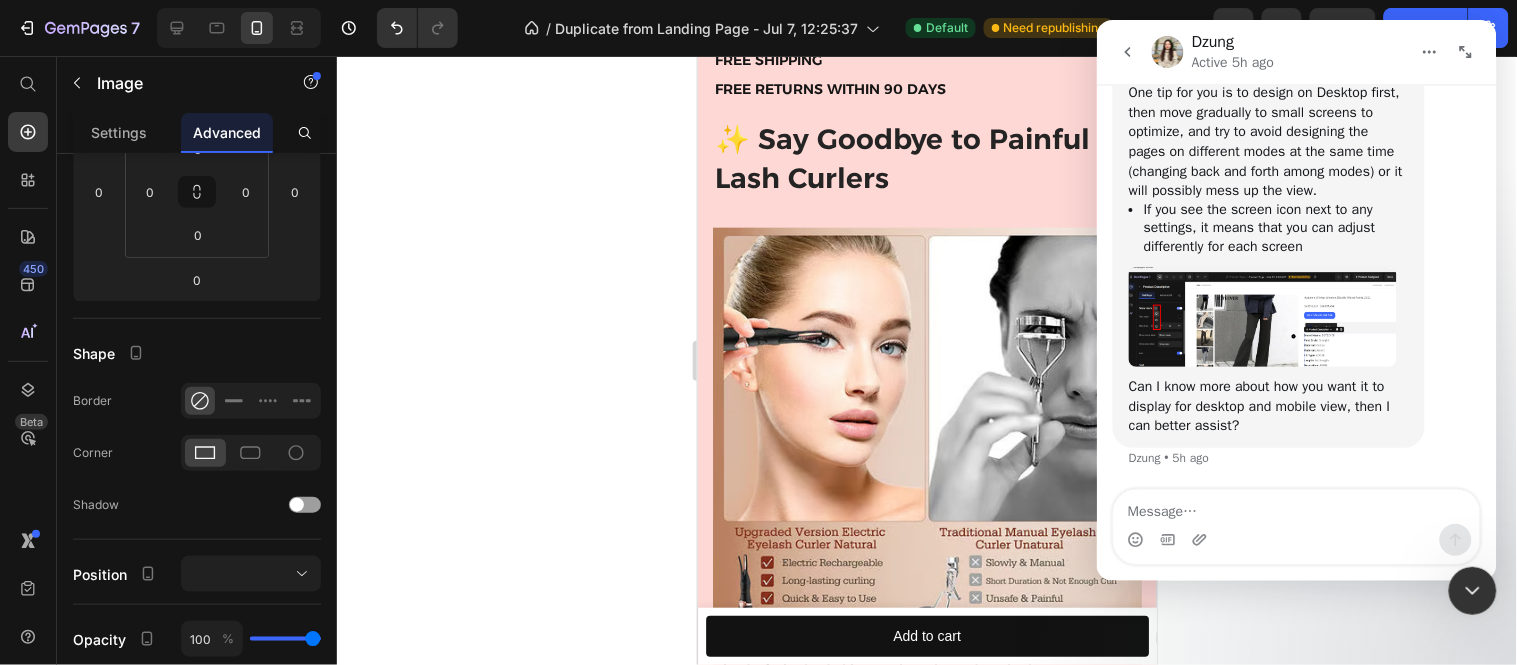 click 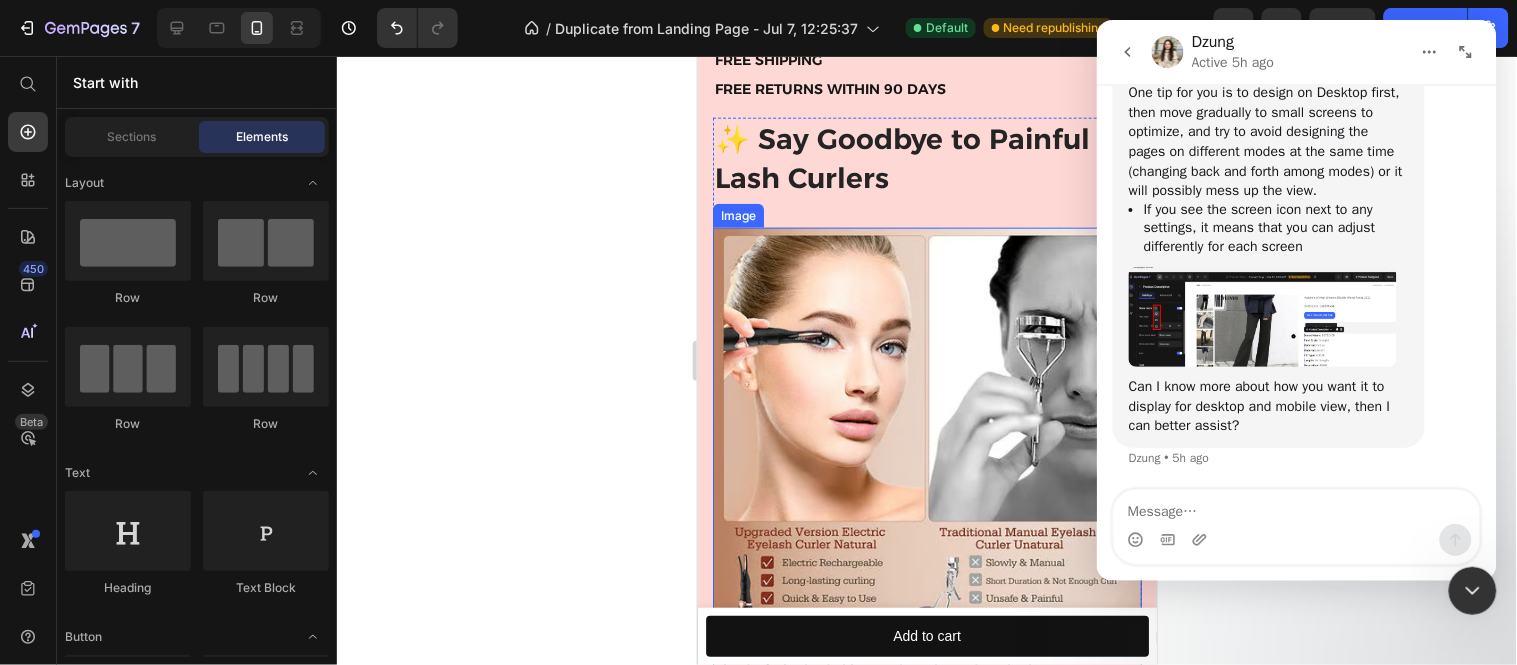 click at bounding box center (926, 441) 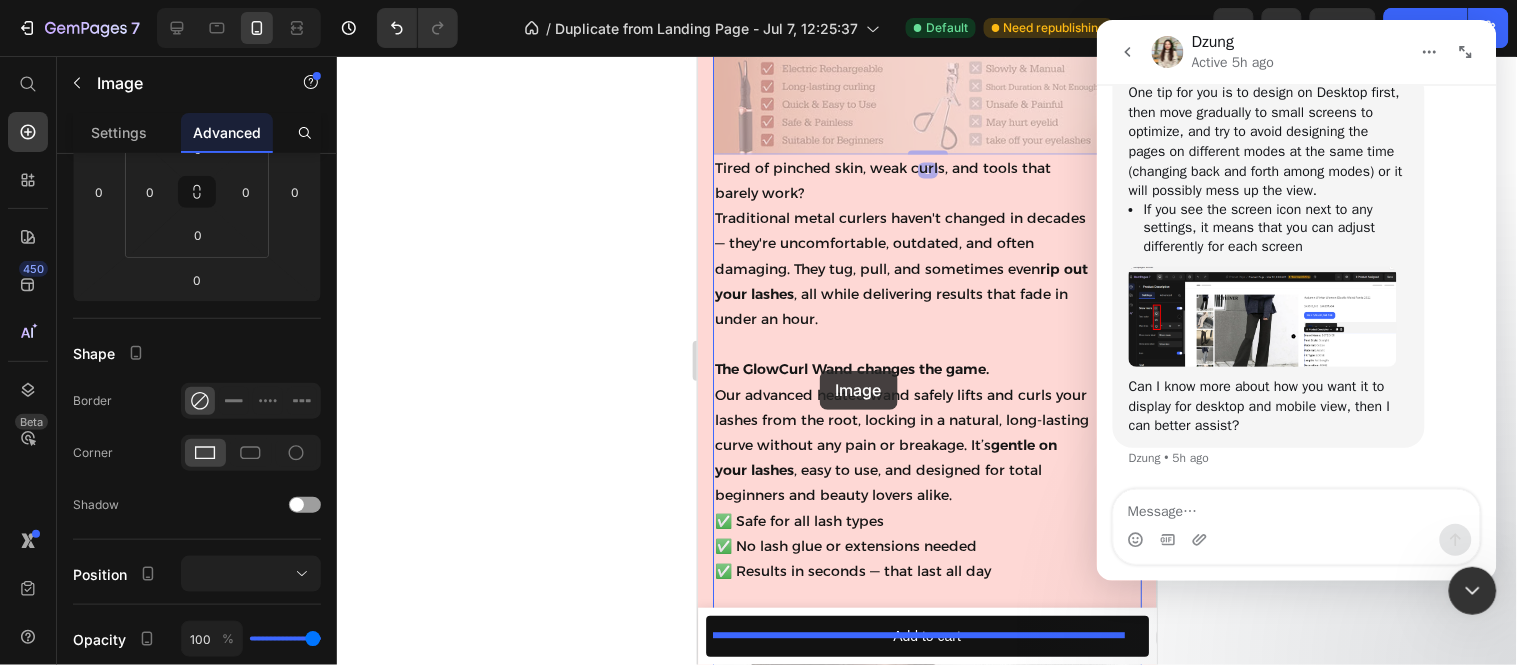 scroll, scrollTop: 7124, scrollLeft: 0, axis: vertical 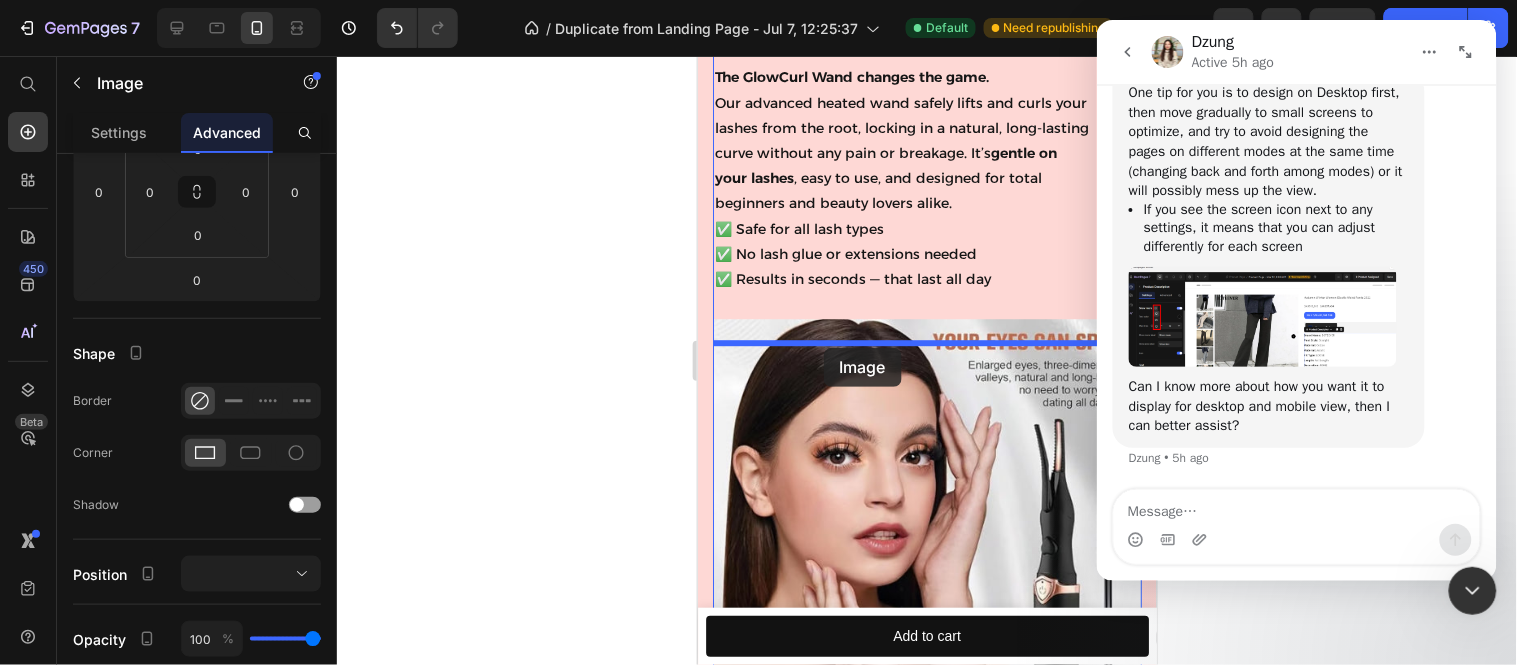 drag, startPoint x: 736, startPoint y: 191, endPoint x: 823, endPoint y: 344, distance: 176.00568 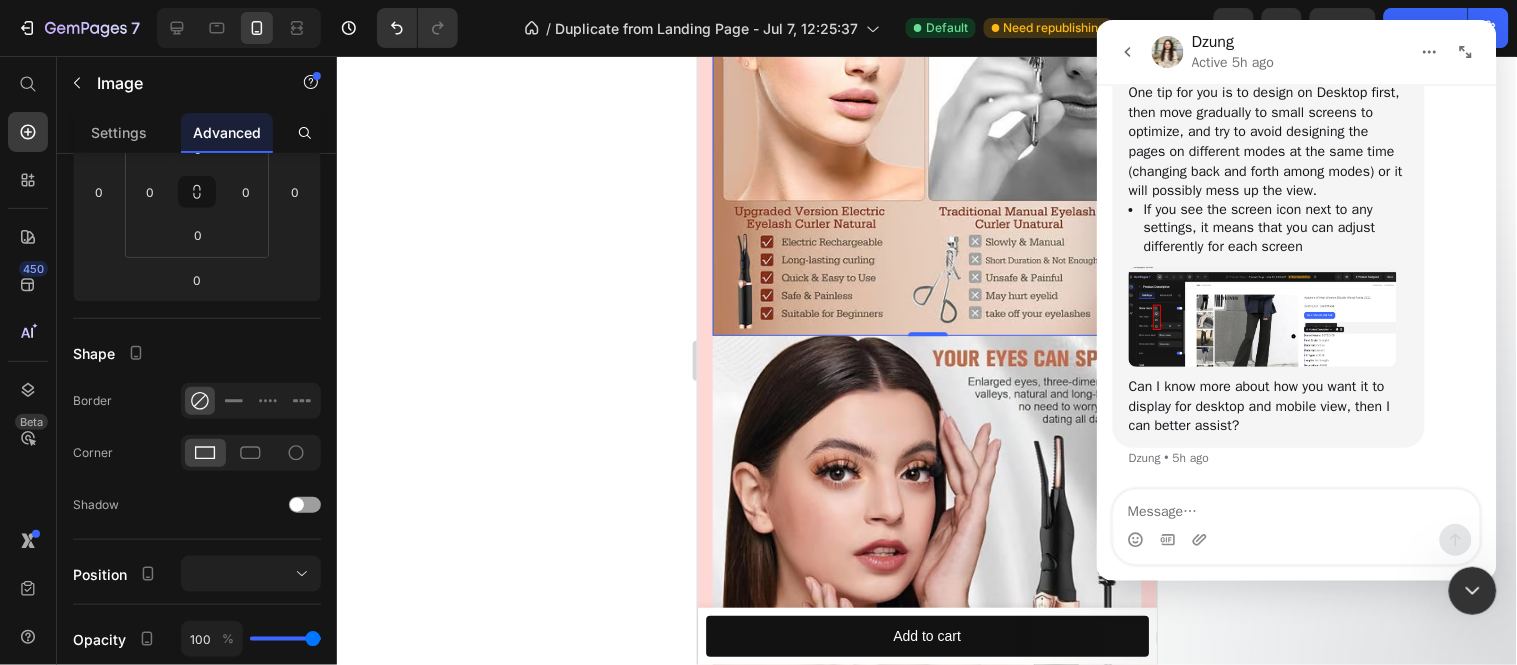 scroll, scrollTop: 6712, scrollLeft: 0, axis: vertical 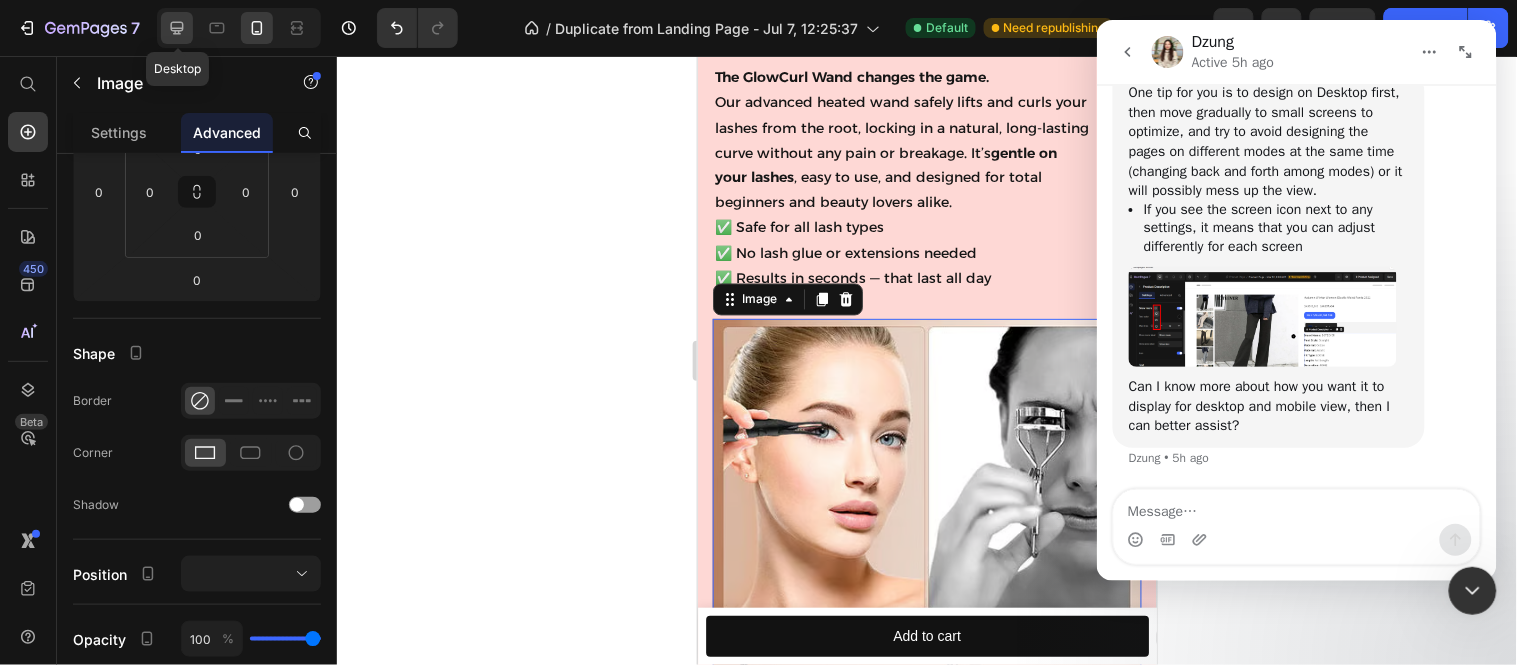 click 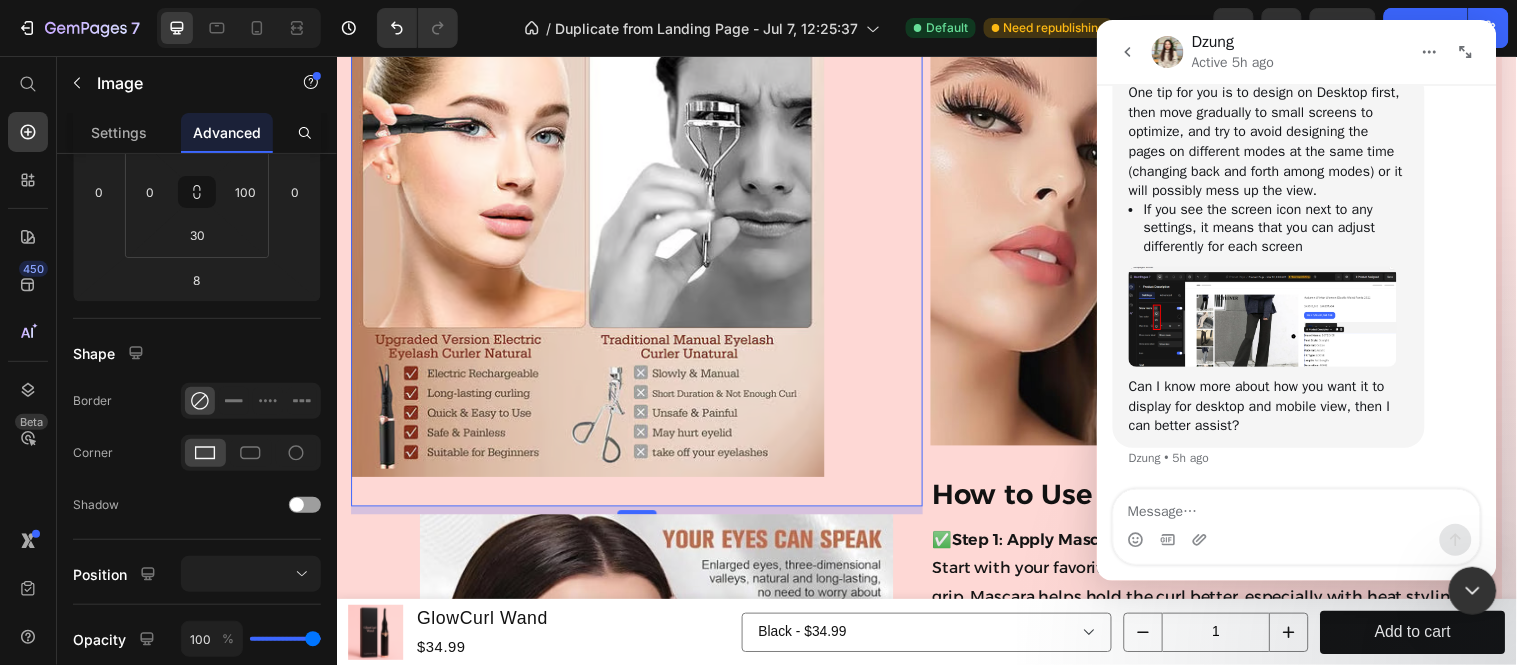scroll, scrollTop: 6621, scrollLeft: 0, axis: vertical 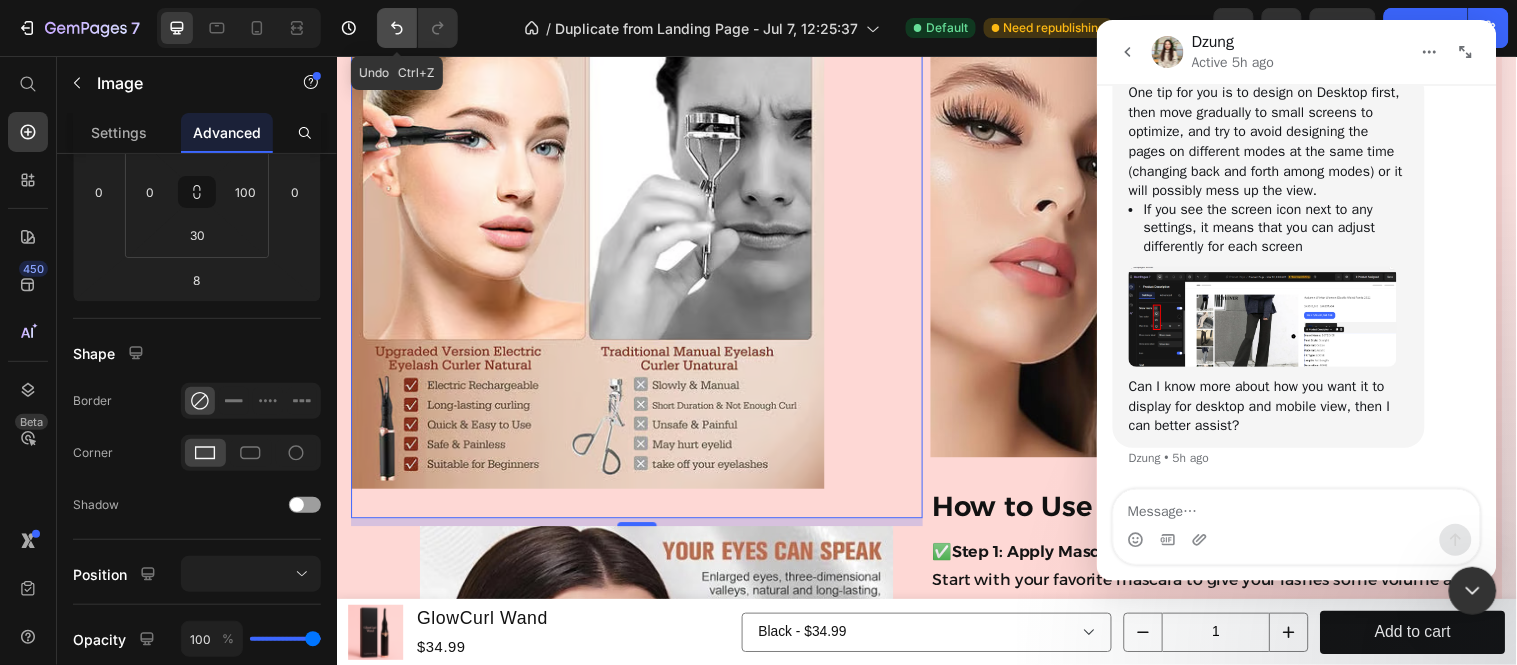 click 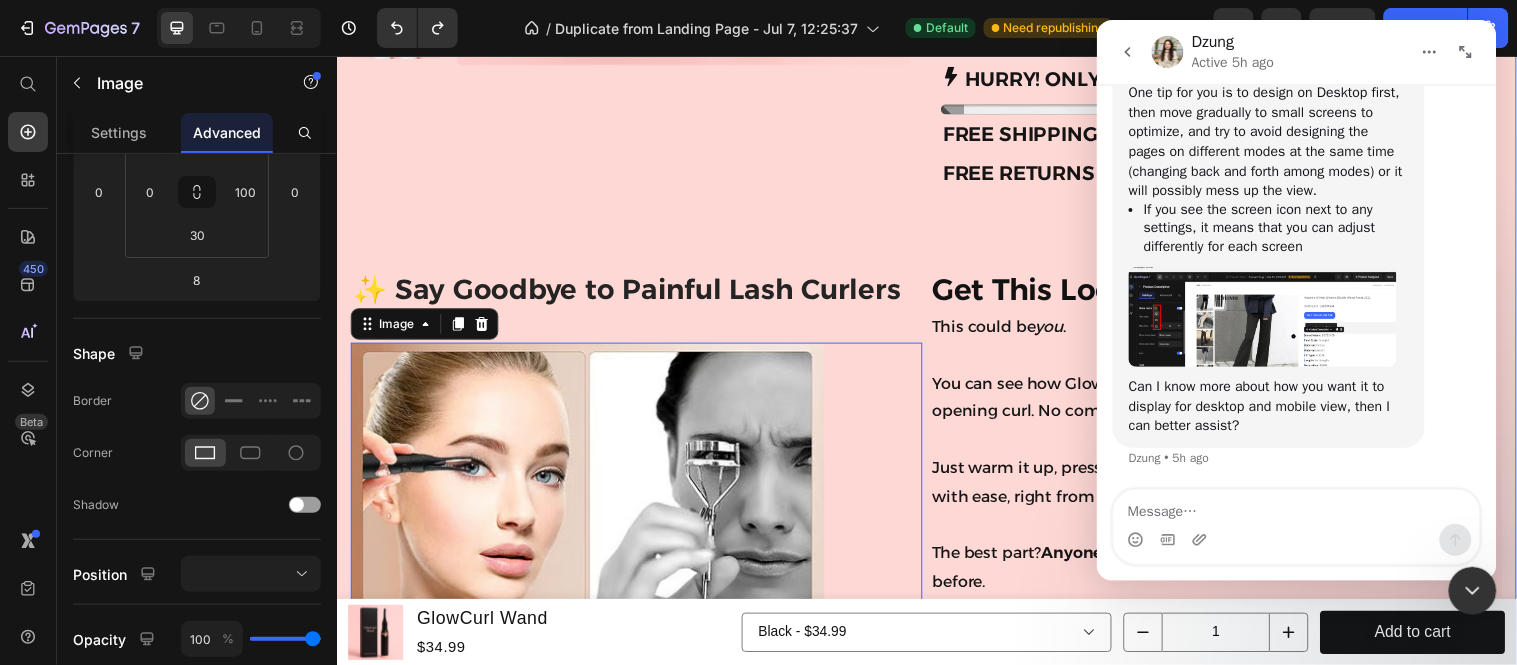 scroll, scrollTop: 6074, scrollLeft: 0, axis: vertical 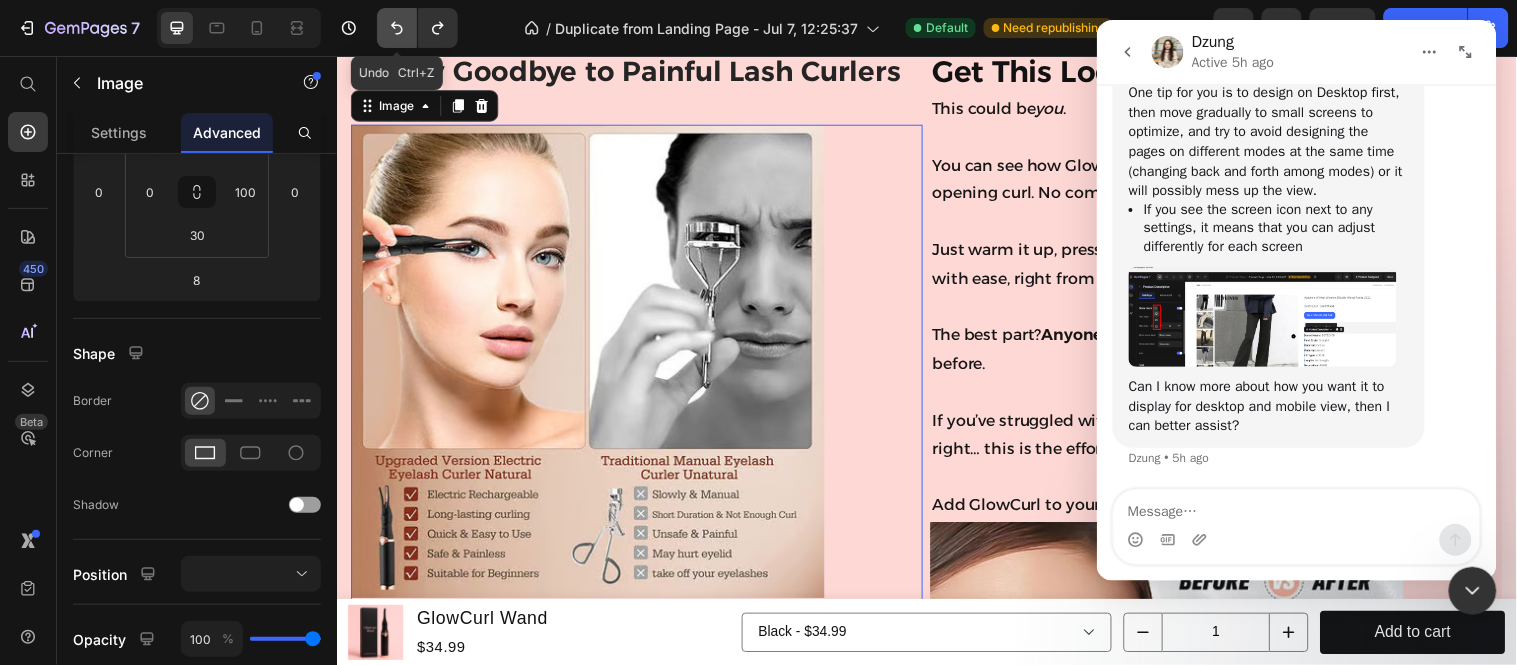 click 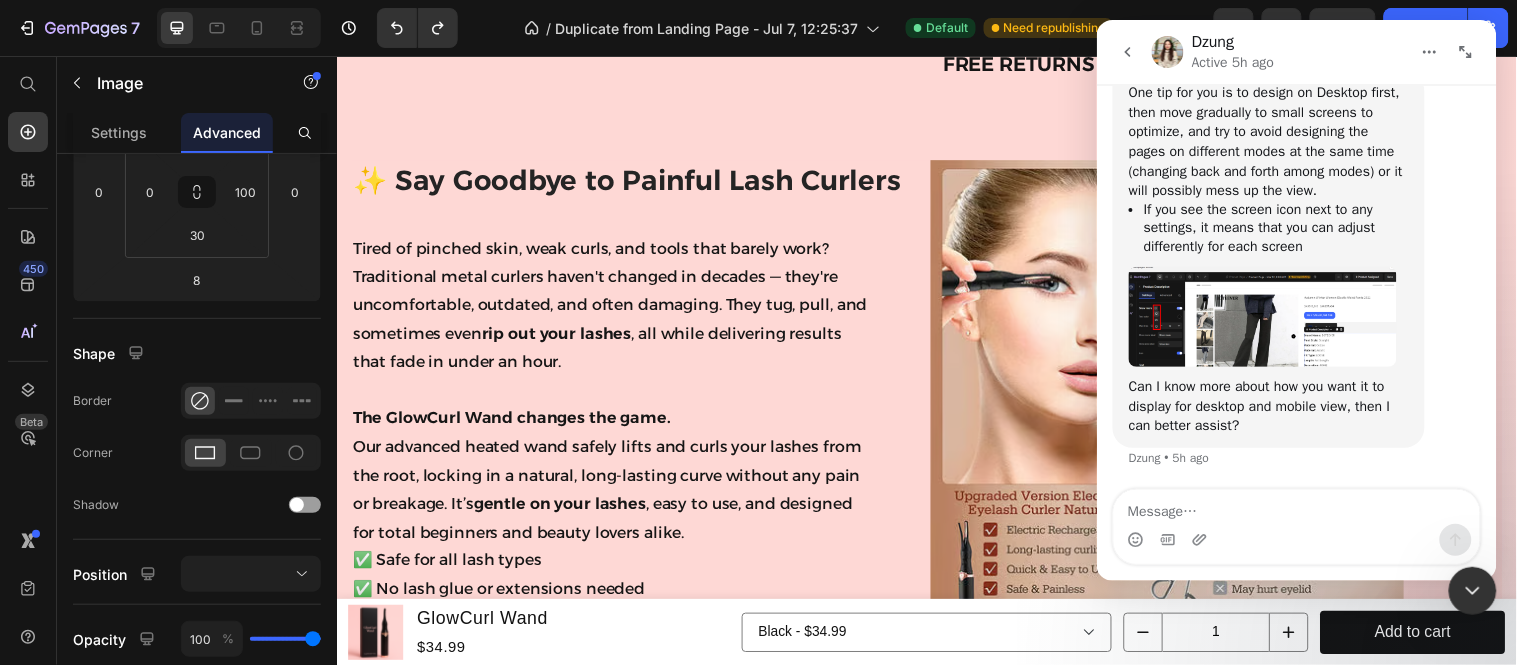 scroll, scrollTop: 6074, scrollLeft: 0, axis: vertical 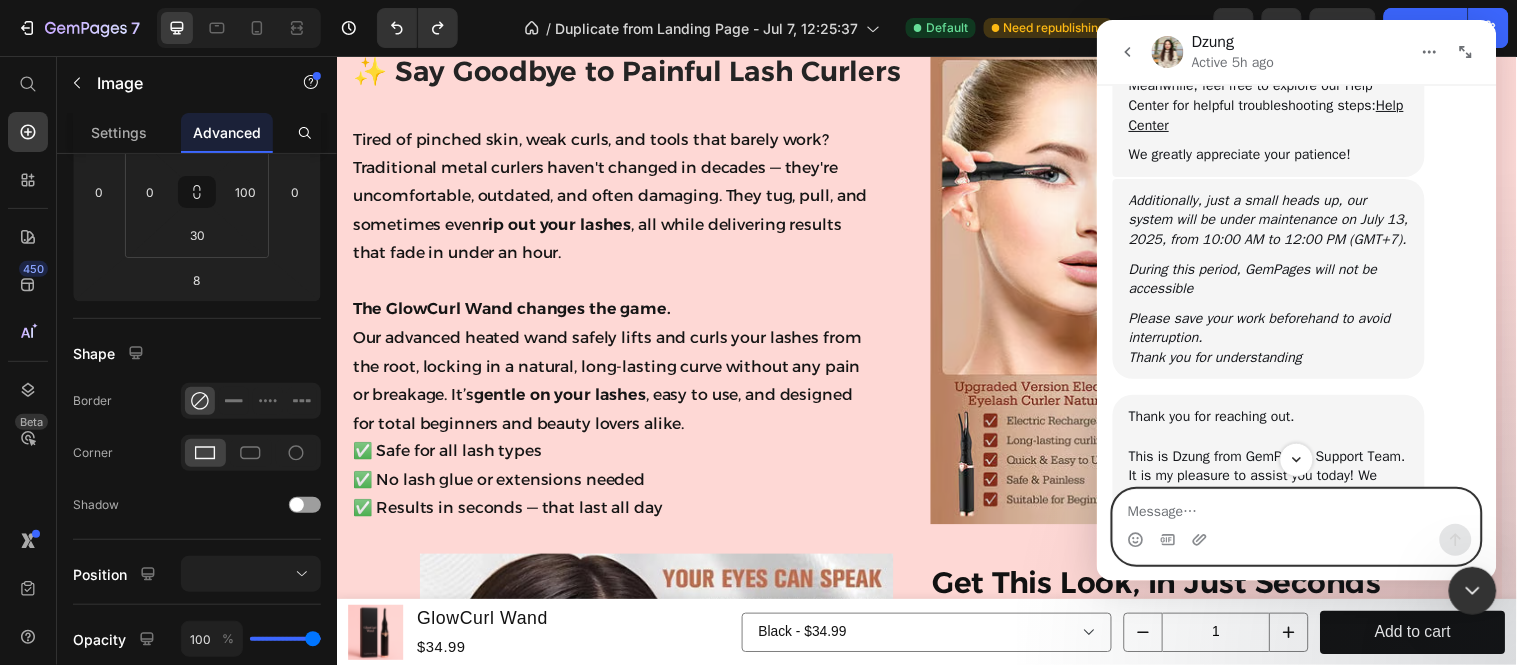 click at bounding box center [1296, 506] 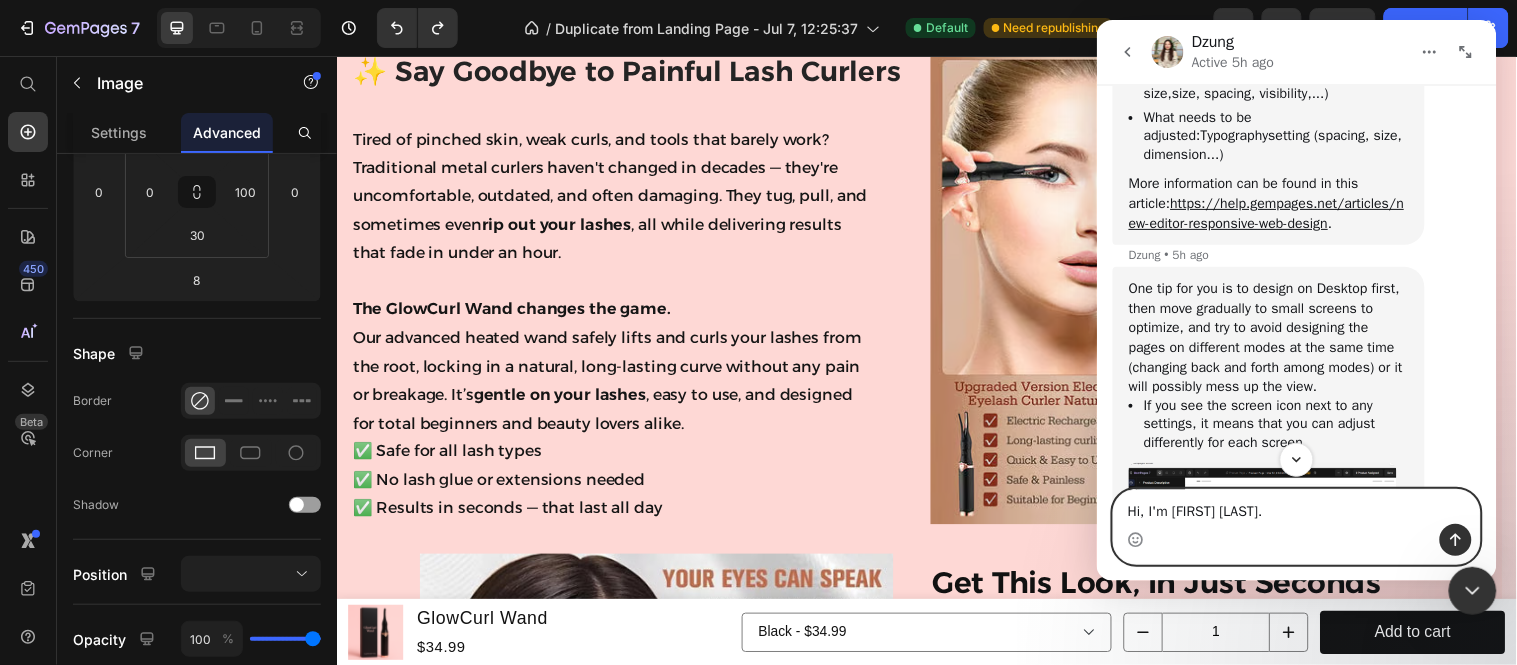 scroll, scrollTop: 1333, scrollLeft: 0, axis: vertical 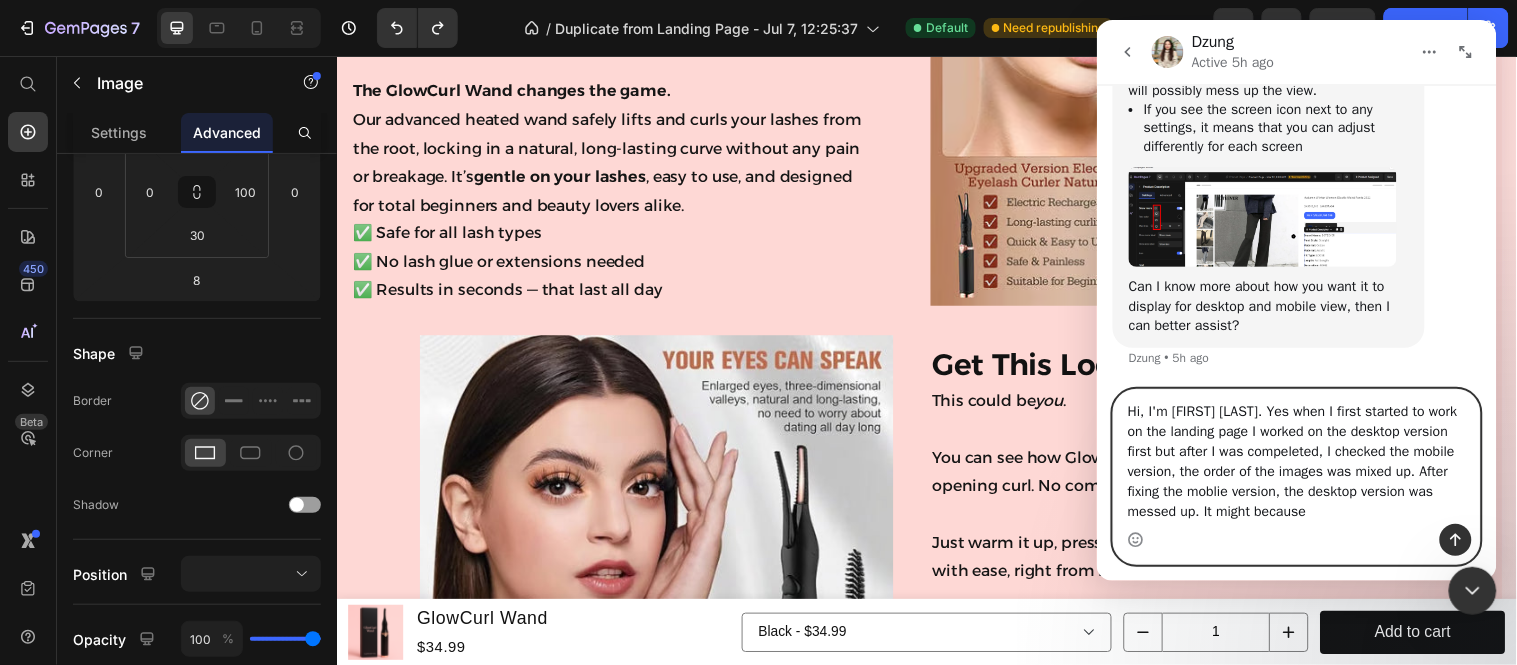 click on "Hi, I'm [FIRST] [LAST]. Yes when I first started to work on the landing page I worked on the desktop version first but after I was compeleted, I checked the mobile version, the order of the images was mixed up. After fixing the moblie version, the desktop version was messed up. It might because" at bounding box center [1296, 456] 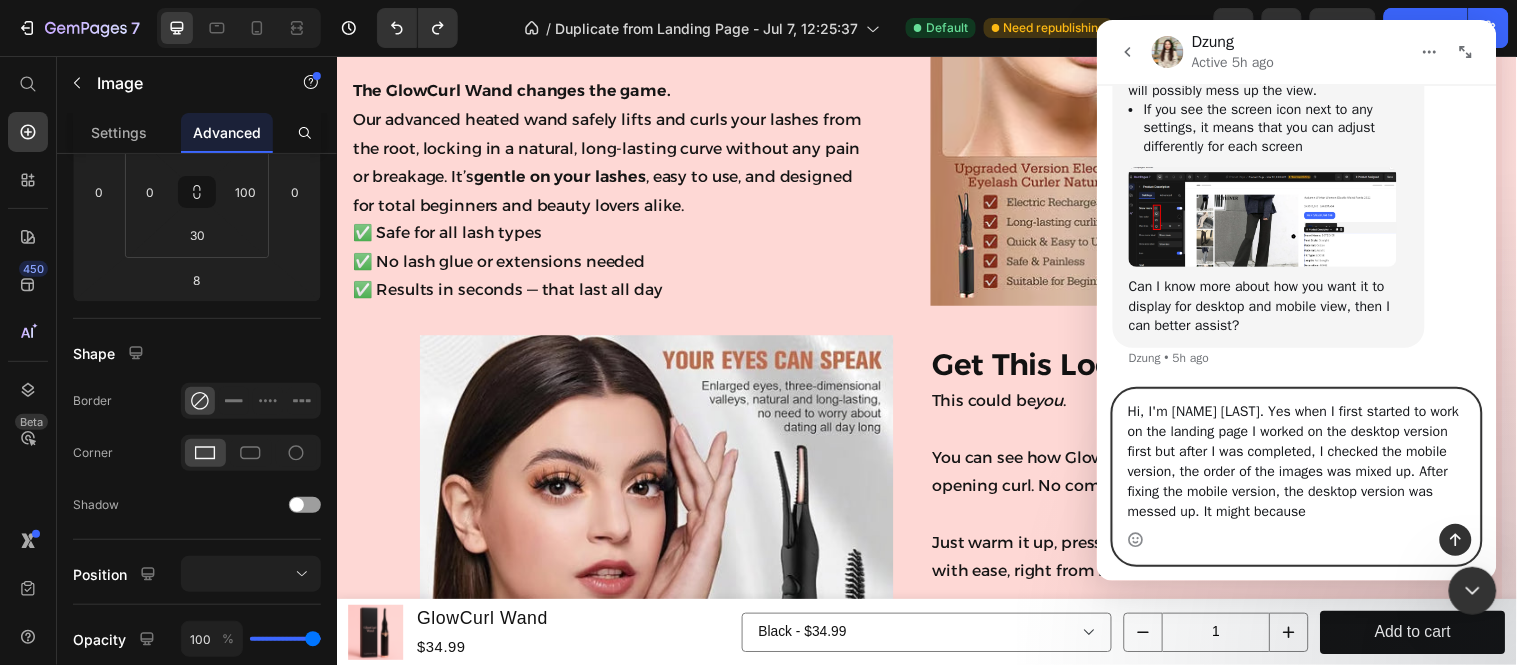 click on "Hi, I'm [NAME] [LAST]. Yes when I first started to work on the landing page I worked on the desktop version first but after I was completed, I checked the mobile version, the order of the images was mixed up. After fixing the mobile version, the desktop version was messed up. It might because" at bounding box center [1296, 456] 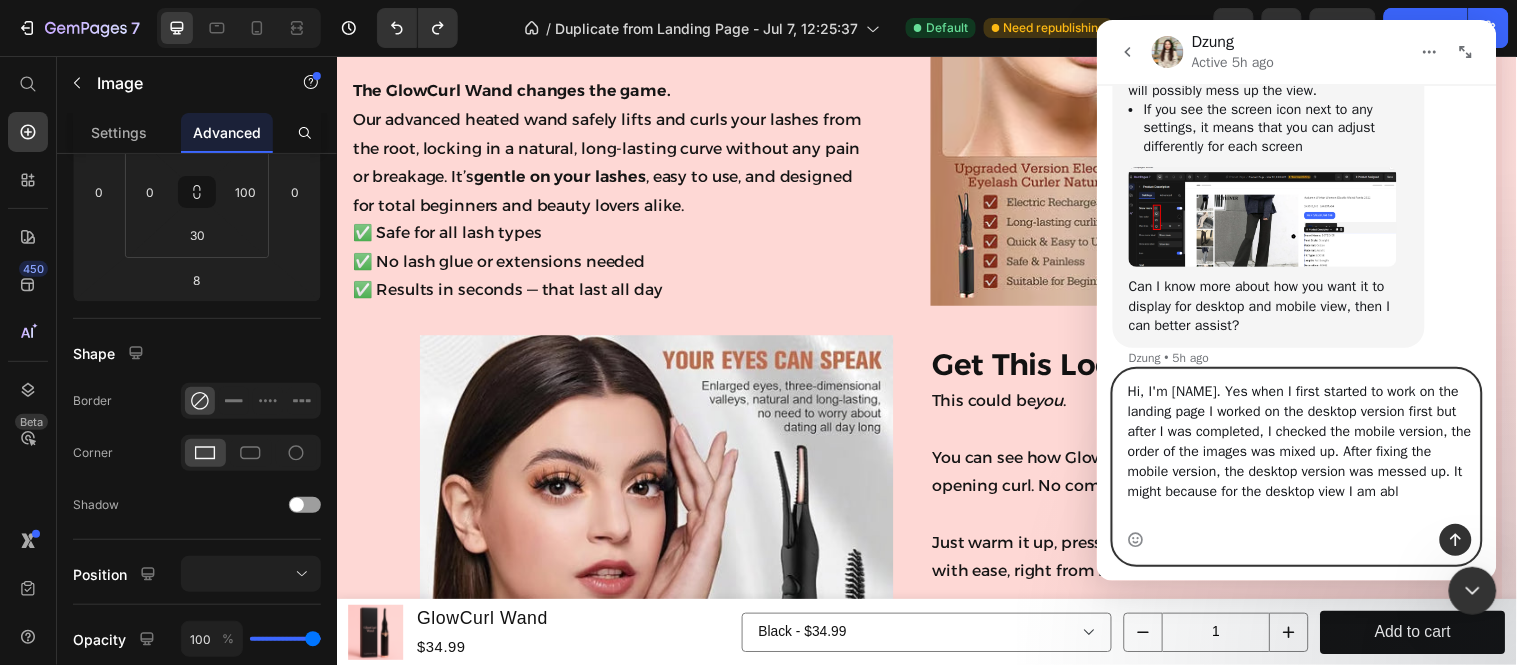 scroll, scrollTop: 1538, scrollLeft: 0, axis: vertical 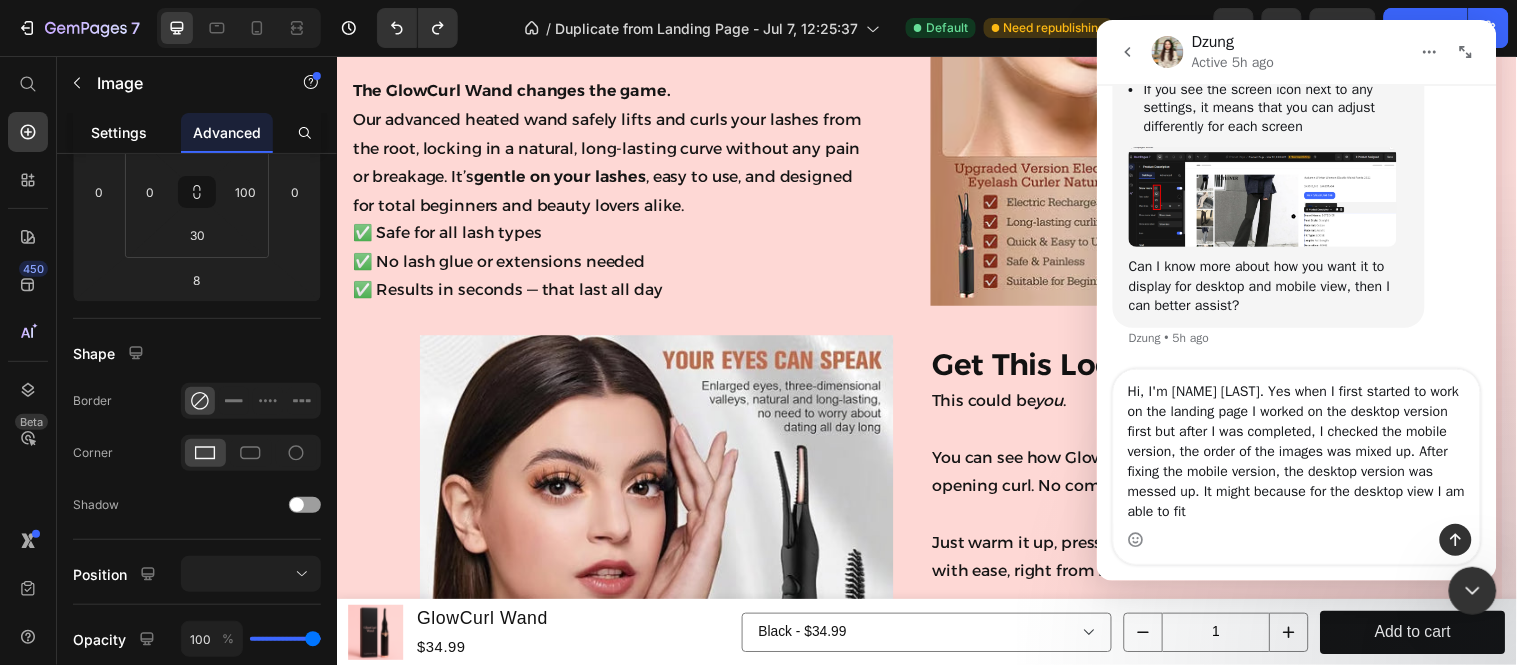 click on "Settings" 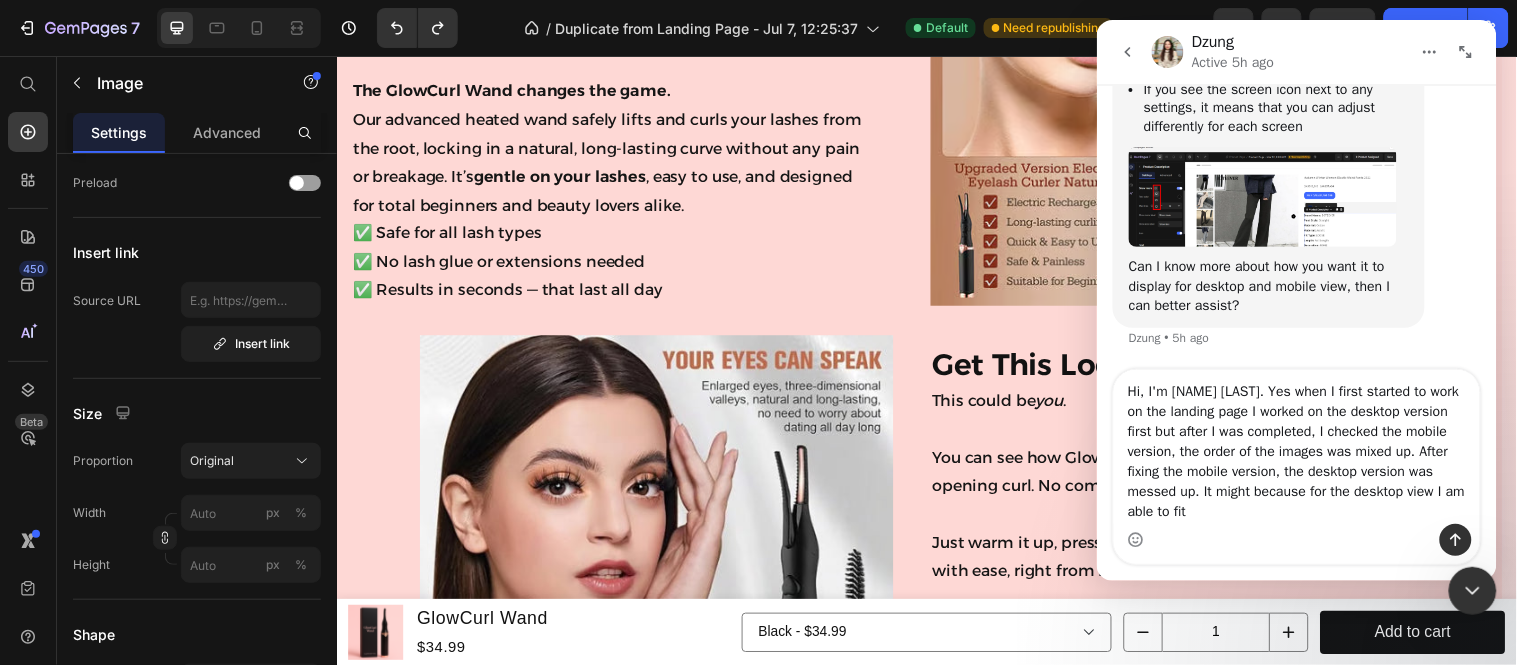scroll, scrollTop: 0, scrollLeft: 0, axis: both 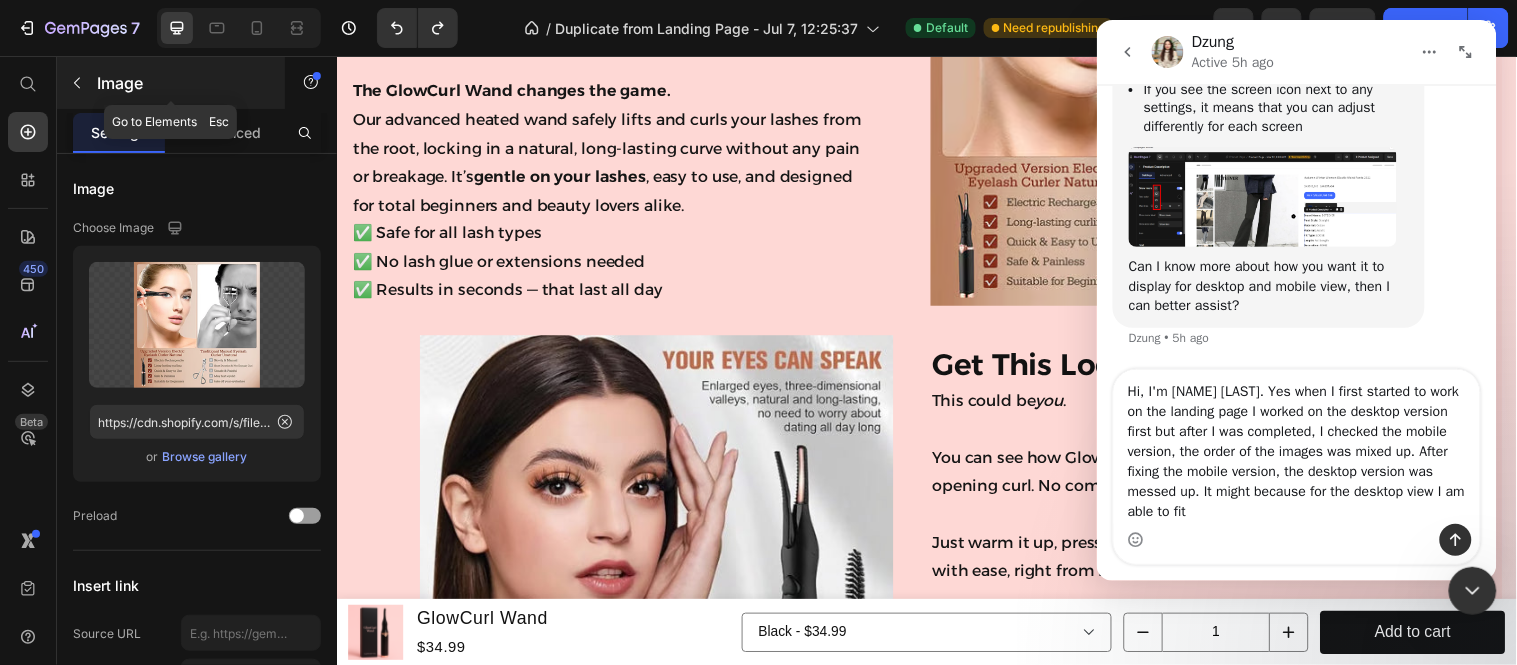 click 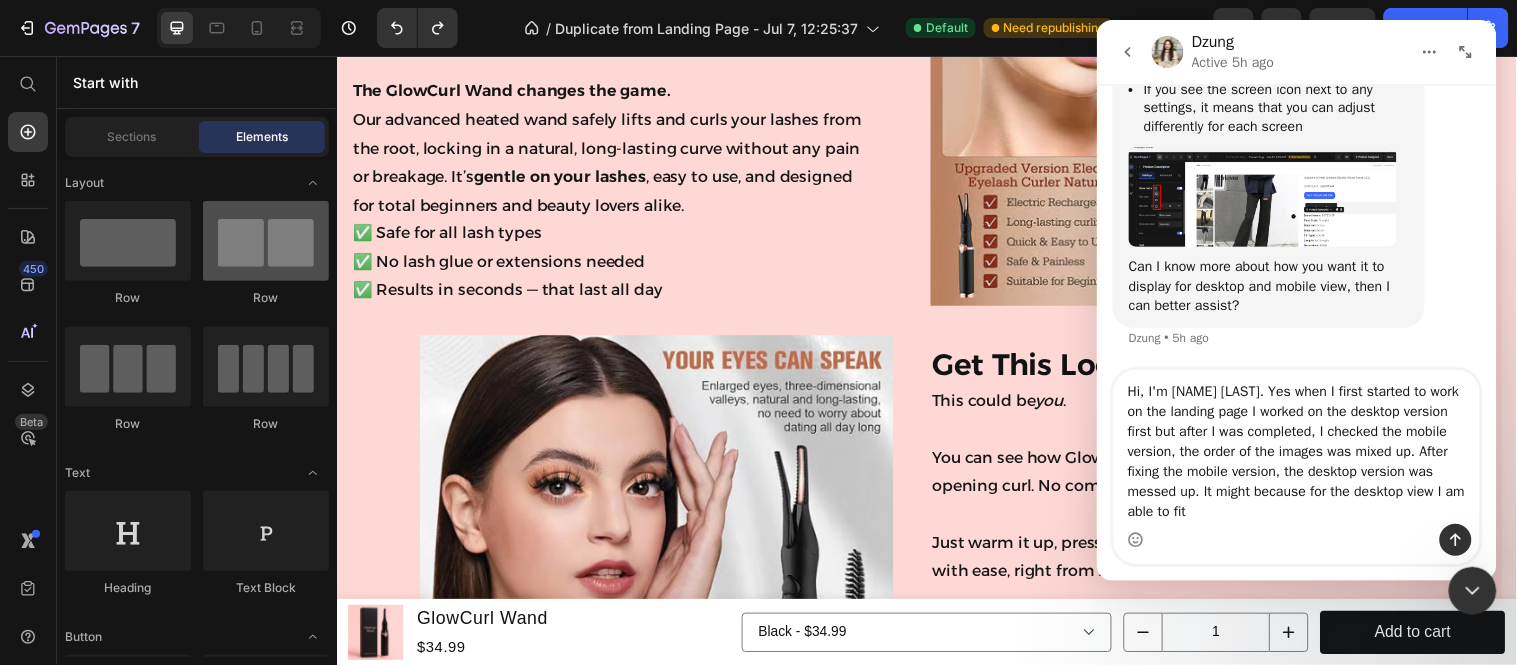 click at bounding box center [266, 241] 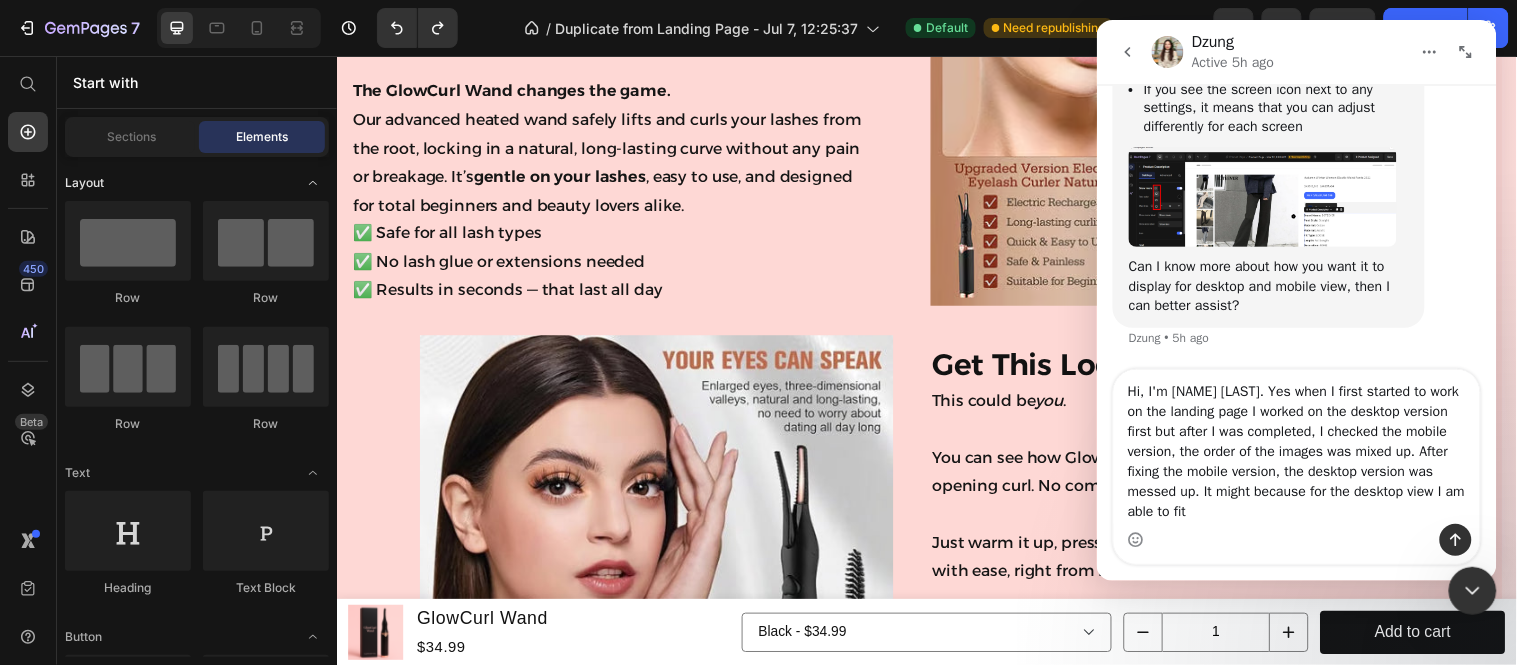 click on "Layout" 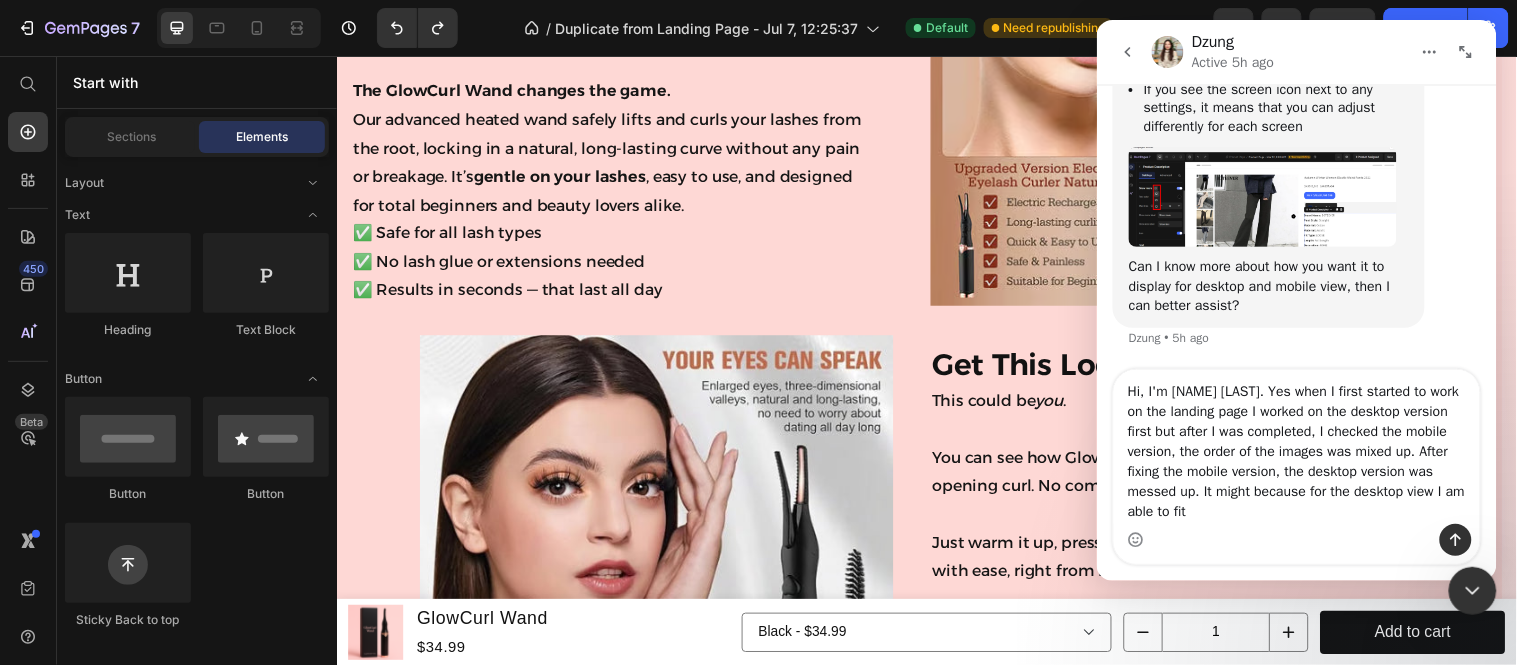 drag, startPoint x: 206, startPoint y: 173, endPoint x: 216, endPoint y: 162, distance: 14.866069 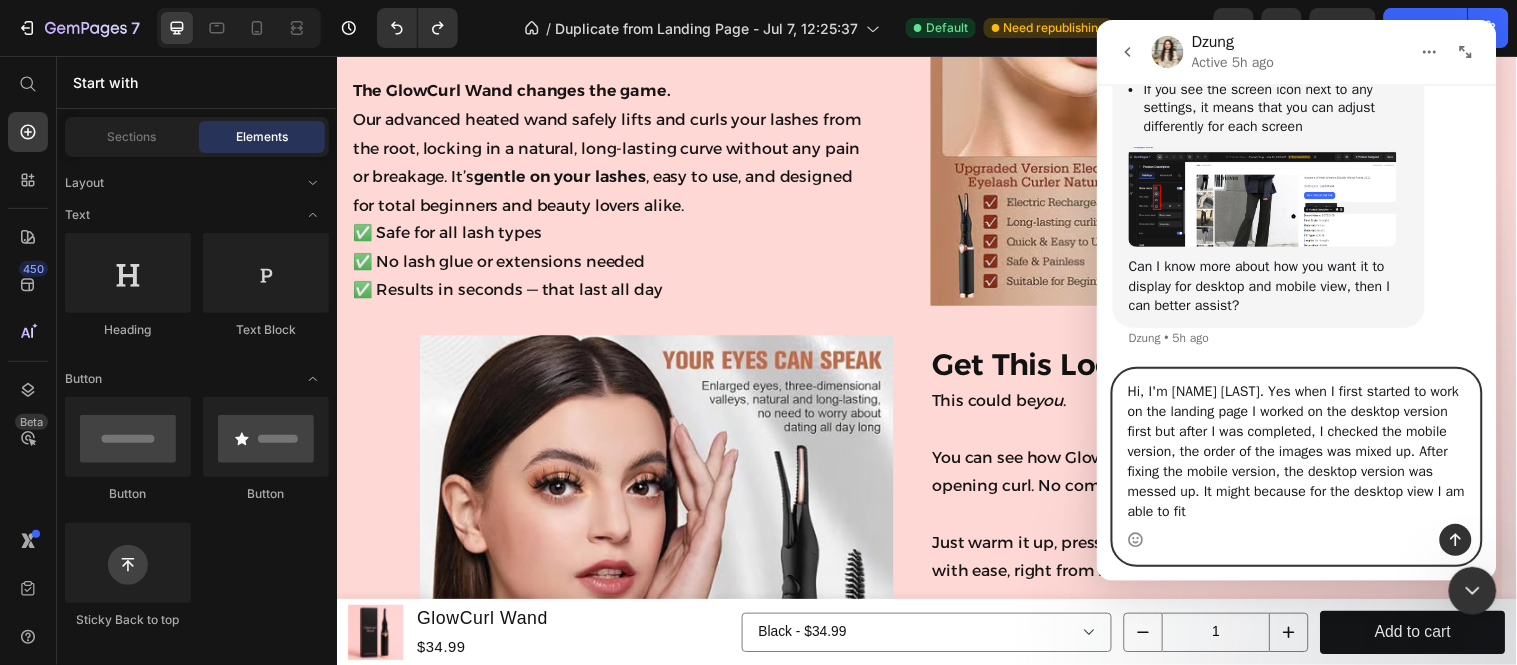drag, startPoint x: 1246, startPoint y: 501, endPoint x: 1152, endPoint y: 512, distance: 94.641426 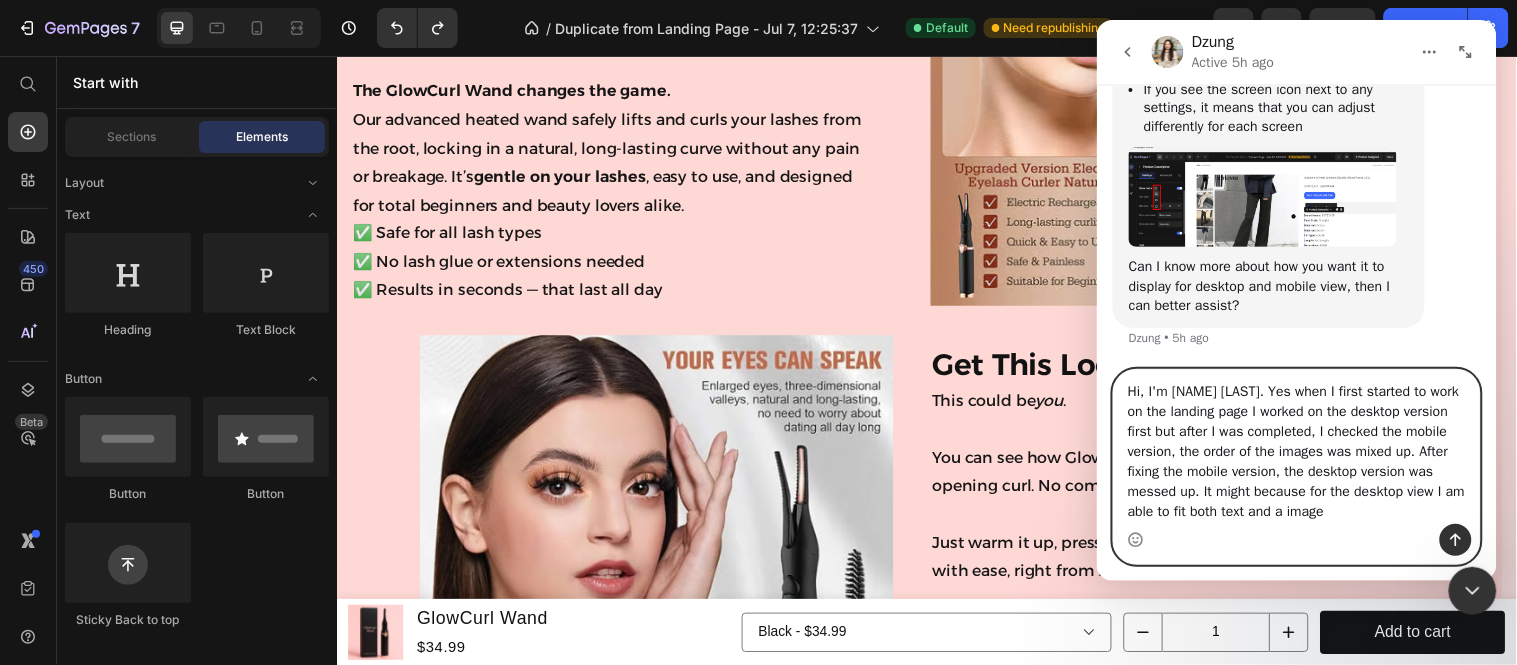 drag, startPoint x: 1344, startPoint y: 521, endPoint x: 1103, endPoint y: 474, distance: 245.54022 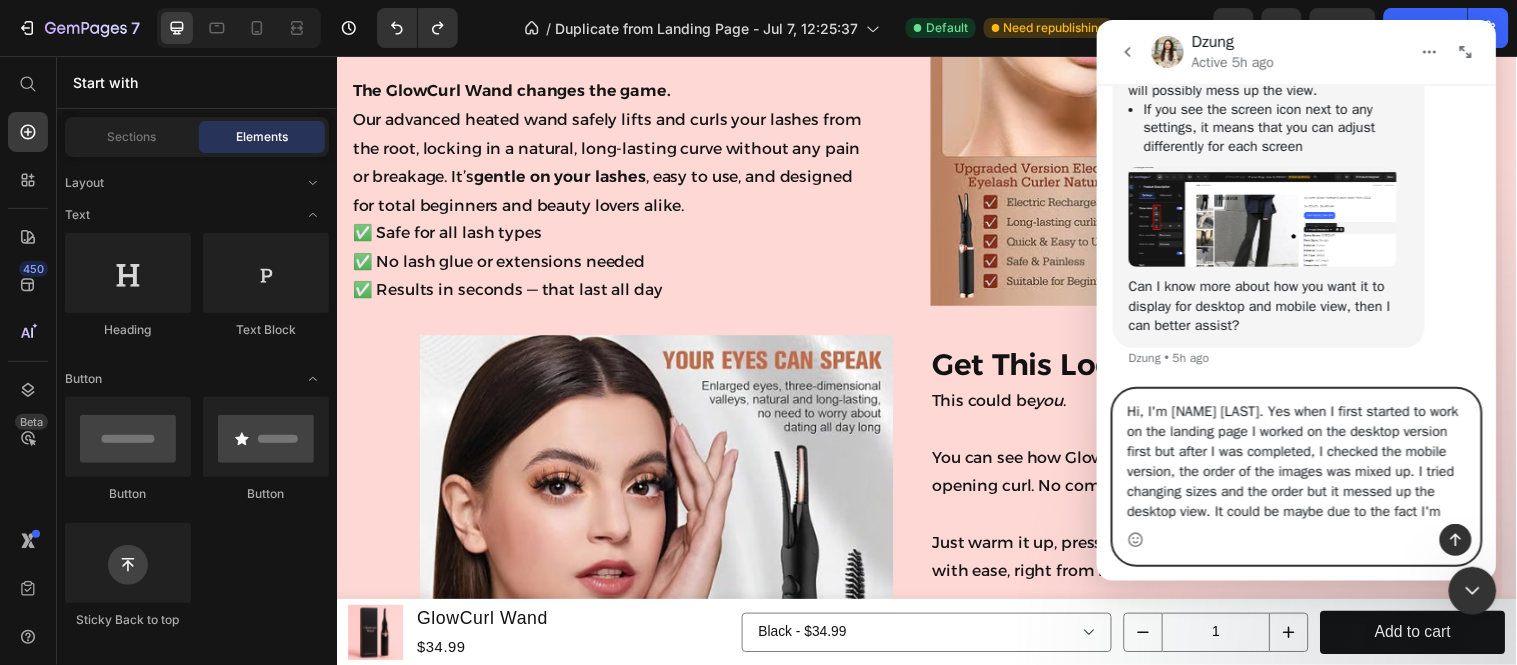 scroll, scrollTop: 1538, scrollLeft: 0, axis: vertical 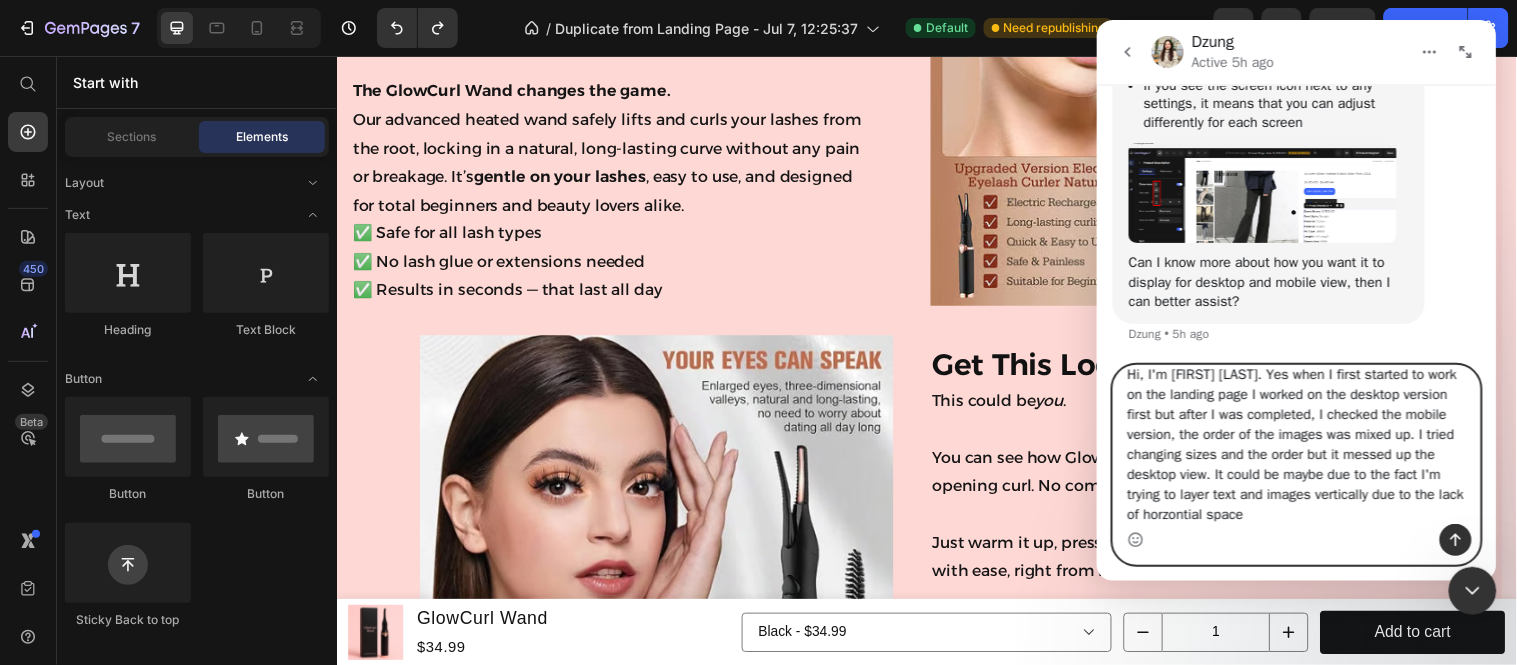 drag, startPoint x: 1330, startPoint y: 512, endPoint x: 1380, endPoint y: 512, distance: 50 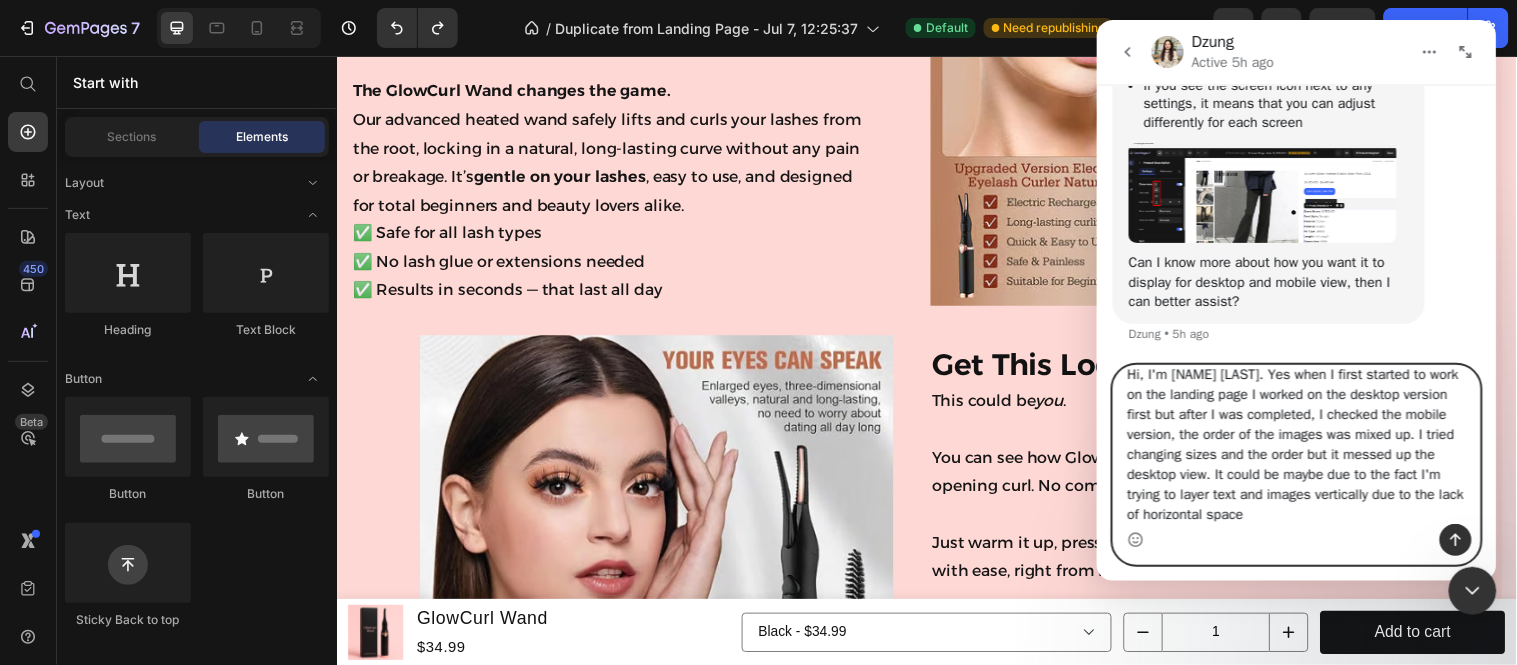 click on "Hi, I'm [NAME] [LAST]. Yes when I first started to work on the landing page I worked on the desktop version first but after I was completed, I checked the mobile version, the order of the images was mixed up. I tried changing sizes and the order but it messed up the  desktop view. It could be maybe due to the fact I'm trying to layer text and images vertically due to the lack of horizontal space" at bounding box center (1296, 444) 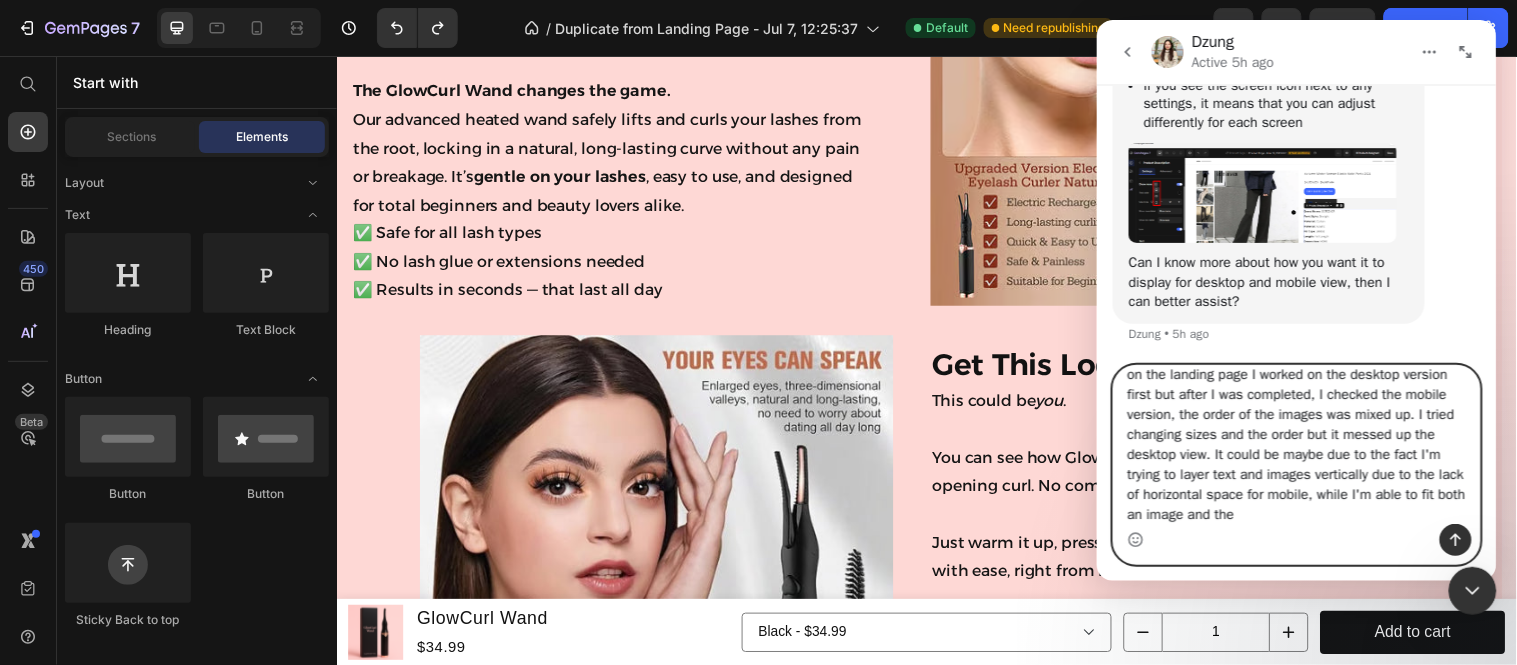 scroll, scrollTop: 53, scrollLeft: 0, axis: vertical 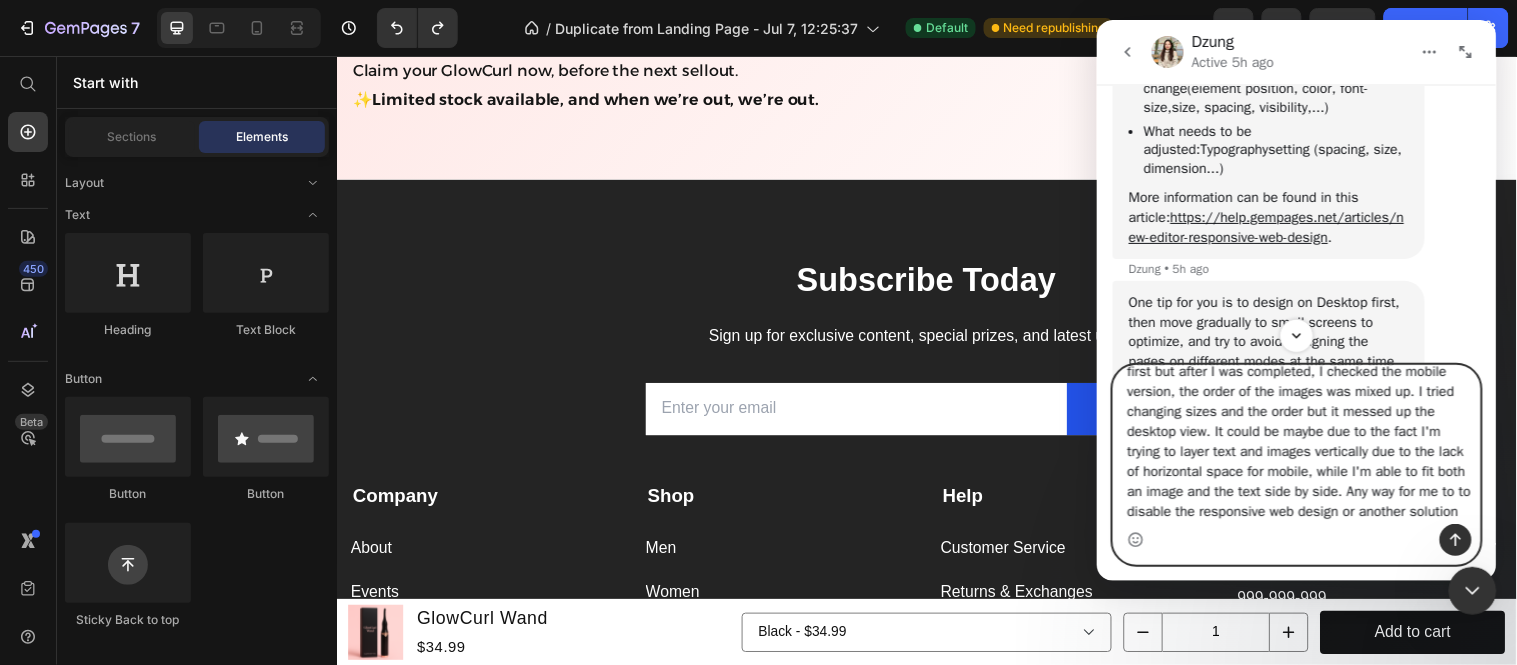 type on "Hi, I'm [NAME] [LAST]. Yes when I first started to work on the landing page I worked on the desktop version first but after I was completed, I checked the mobile version, the order of the images was mixed up. I tried changing sizes and the order but it messed up the  desktop view. It could be maybe due to the fact I'm trying to layer text and images vertically due to the lack of horizontal space for mobile, while I'm able to fit both an image and the text side by side. Any way for me to to disable the responsive web design or another solution?" 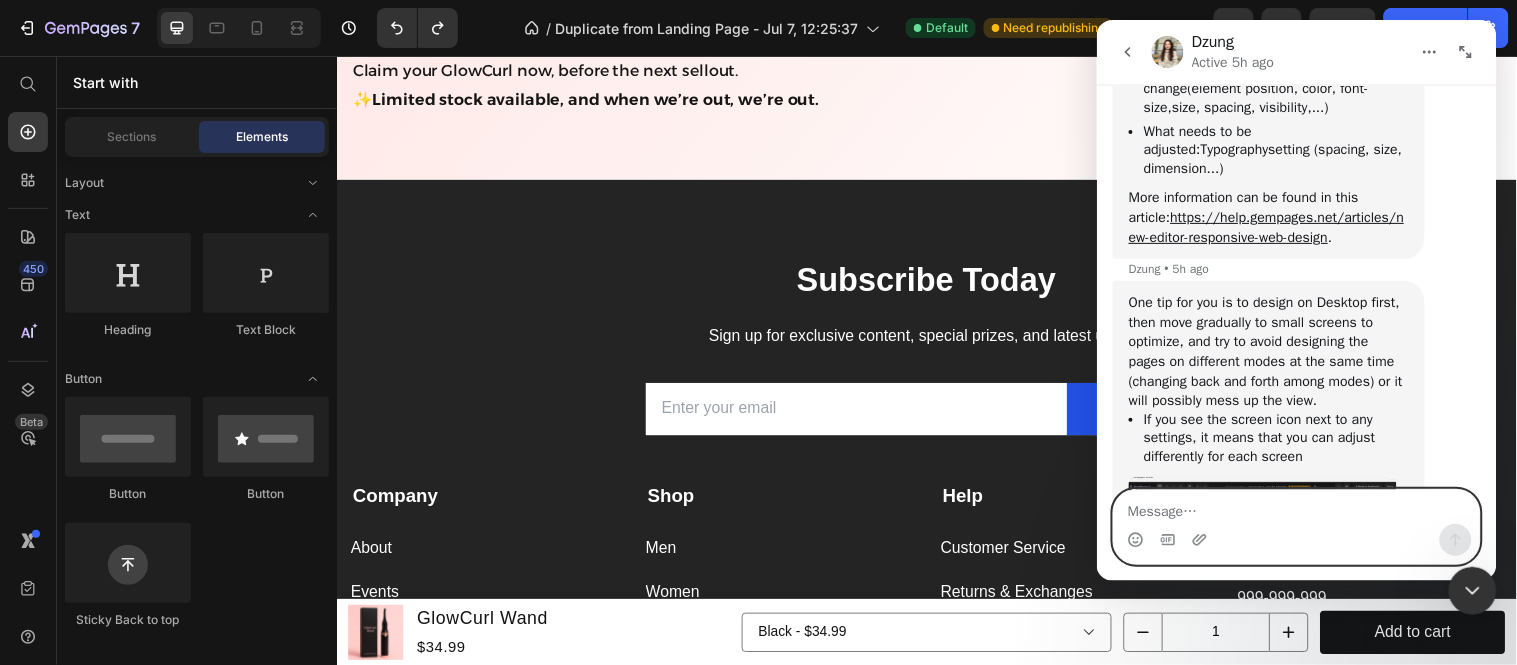 scroll, scrollTop: 0, scrollLeft: 0, axis: both 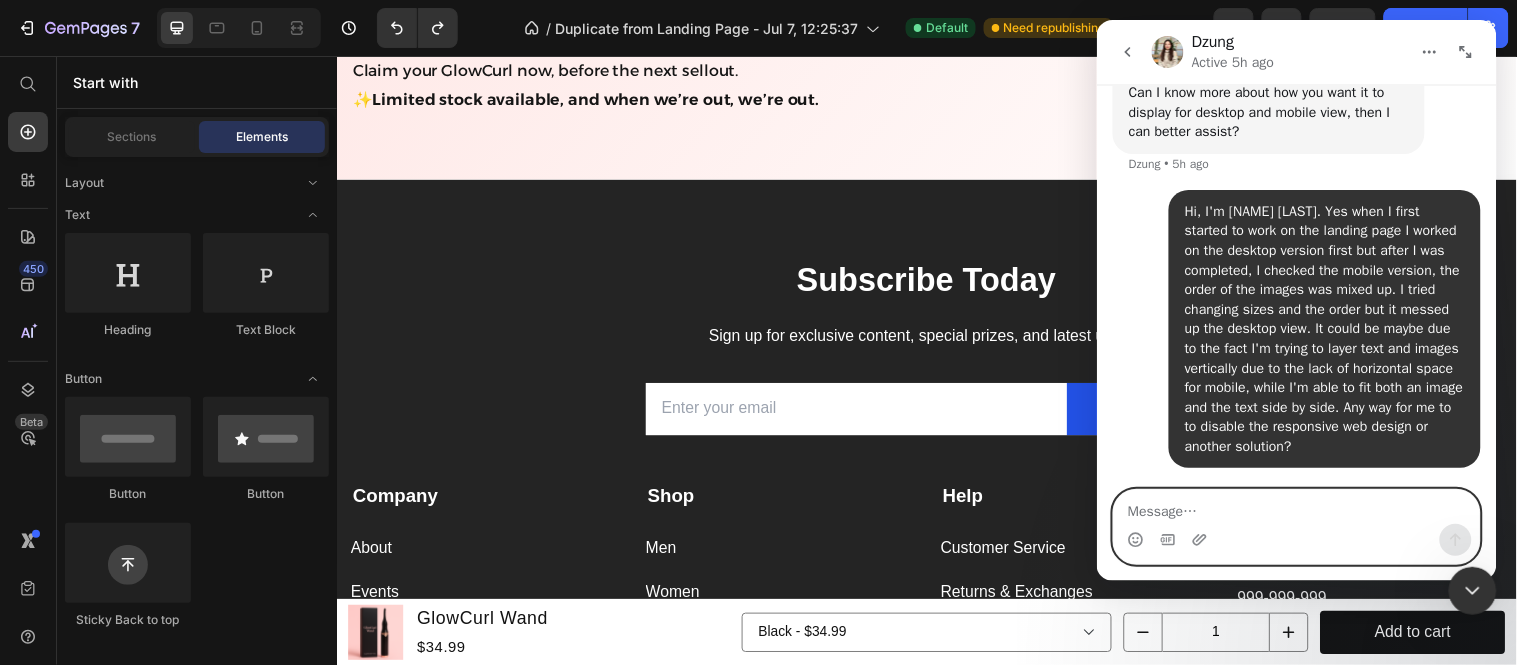 type 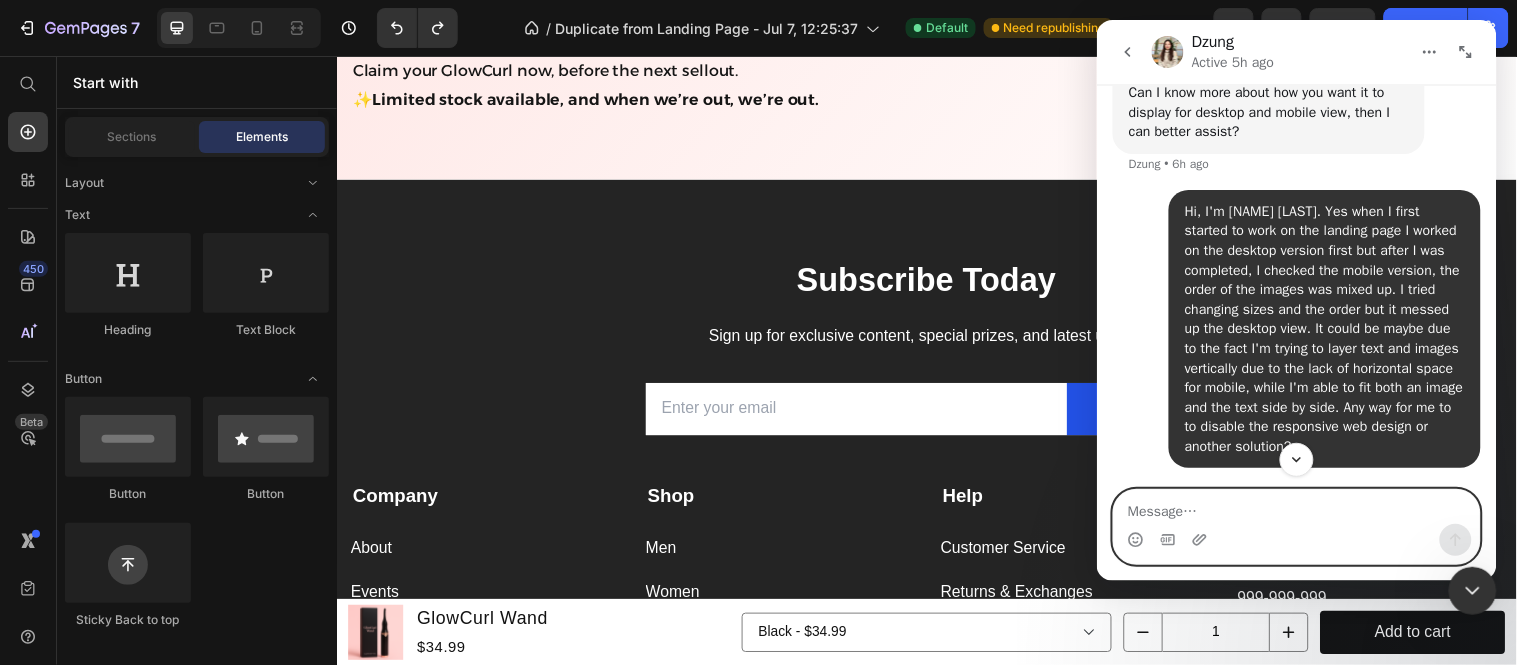 scroll, scrollTop: 1602, scrollLeft: 0, axis: vertical 